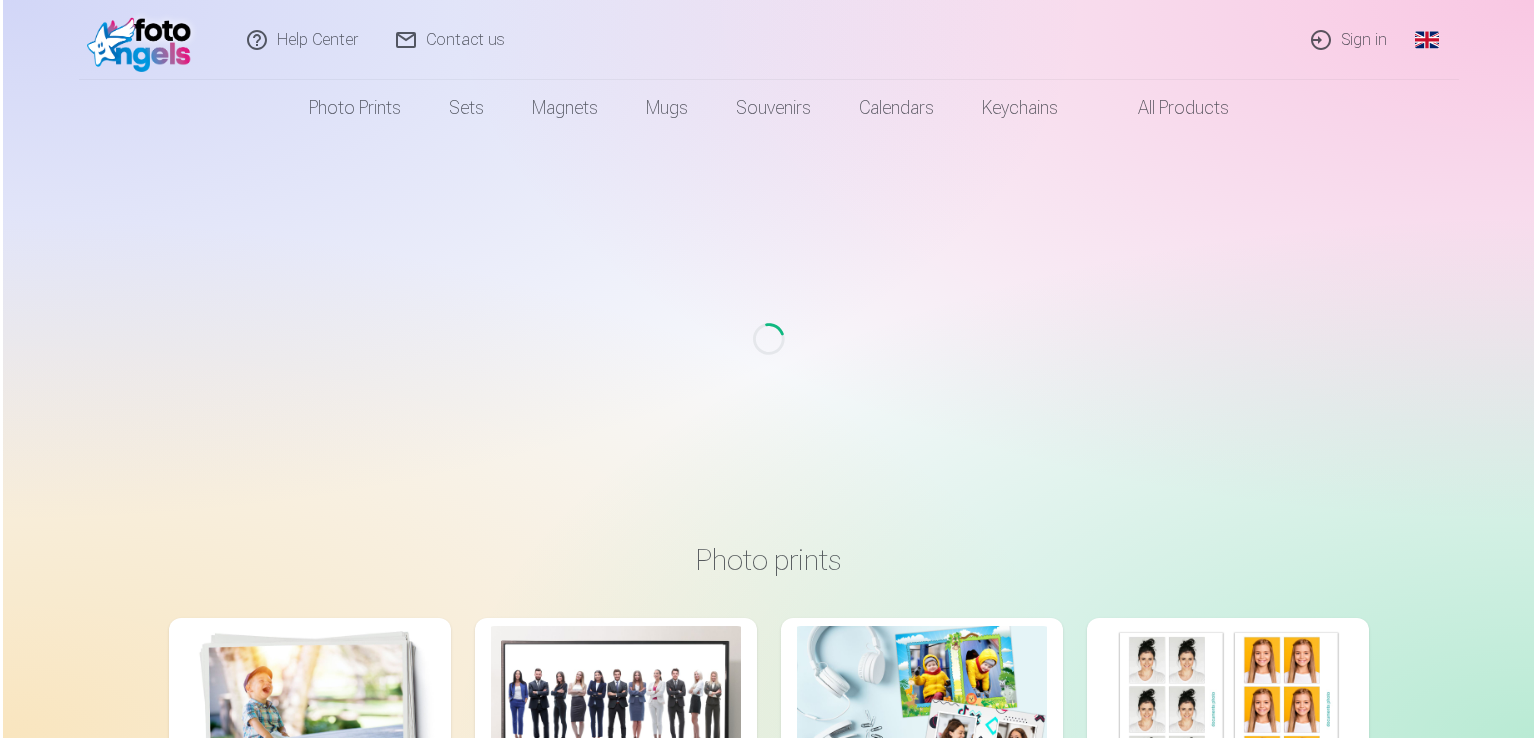 scroll, scrollTop: 0, scrollLeft: 0, axis: both 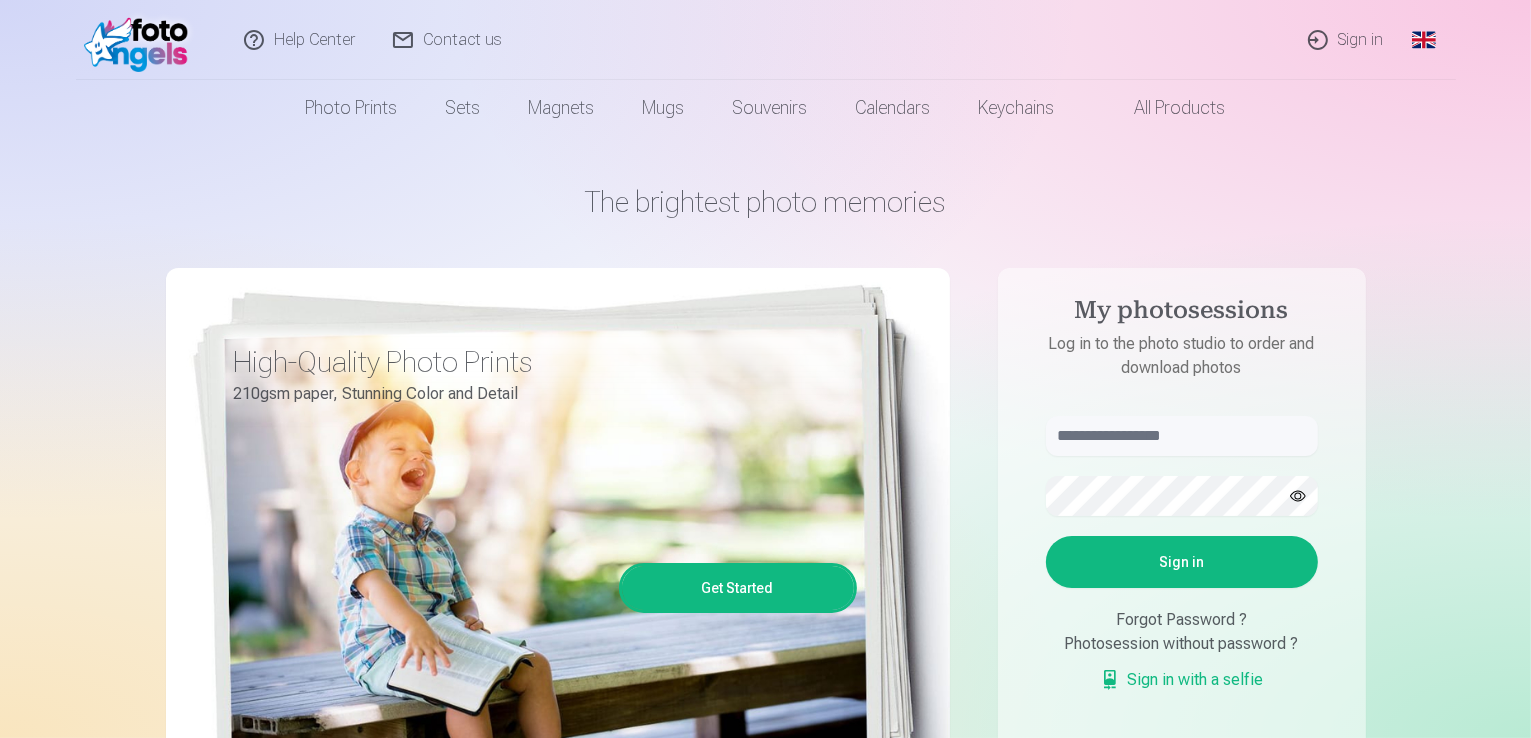 click on "Global" at bounding box center [1424, 40] 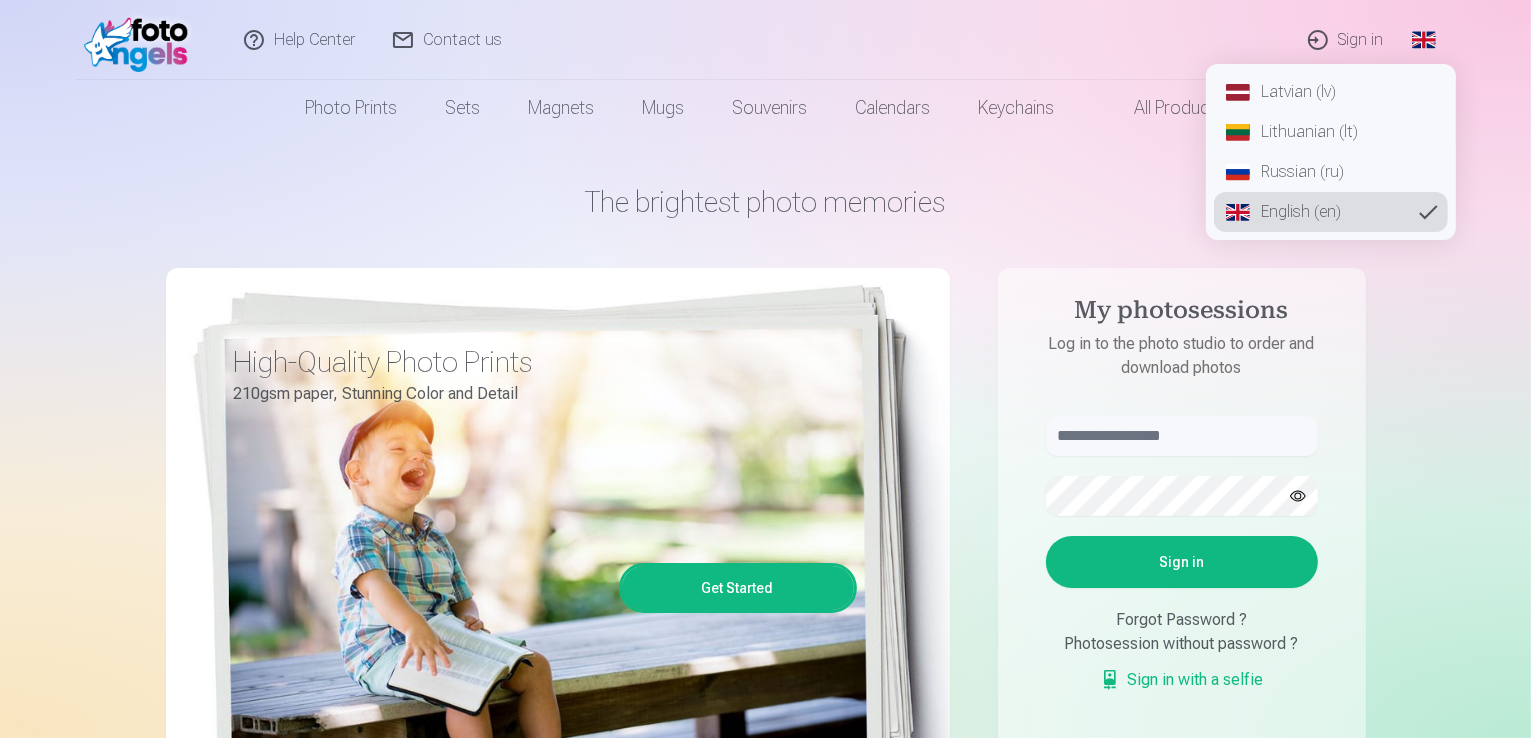 click on "Latvian (lv)" at bounding box center [1331, 92] 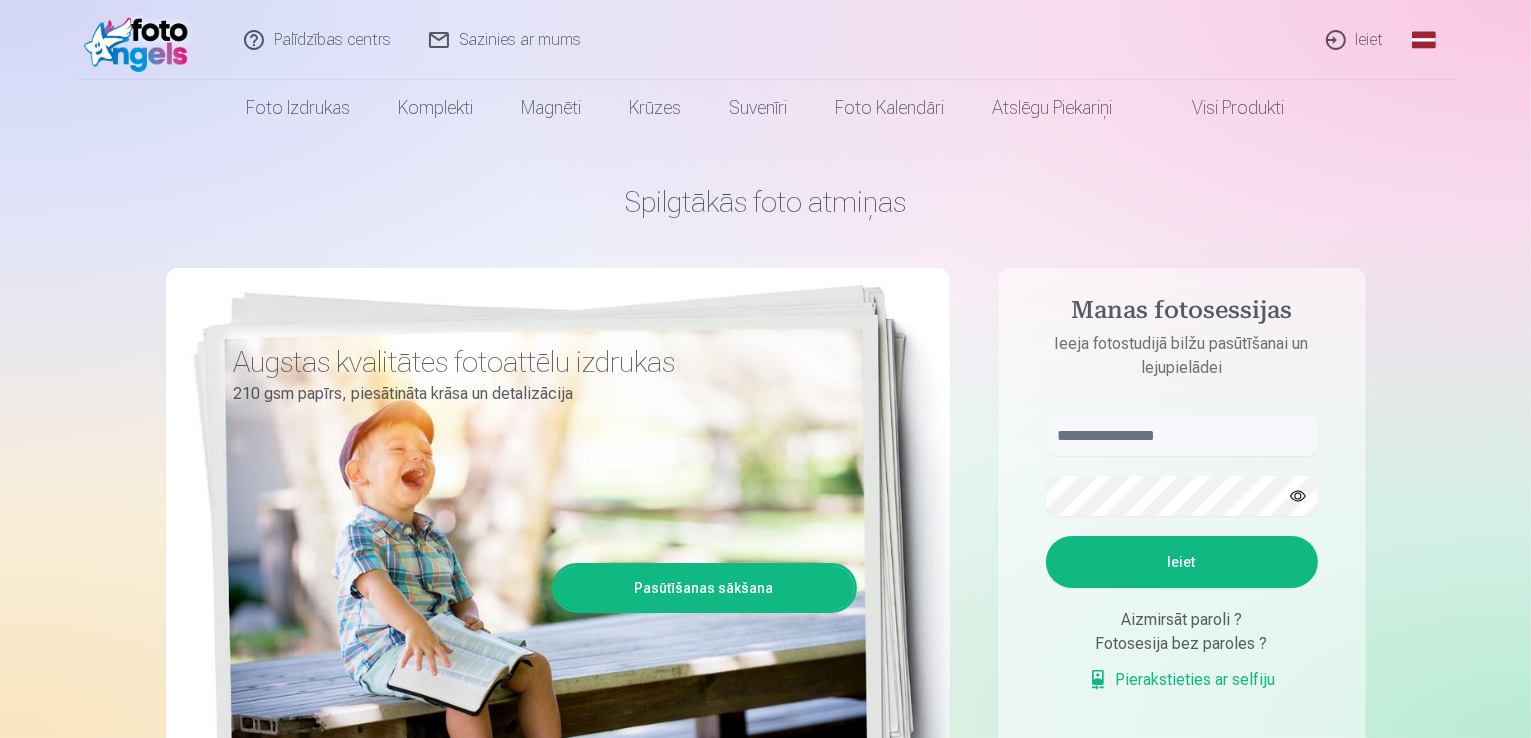 click on "Ieiet" at bounding box center [1356, 40] 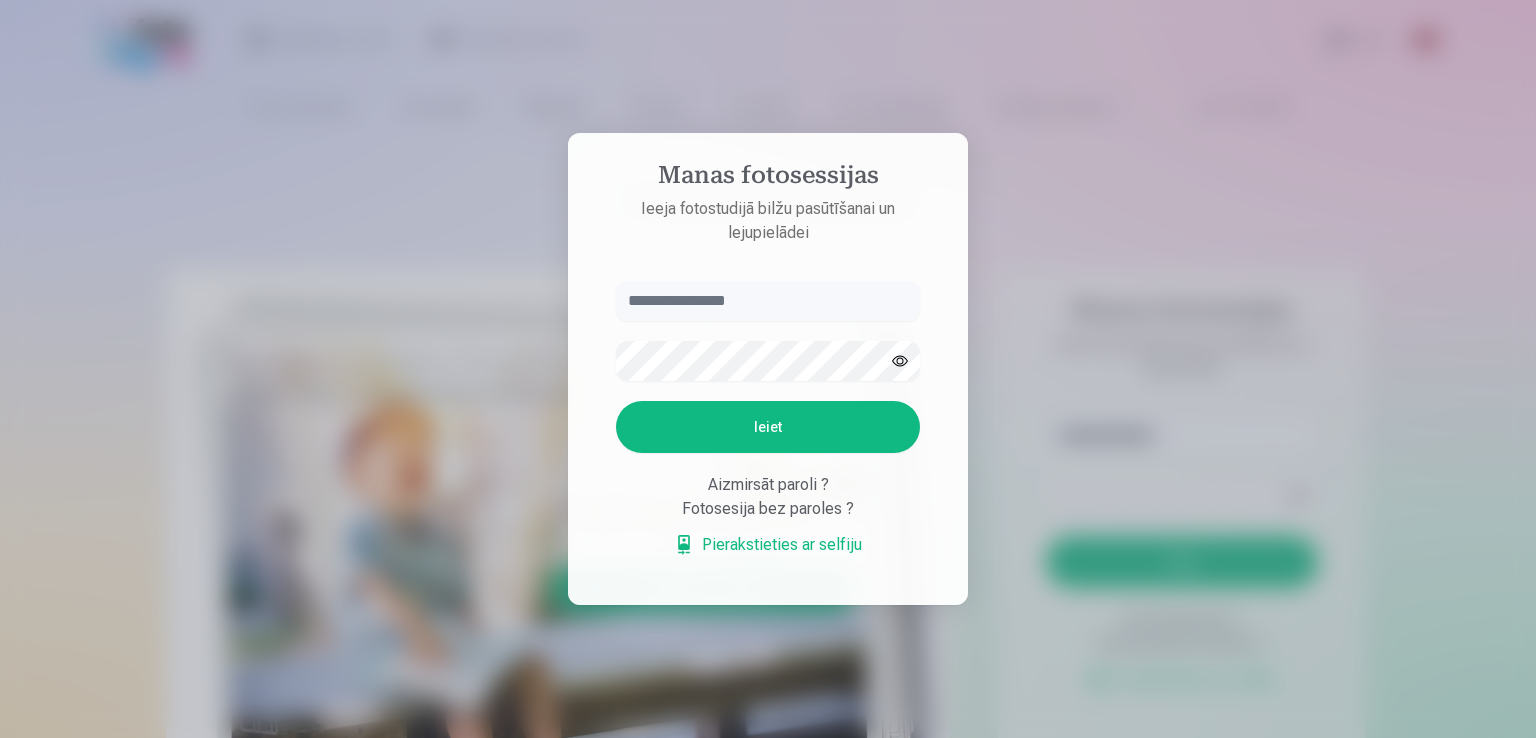 click at bounding box center [768, 301] 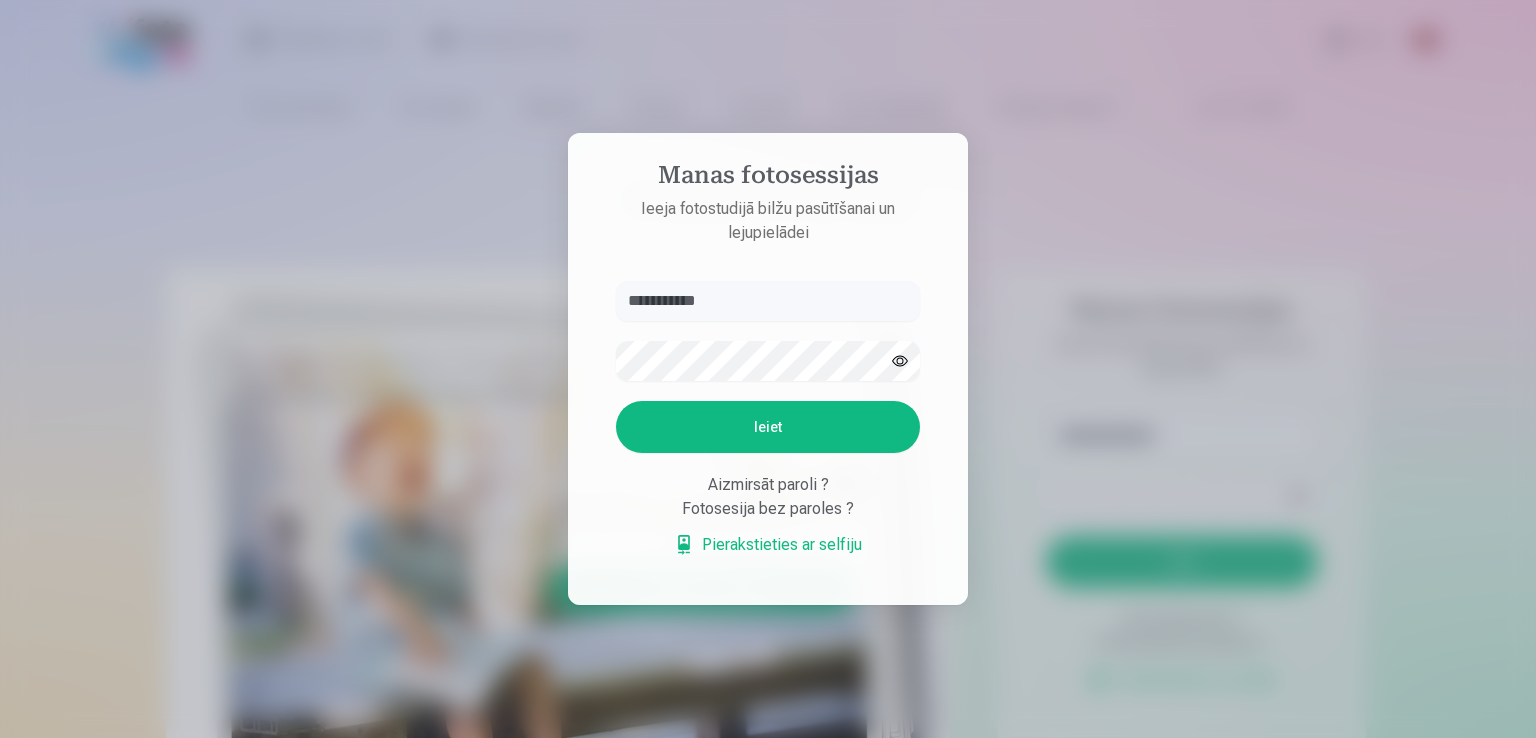 type on "**********" 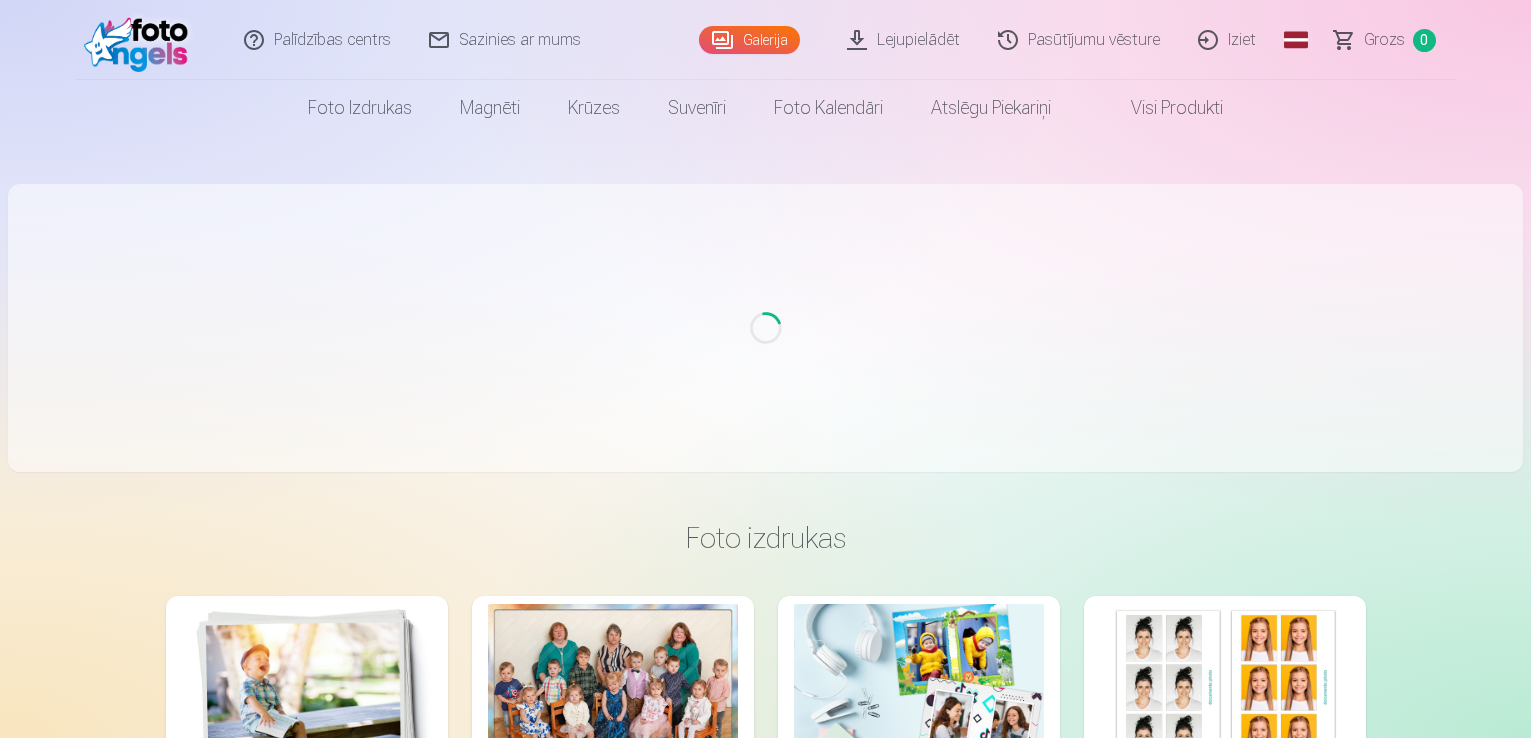 scroll, scrollTop: 0, scrollLeft: 0, axis: both 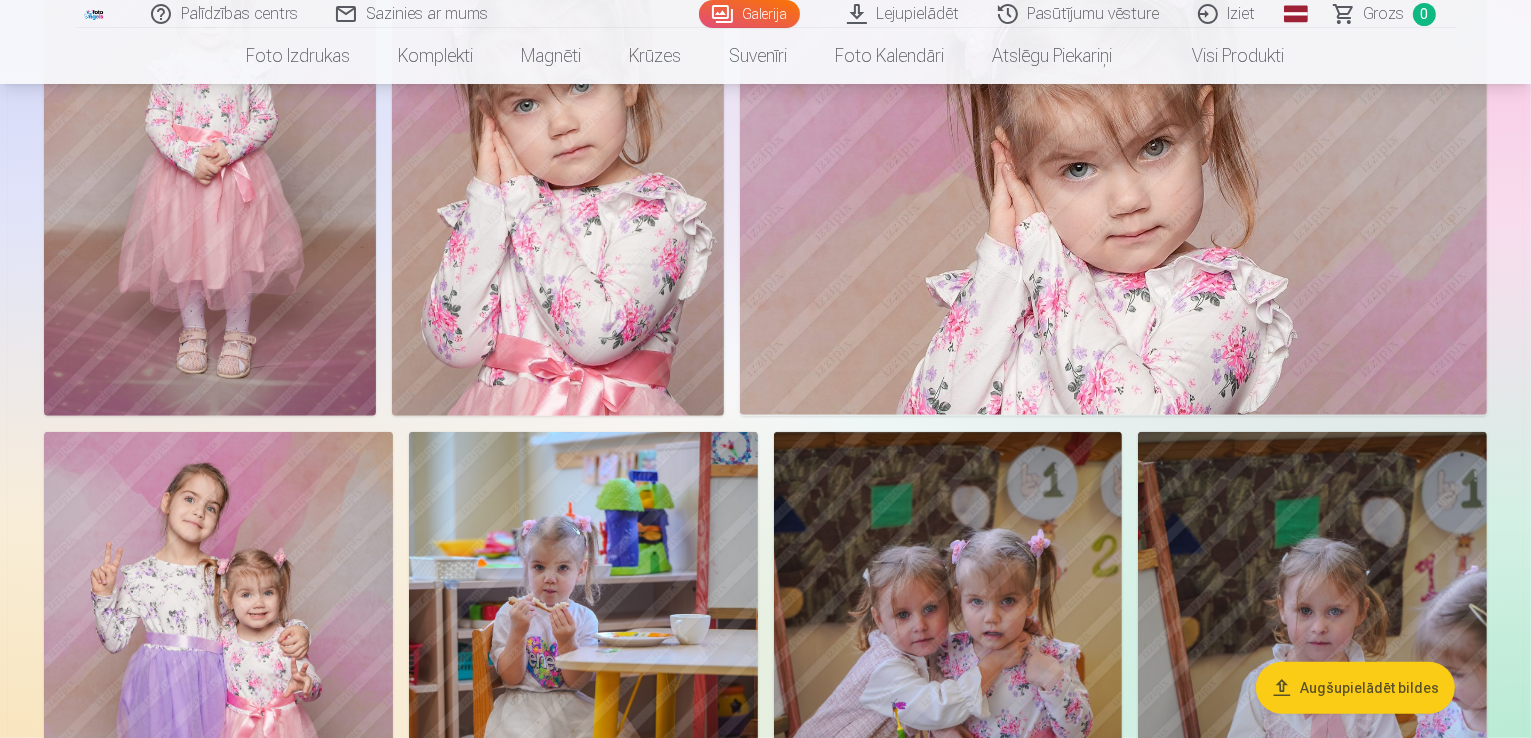 drag, startPoint x: 1528, startPoint y: 71, endPoint x: 1532, endPoint y: 45, distance: 26.305893 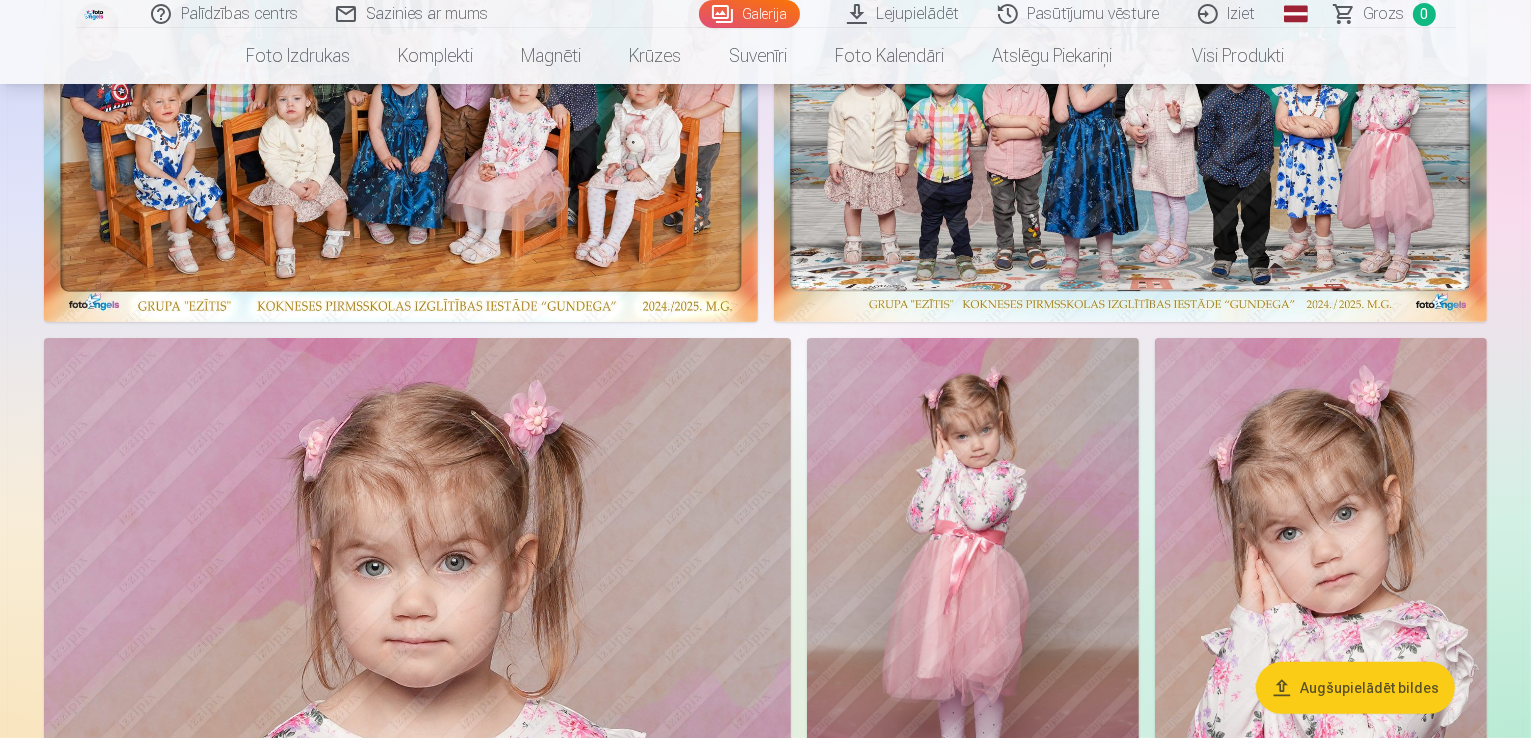 scroll, scrollTop: 331, scrollLeft: 0, axis: vertical 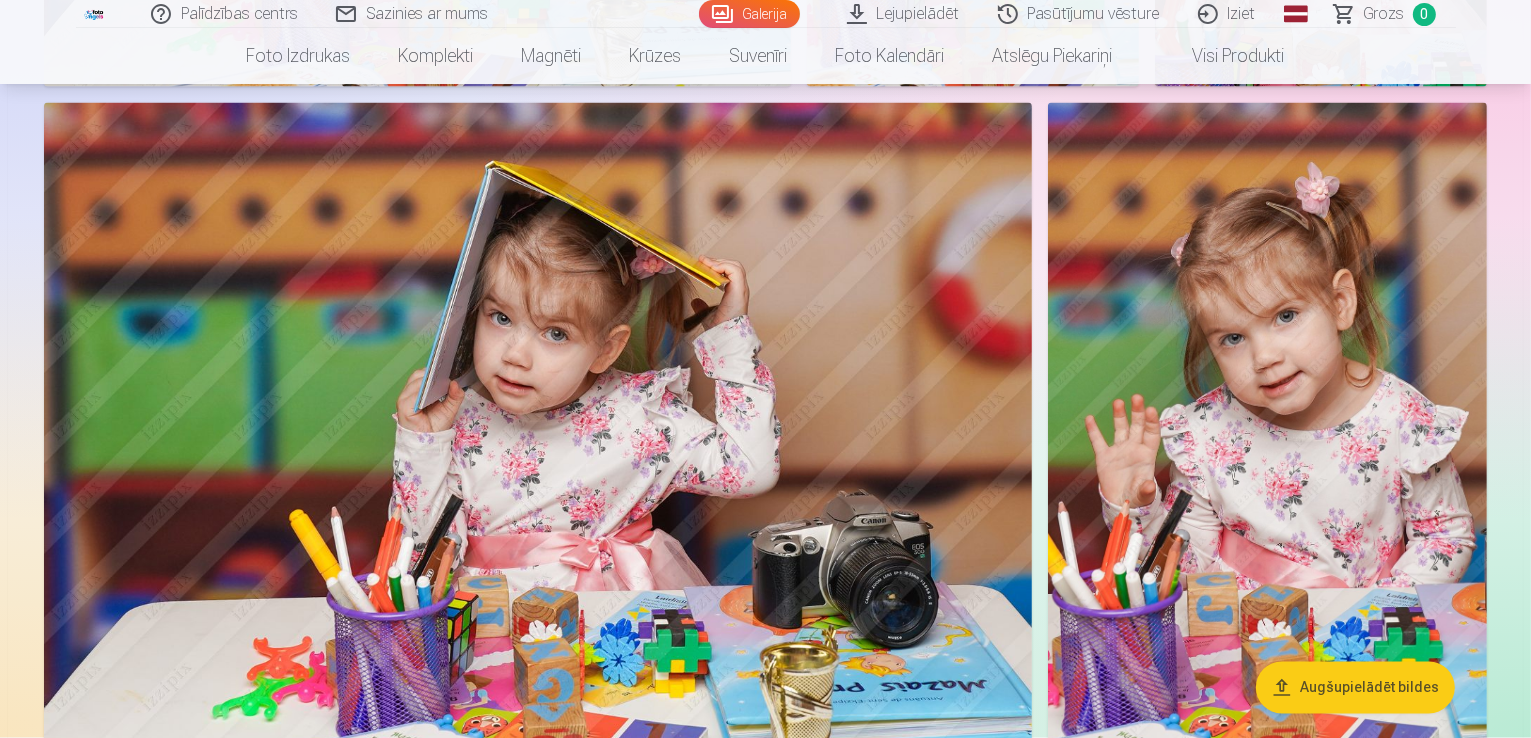 click at bounding box center (218, -1411) 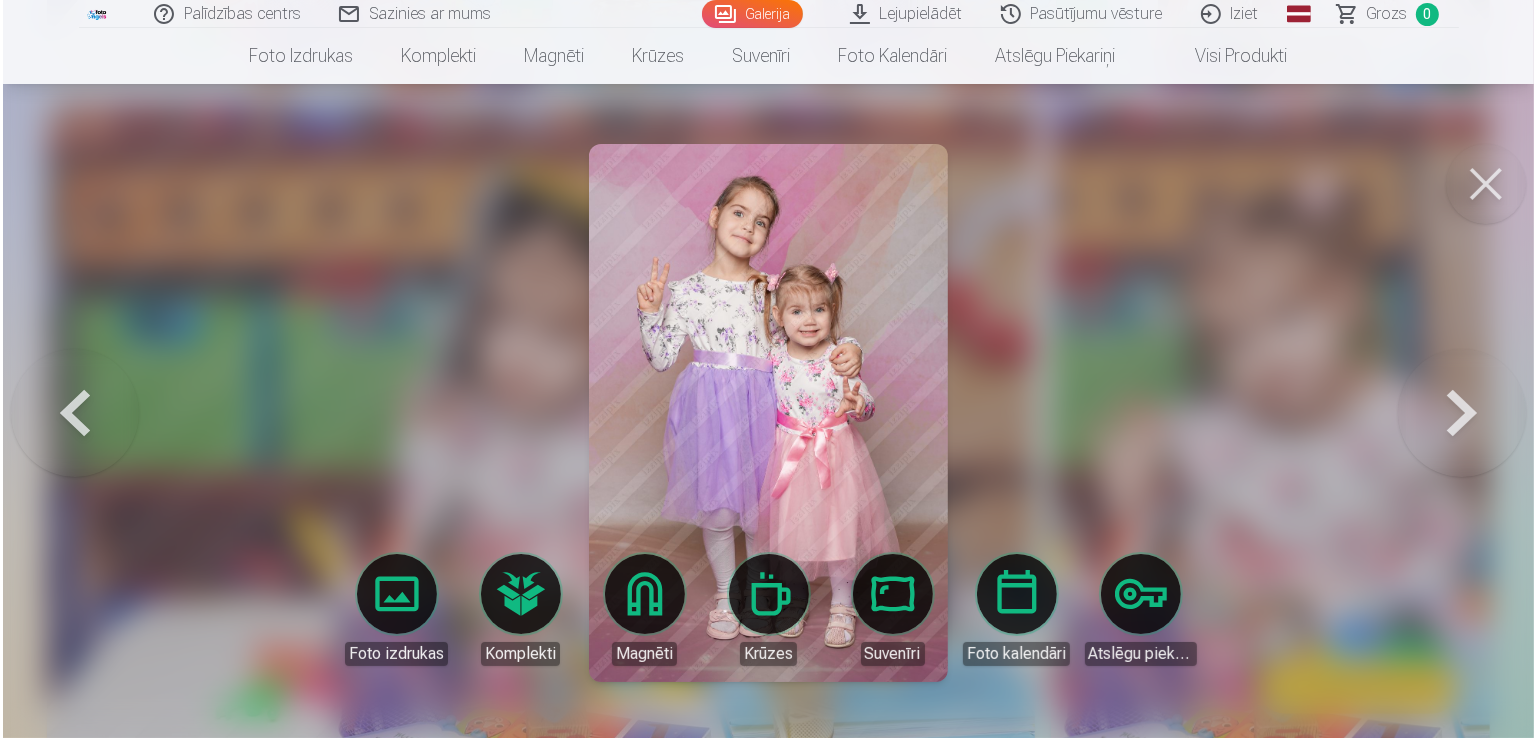 scroll, scrollTop: 3437, scrollLeft: 0, axis: vertical 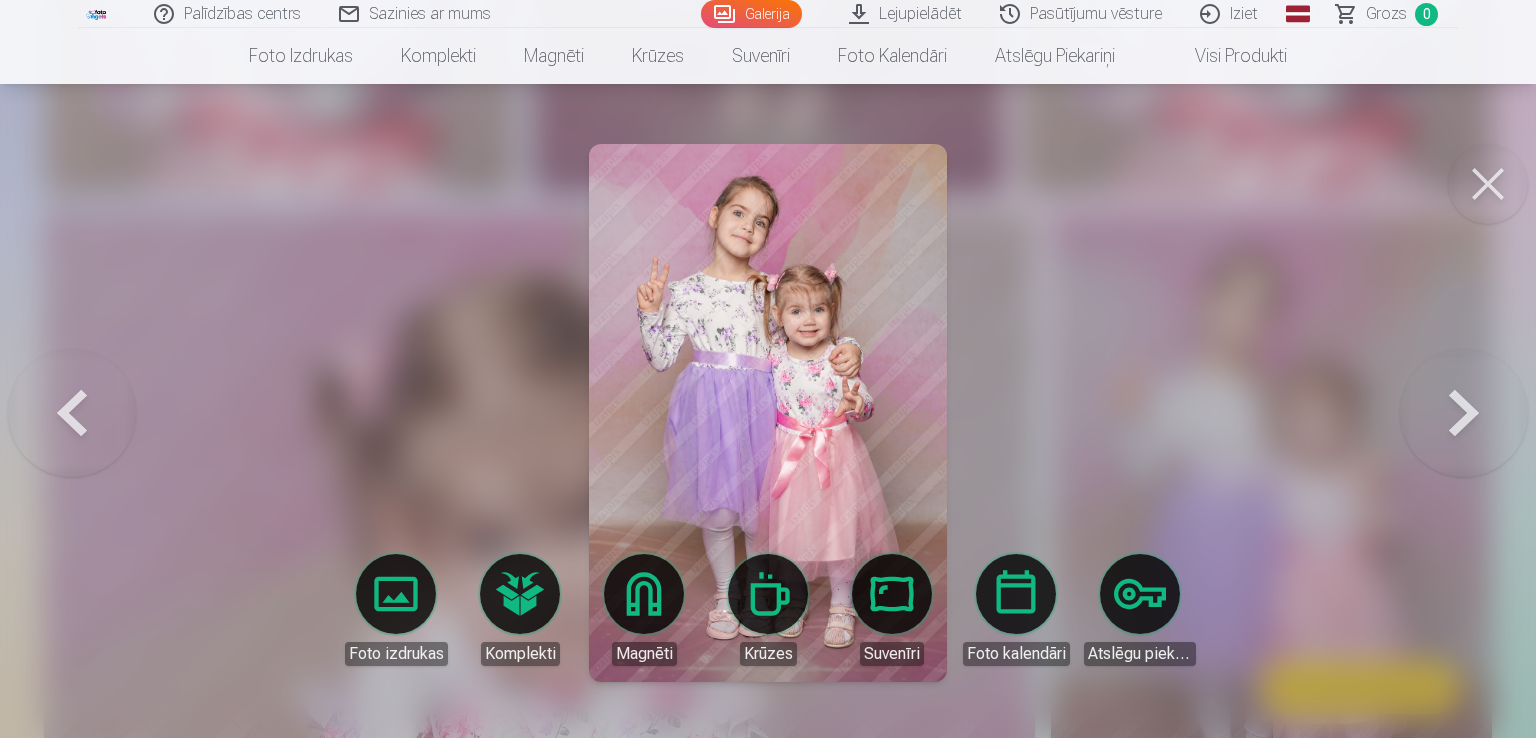 click at bounding box center (1488, 184) 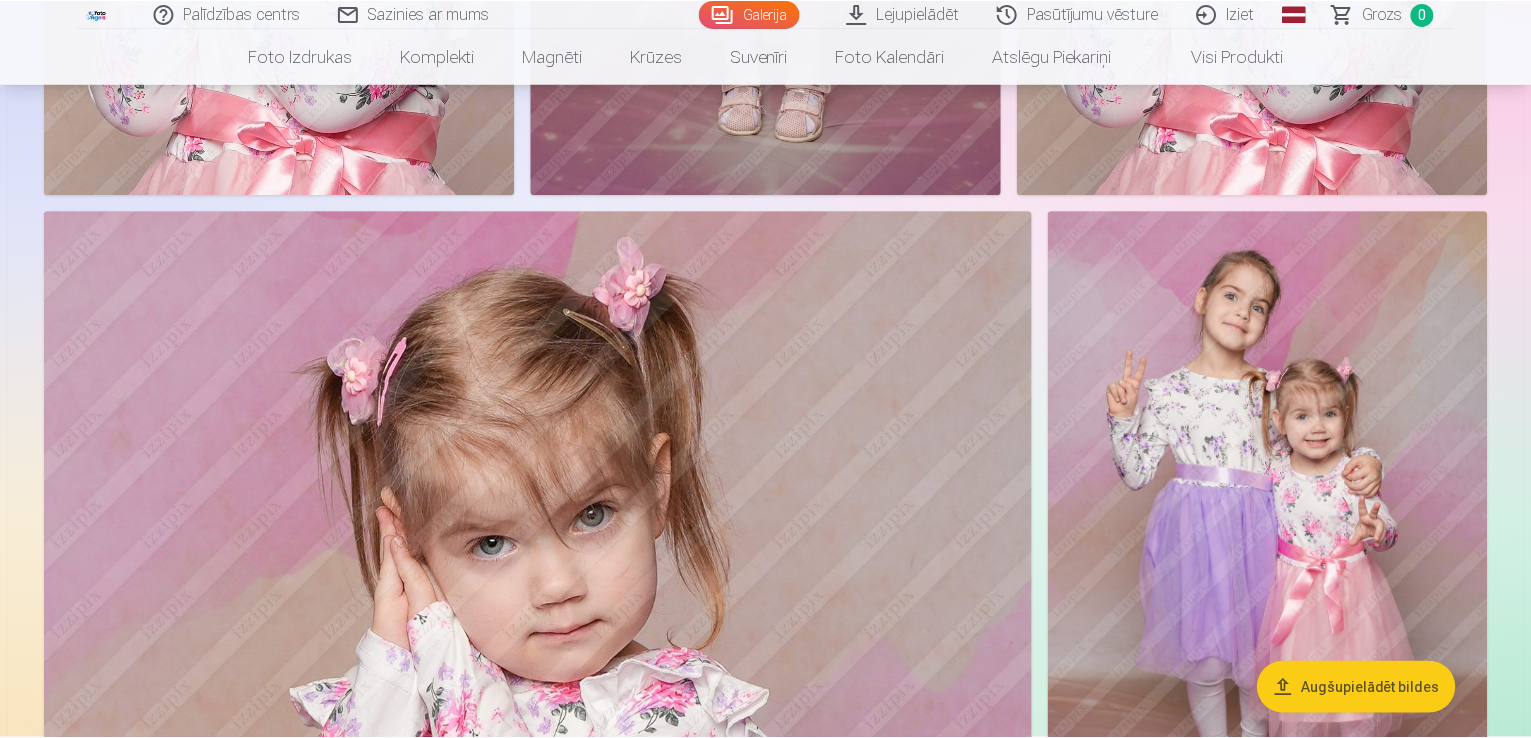 scroll, scrollTop: 3428, scrollLeft: 0, axis: vertical 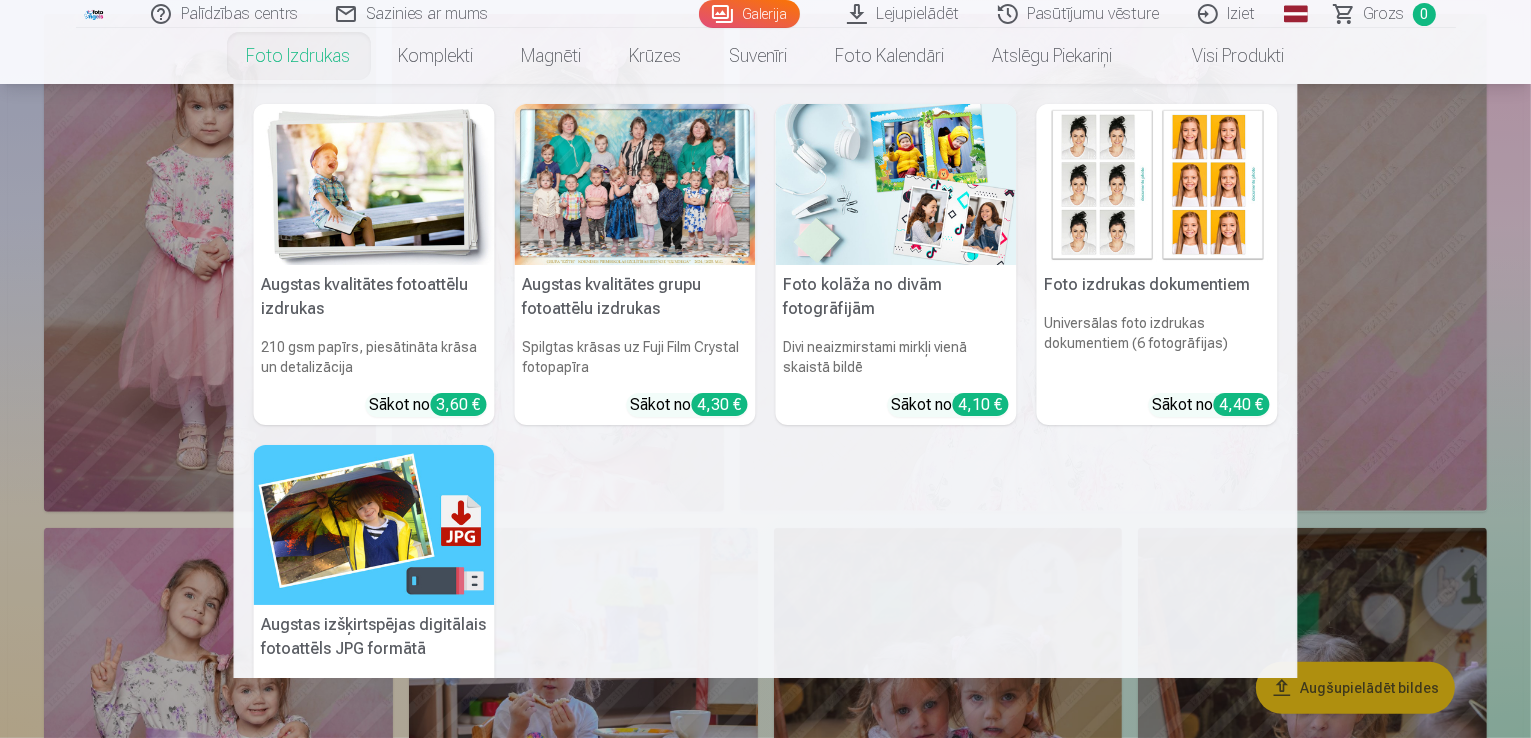 click on "Foto izdrukas" at bounding box center (299, 56) 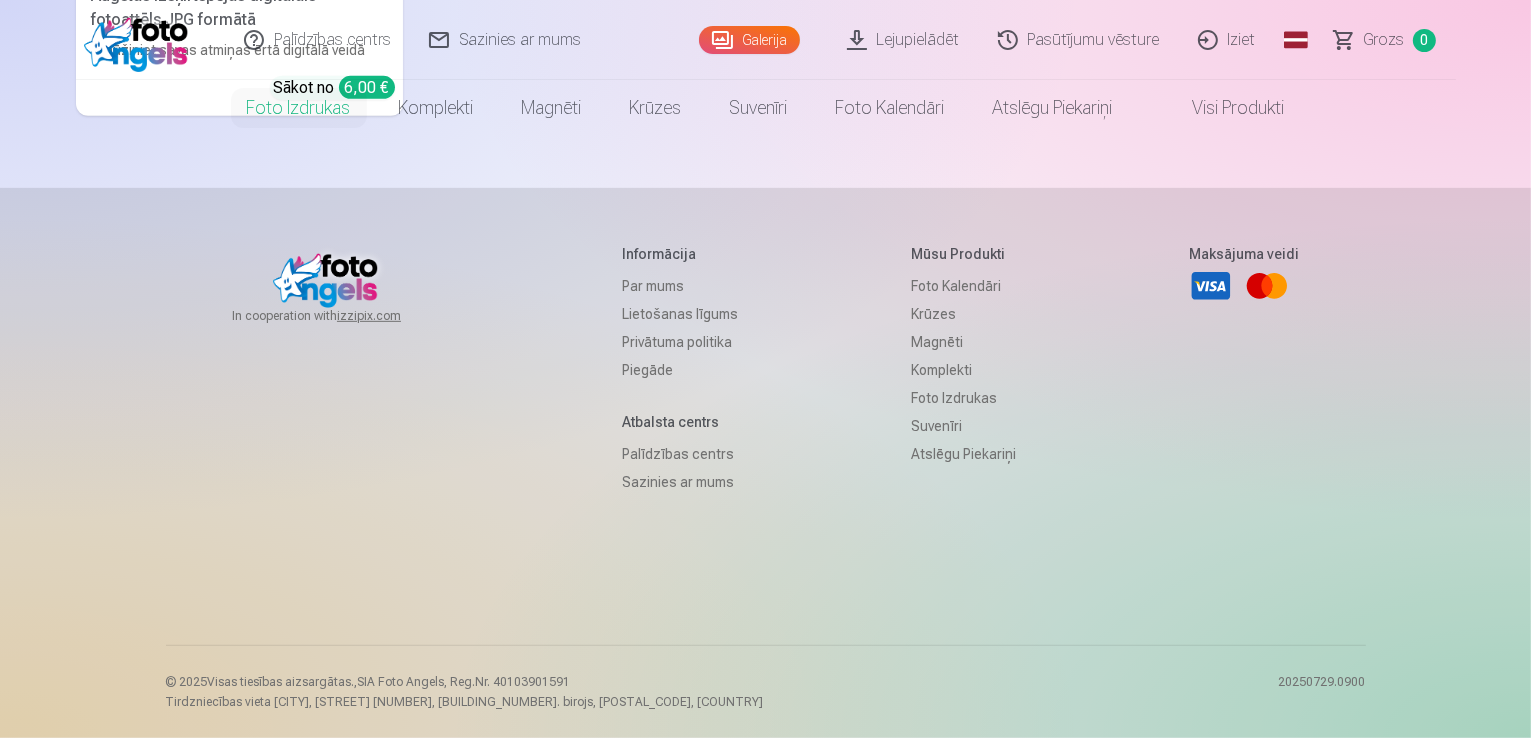 scroll, scrollTop: 0, scrollLeft: 0, axis: both 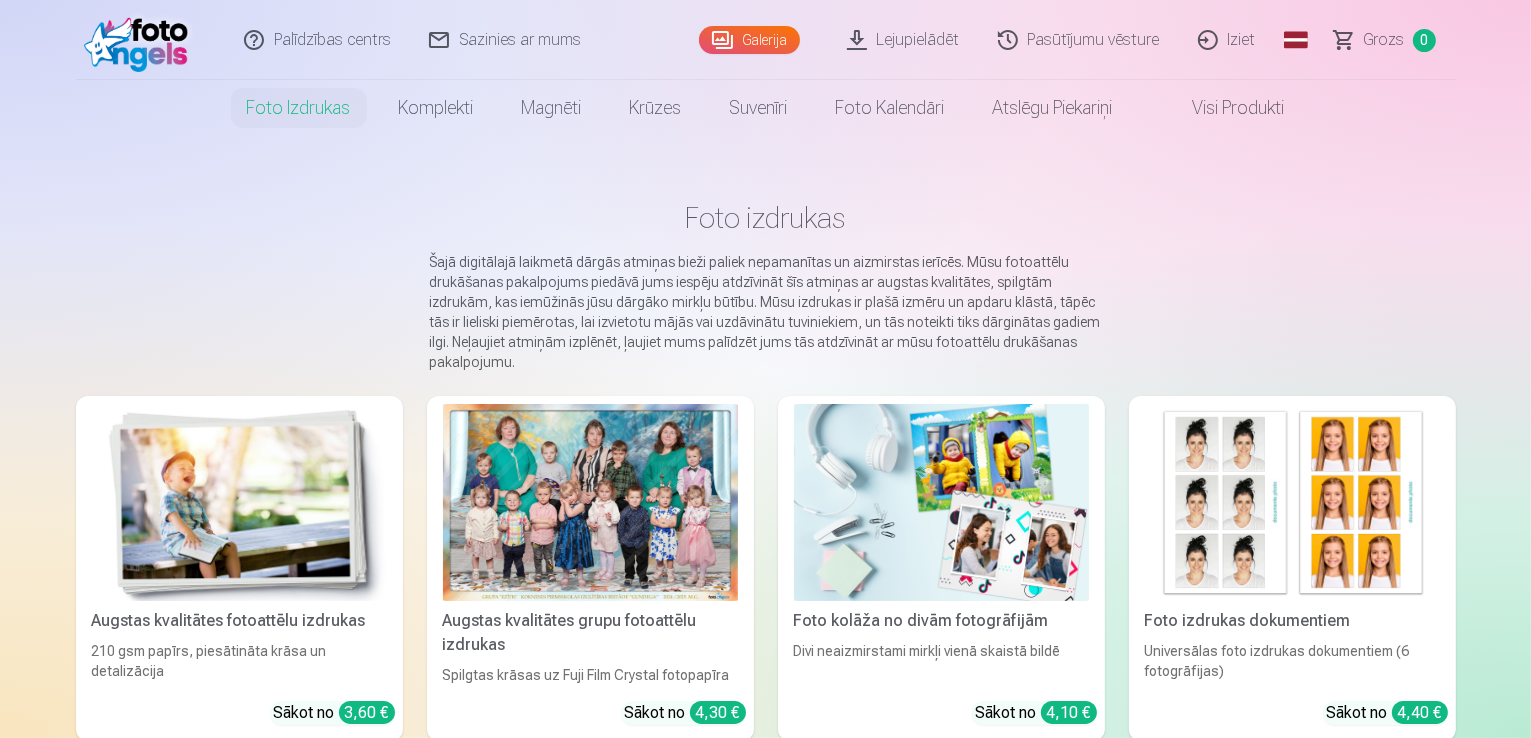 click at bounding box center [590, 502] 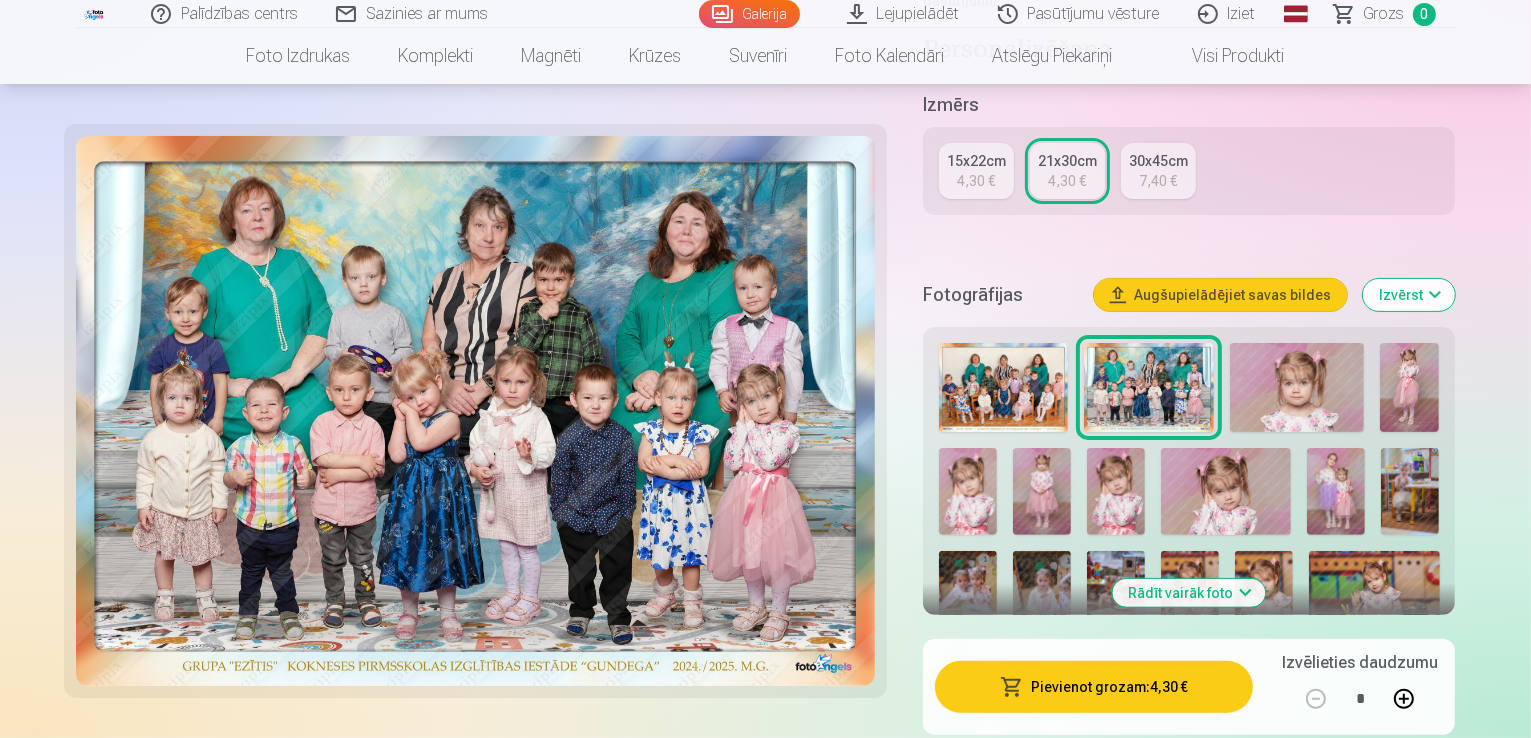 scroll, scrollTop: 502, scrollLeft: 0, axis: vertical 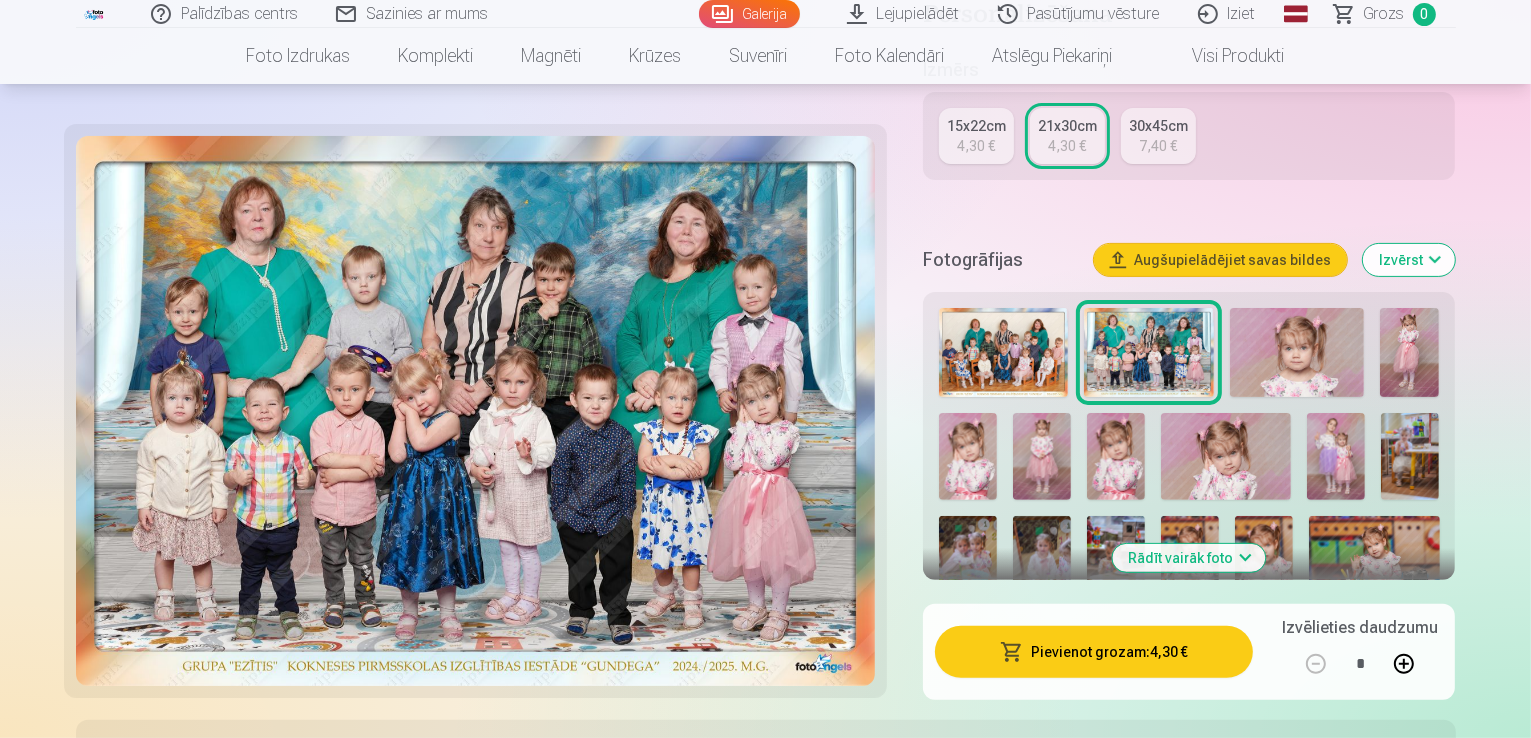click on "Pievienot grozam :  4,30 €" at bounding box center (1094, 652) 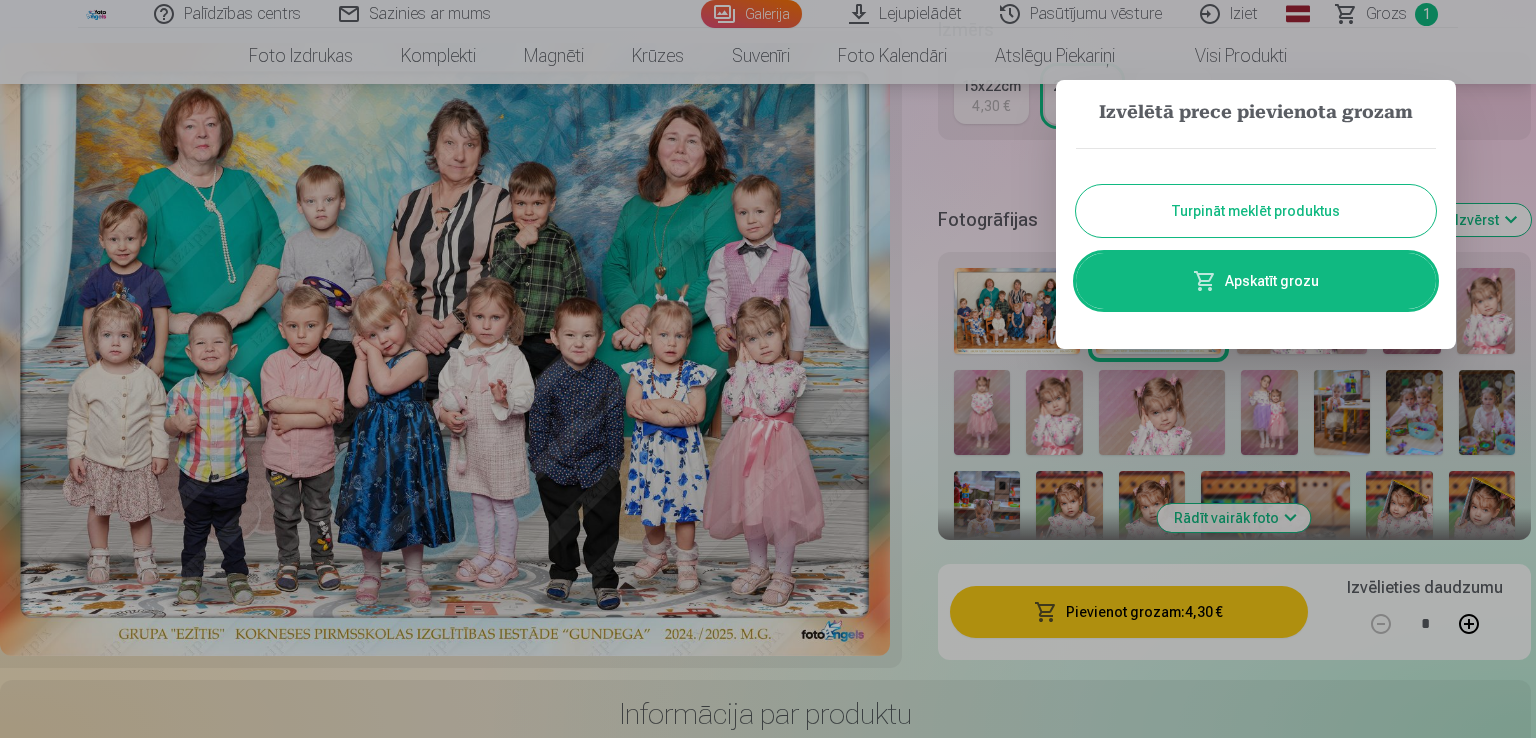 click on "Turpināt meklēt produktus" at bounding box center [1256, 211] 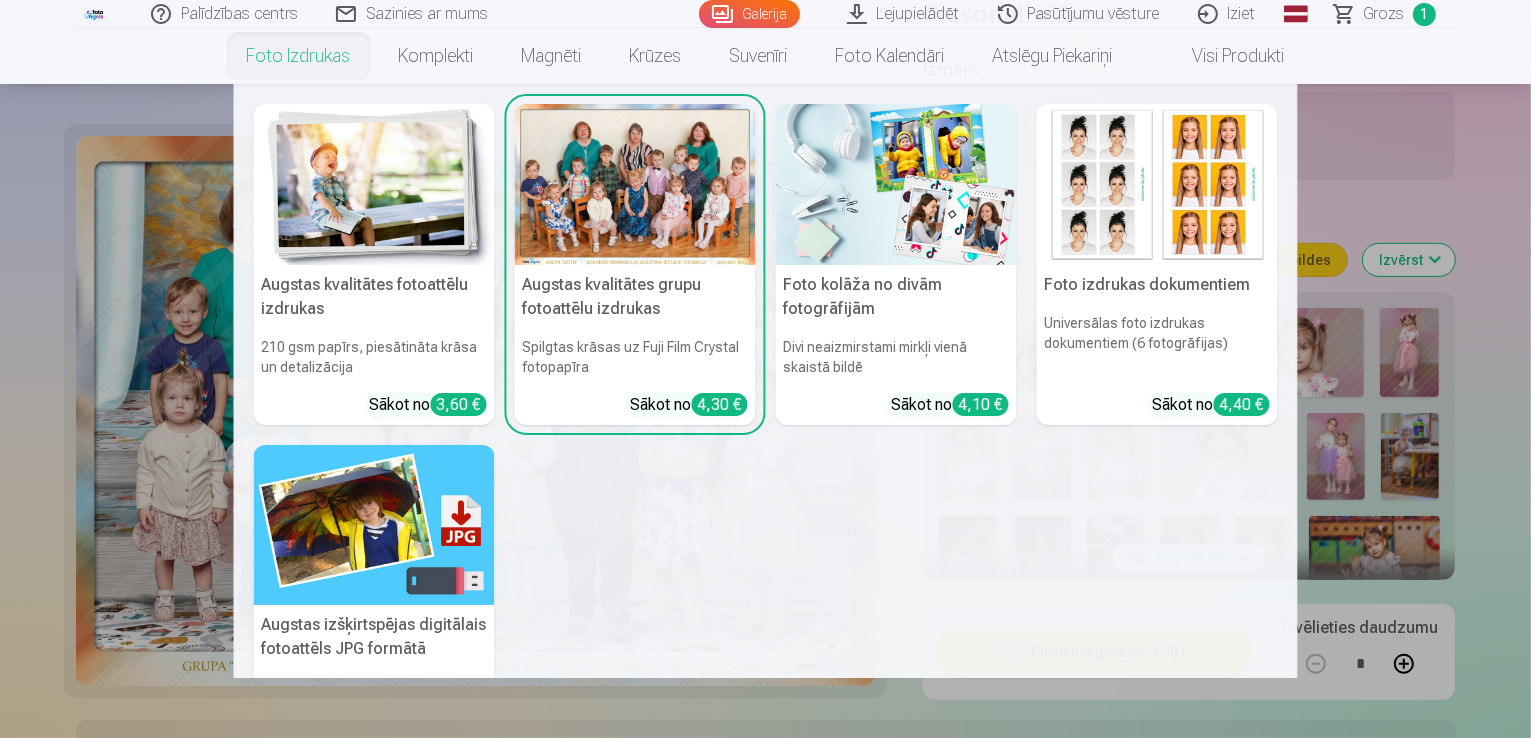 click on "Foto izdrukas" at bounding box center (299, 56) 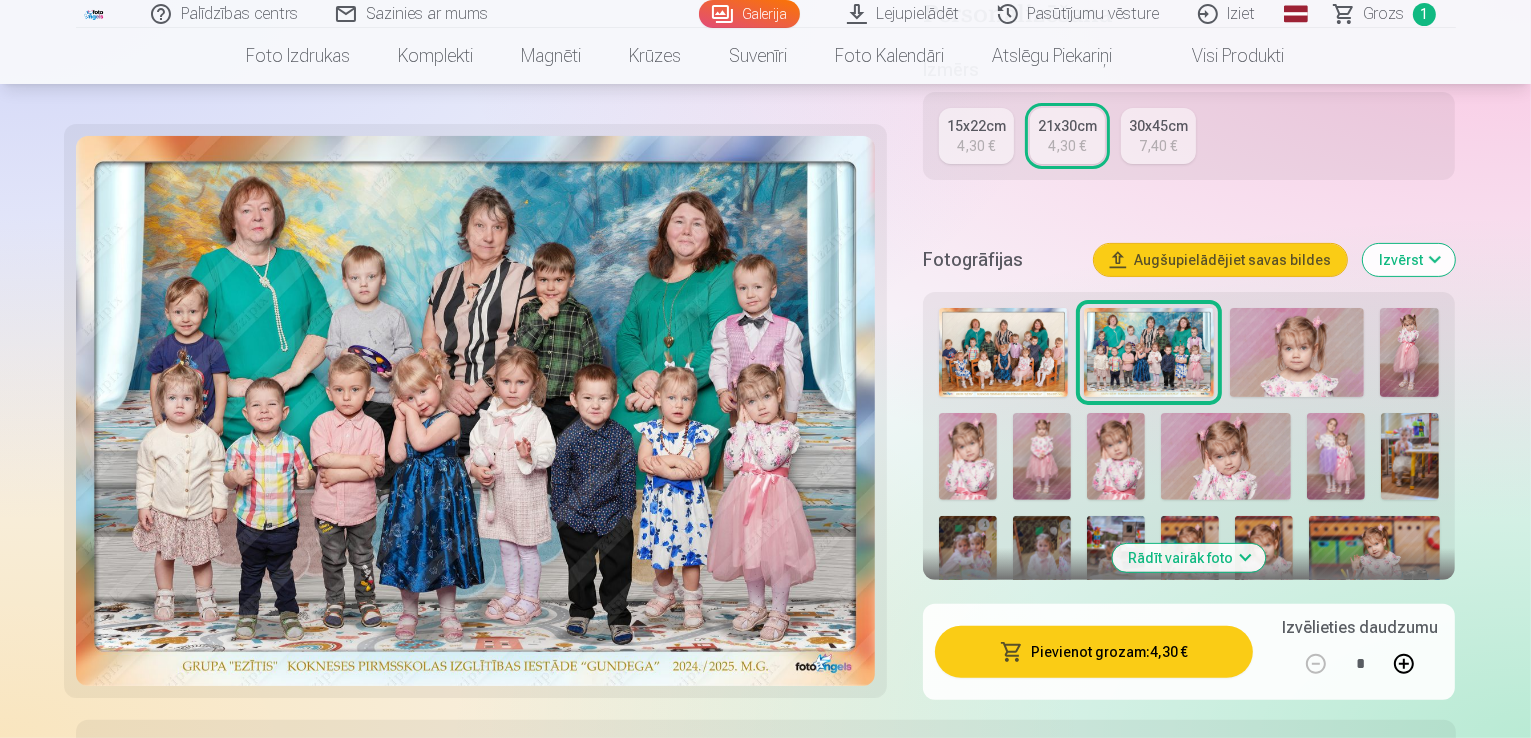 scroll, scrollTop: 0, scrollLeft: 0, axis: both 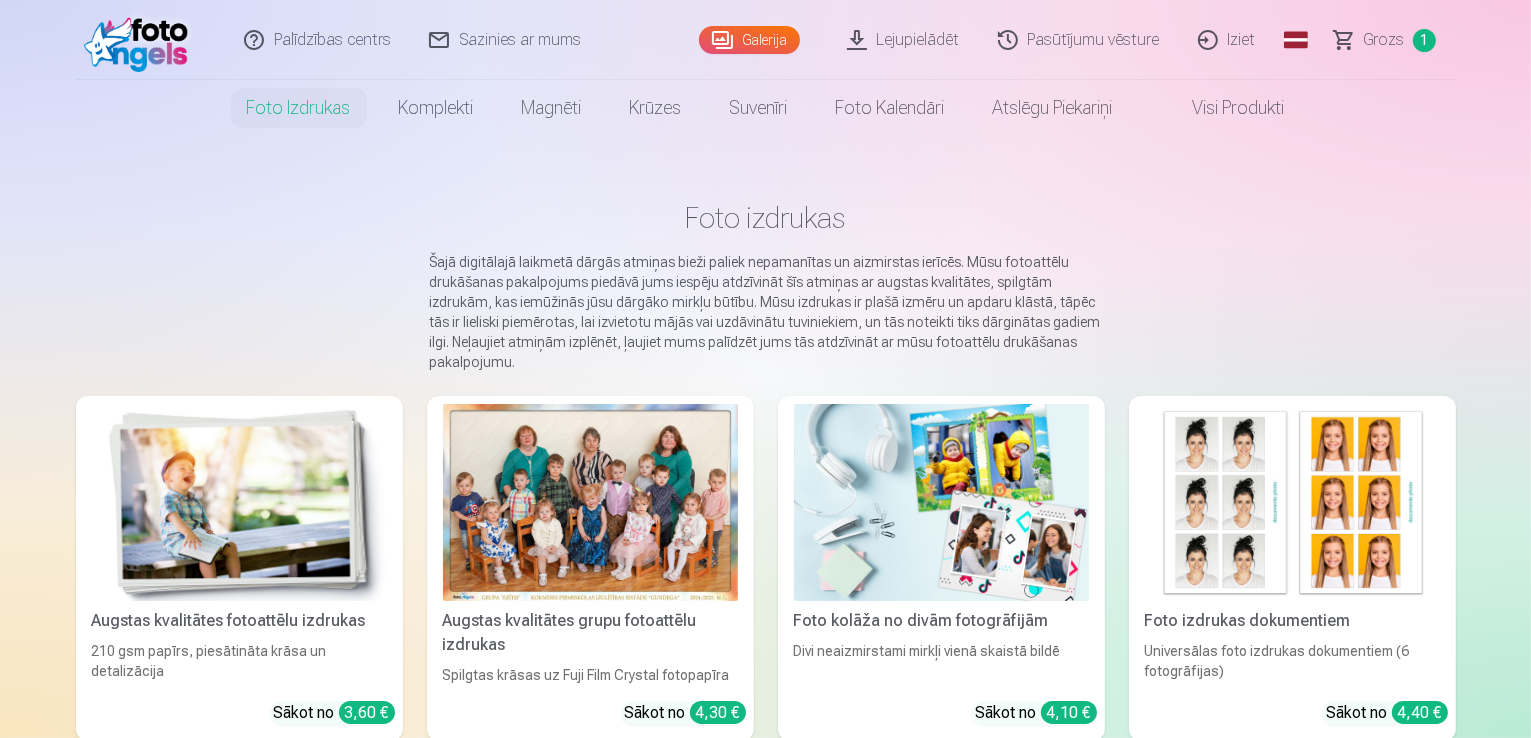 click at bounding box center (239, 502) 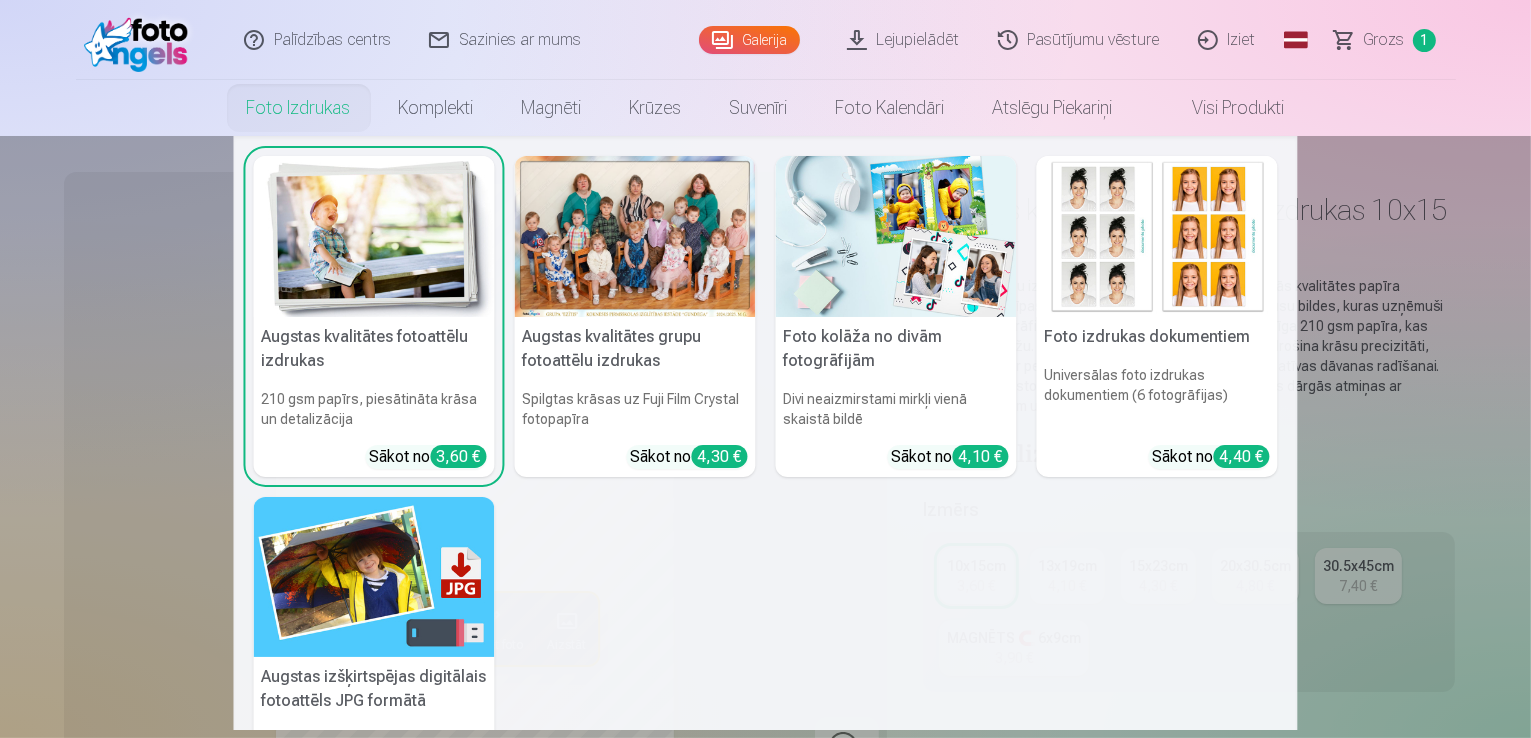 click on "Foto izdrukas" at bounding box center [299, 108] 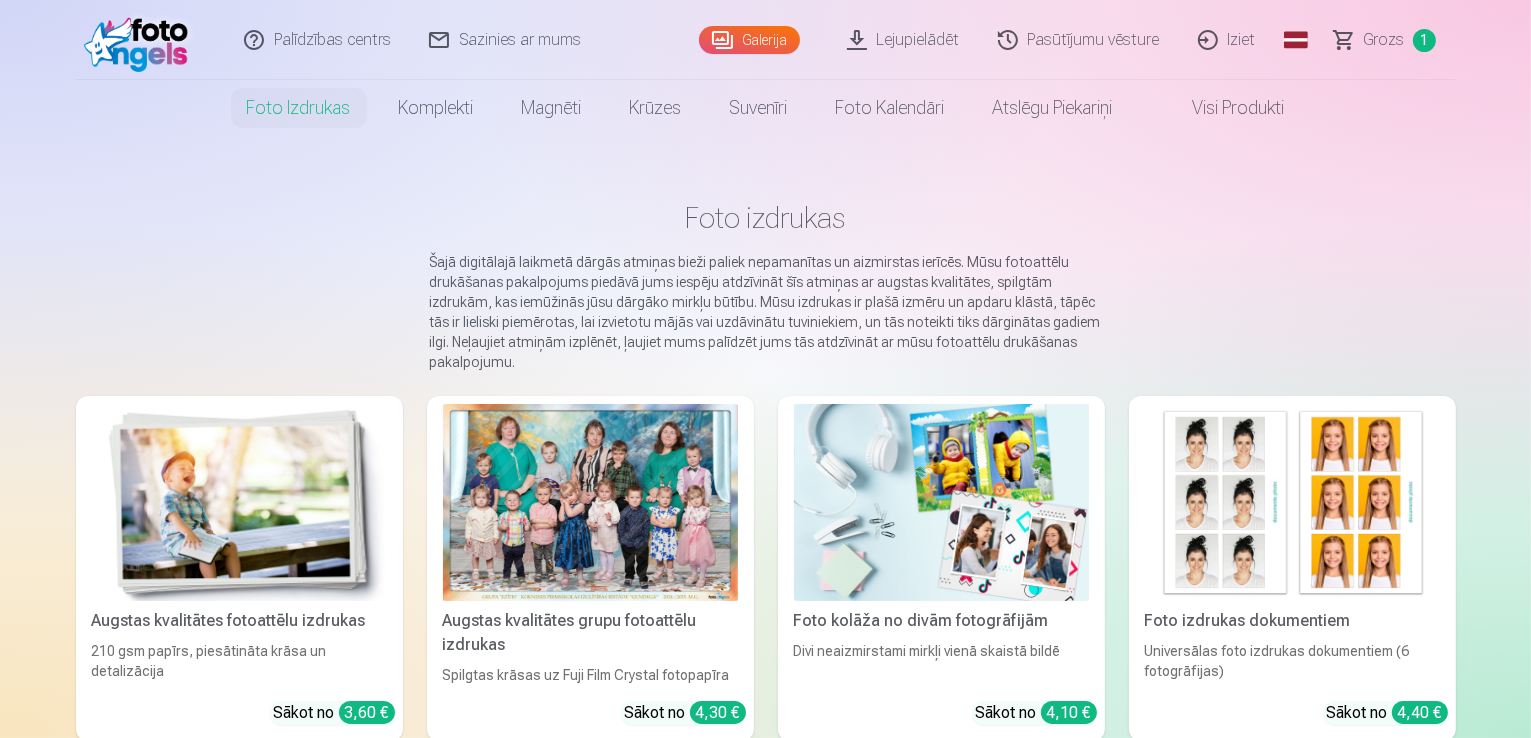 click at bounding box center (239, 502) 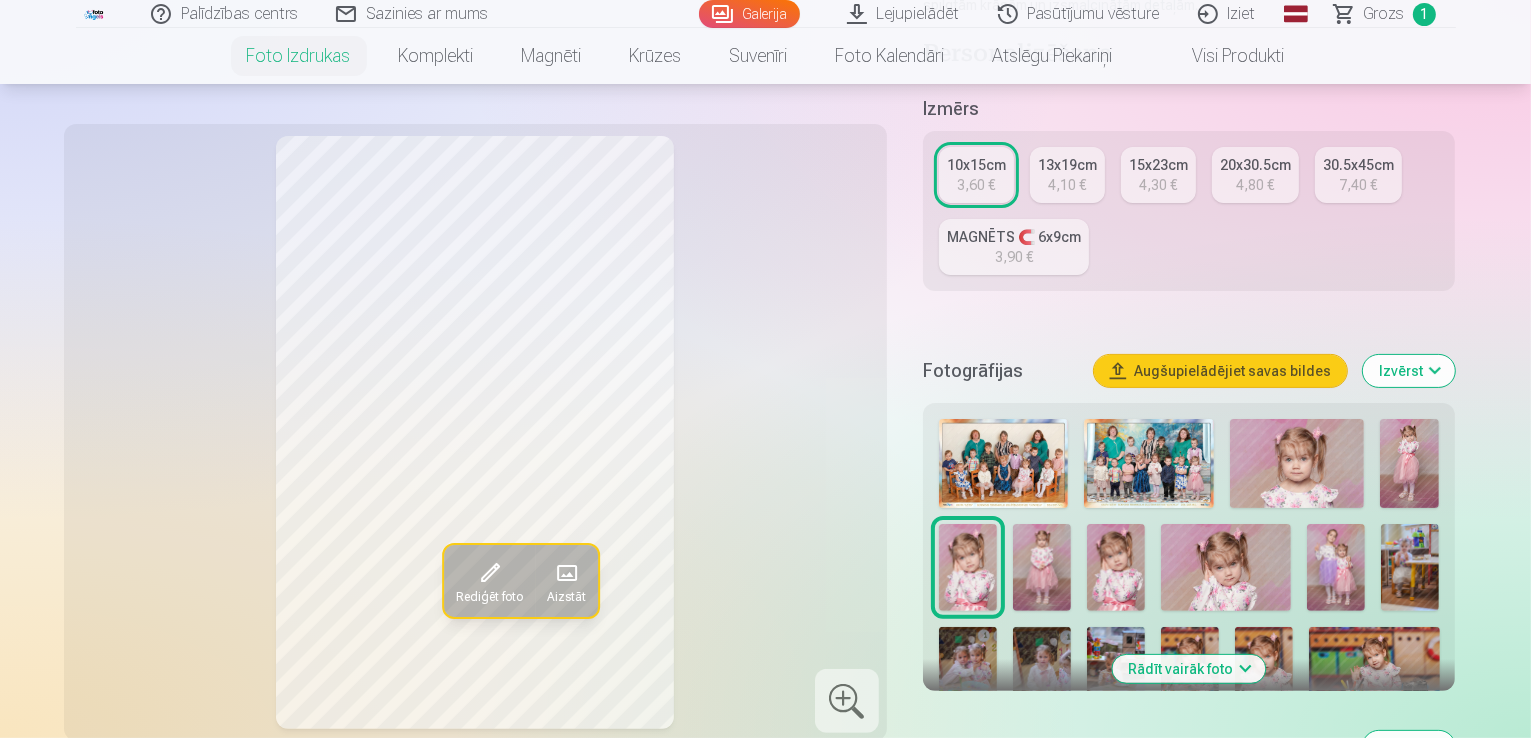 scroll, scrollTop: 410, scrollLeft: 0, axis: vertical 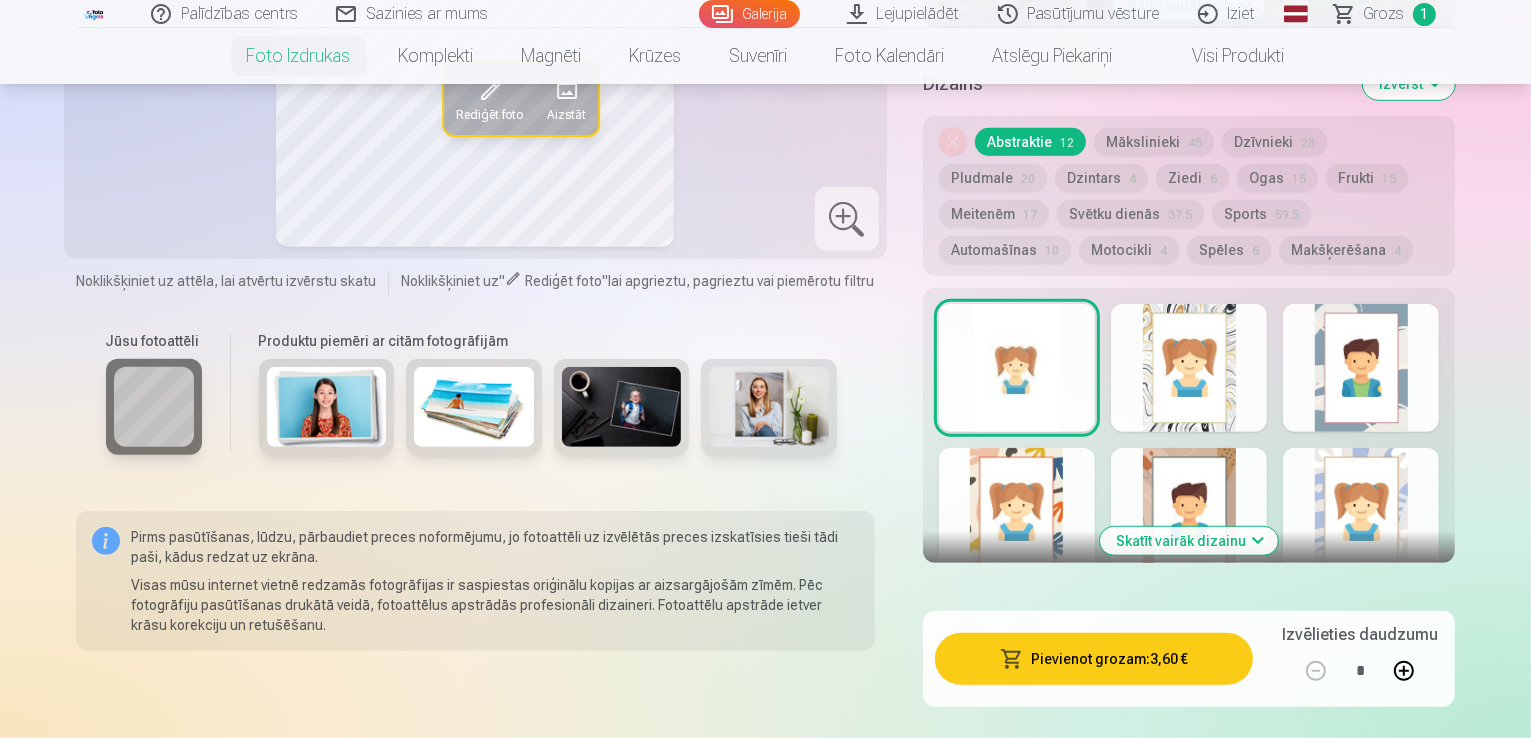 click on "Pievienot grozam :  3,60 €" at bounding box center [1094, 659] 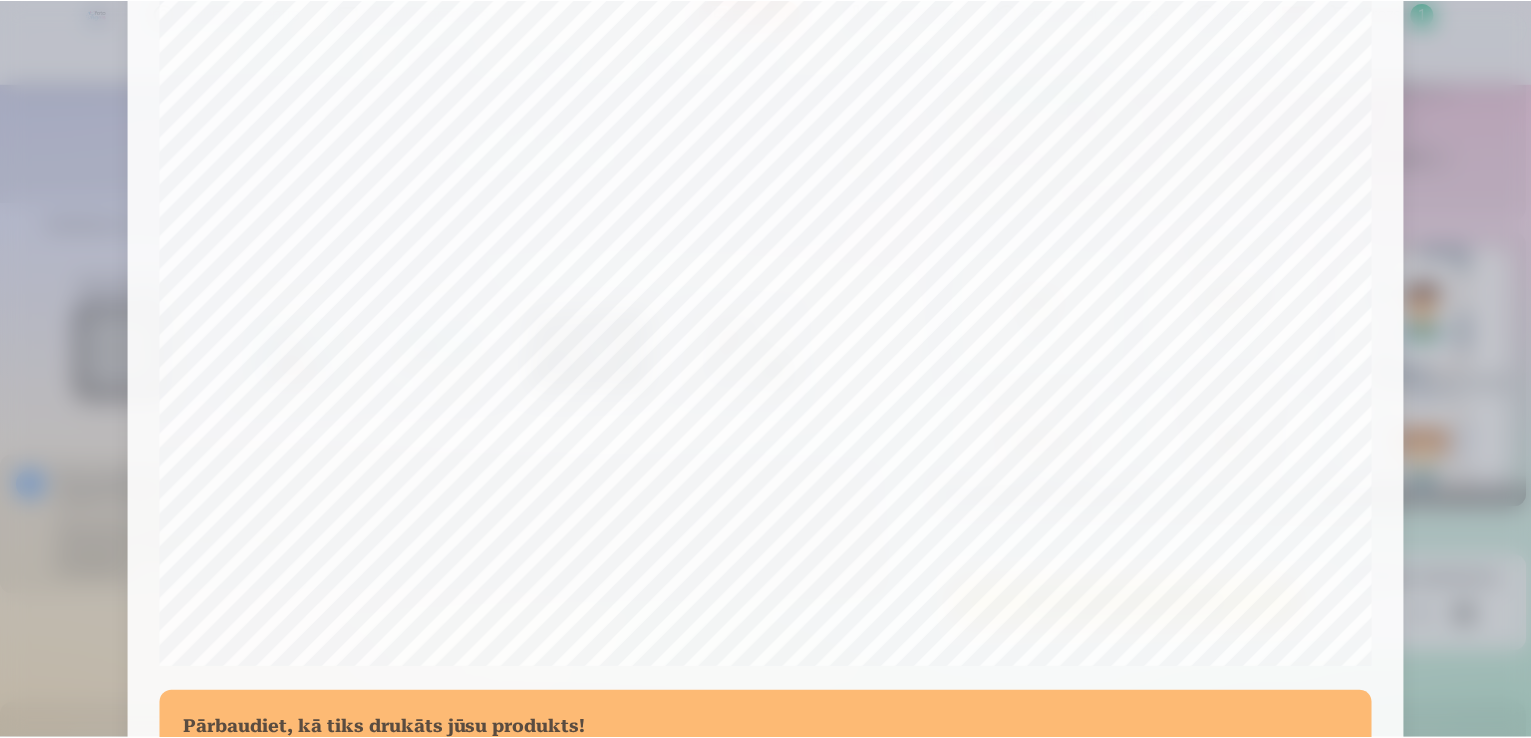 scroll, scrollTop: 702, scrollLeft: 0, axis: vertical 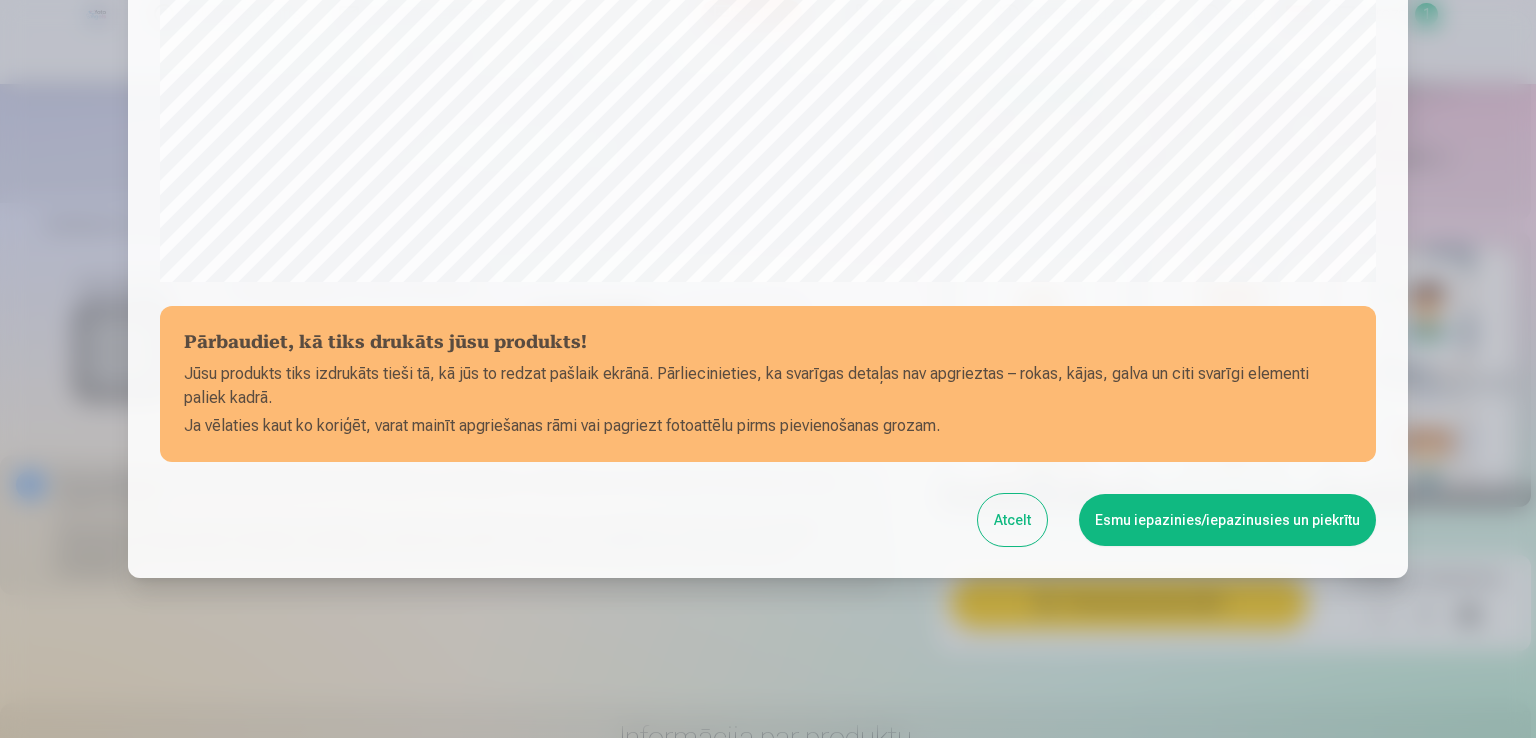 click on "Esmu iepazinies/iepazinusies un piekrītu" at bounding box center [1227, 520] 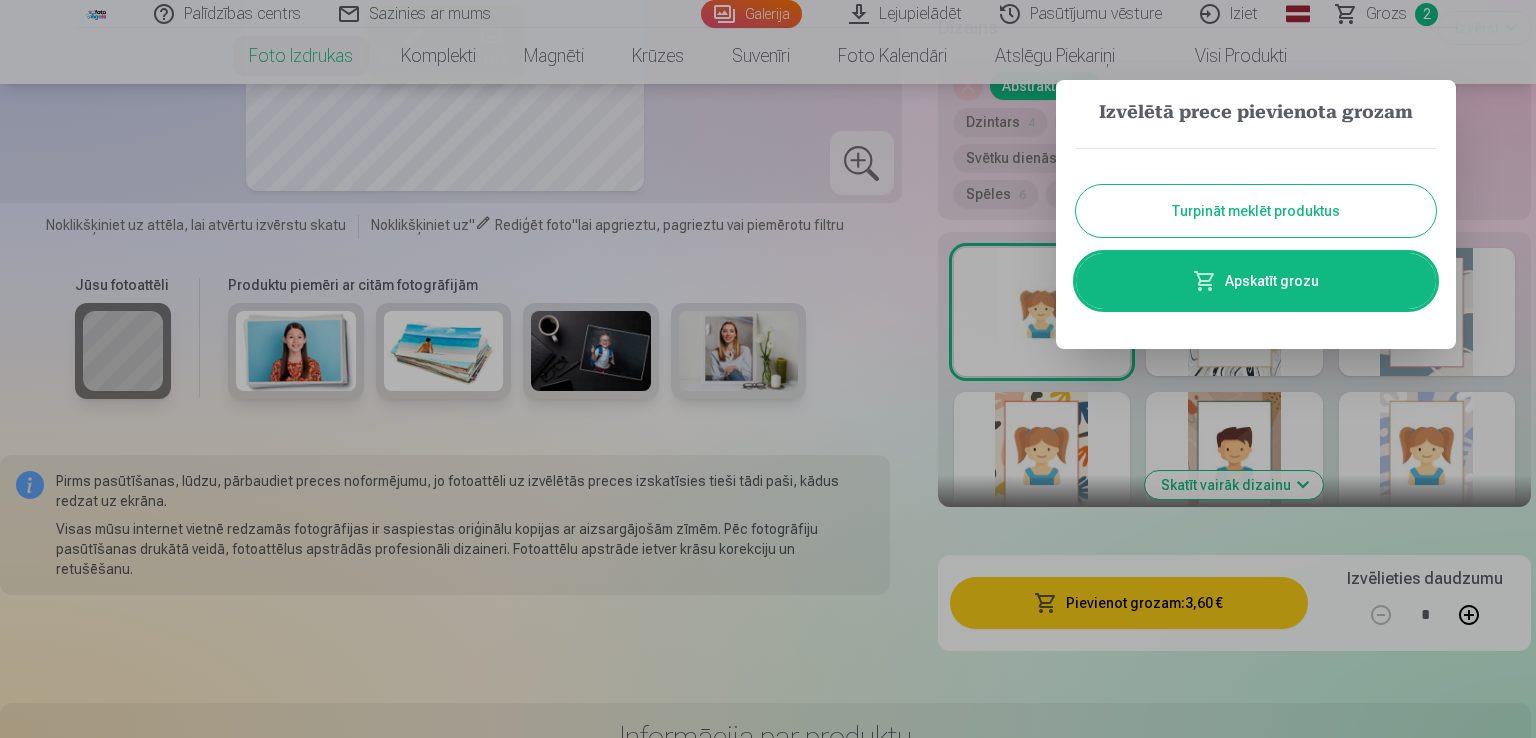 click on "Turpināt meklēt produktus" at bounding box center [1256, 211] 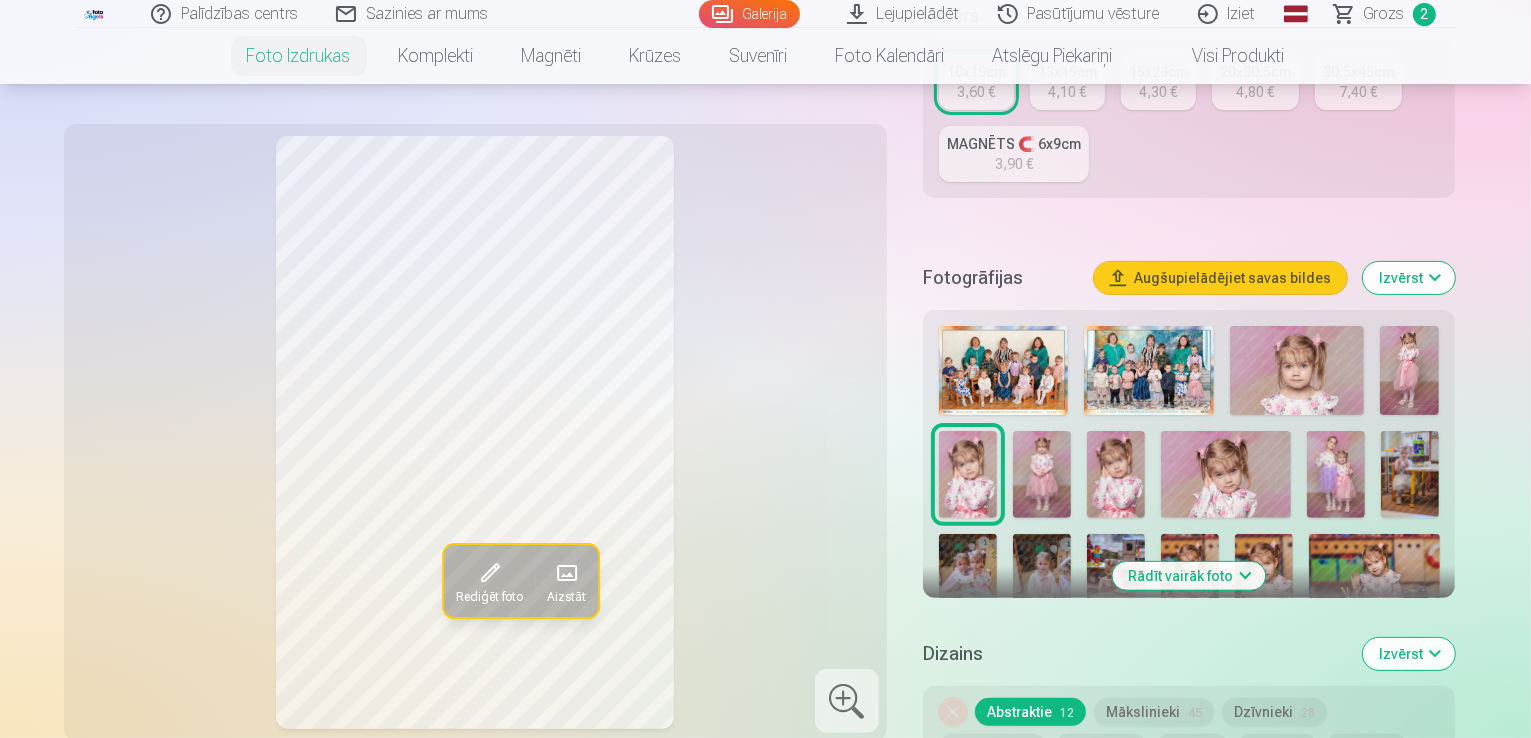 scroll, scrollTop: 532, scrollLeft: 0, axis: vertical 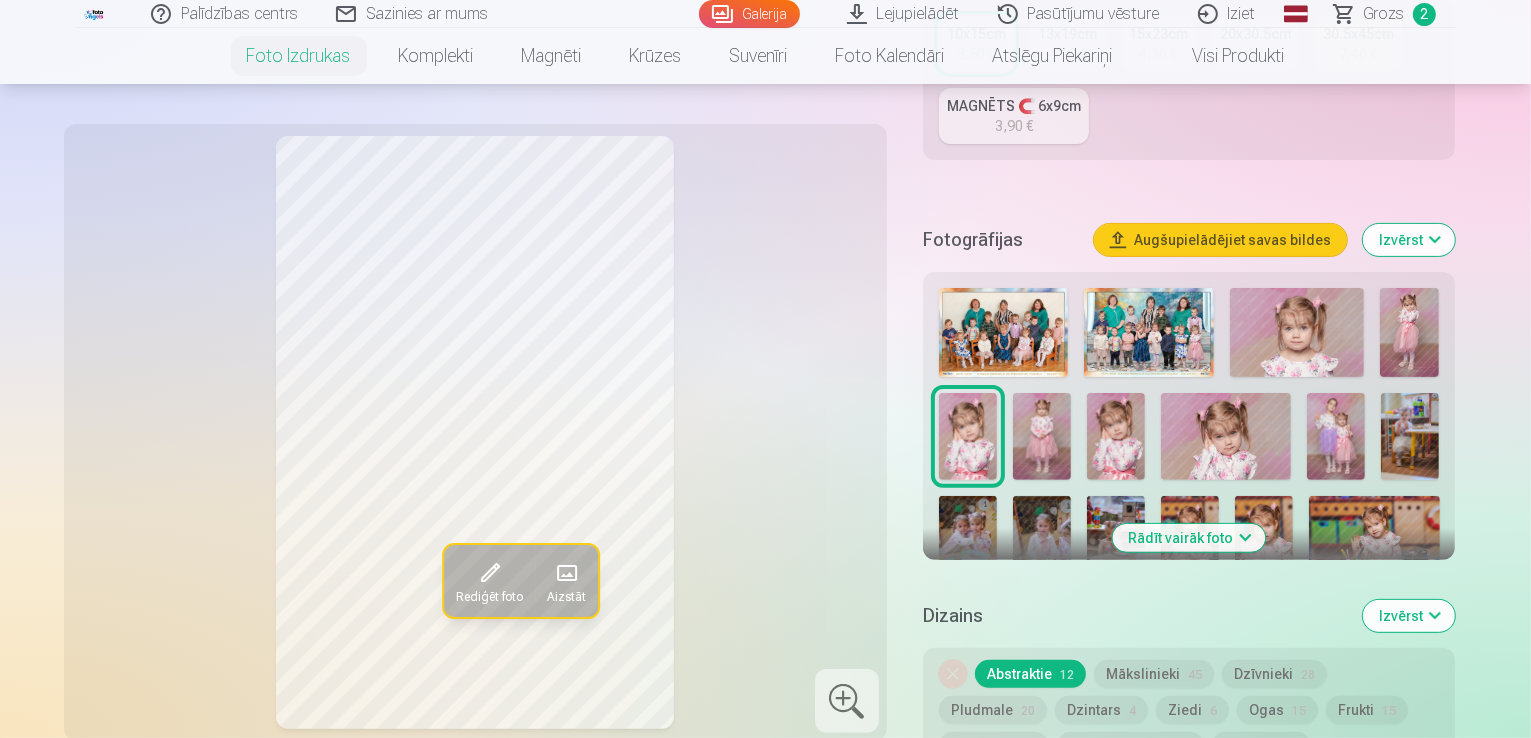 click at bounding box center (1042, 436) 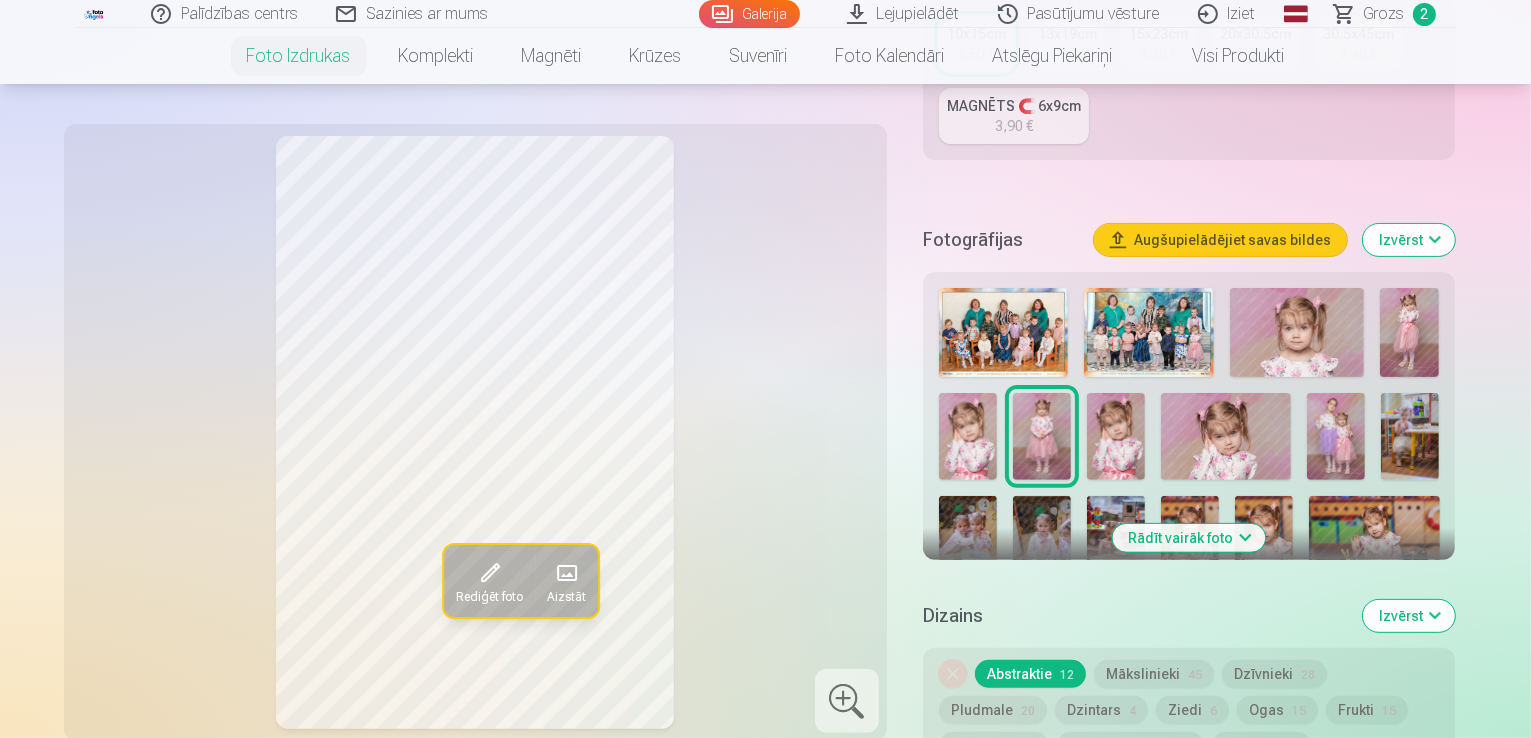 click at bounding box center [1116, 436] 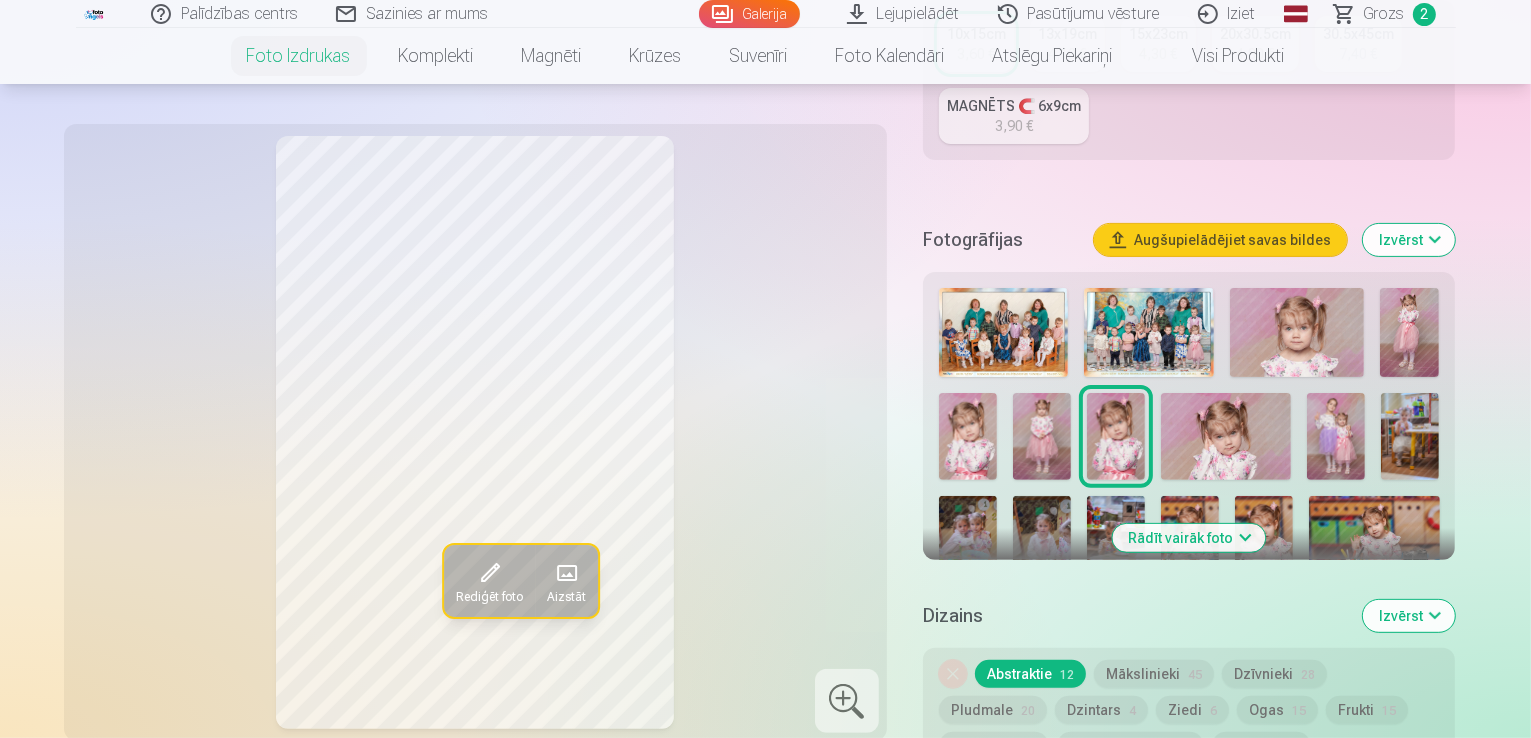 click at bounding box center (1226, 436) 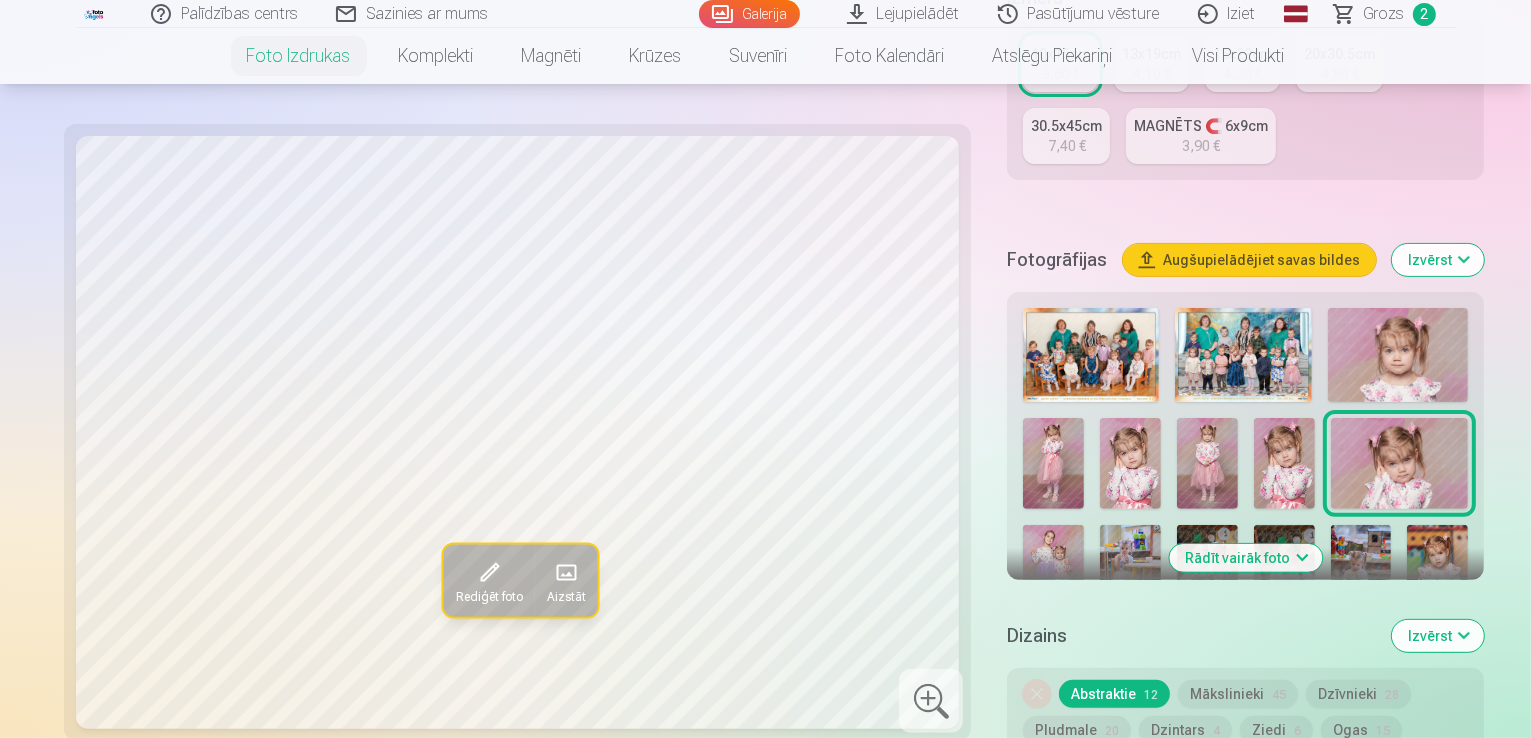 click at bounding box center [1053, 570] 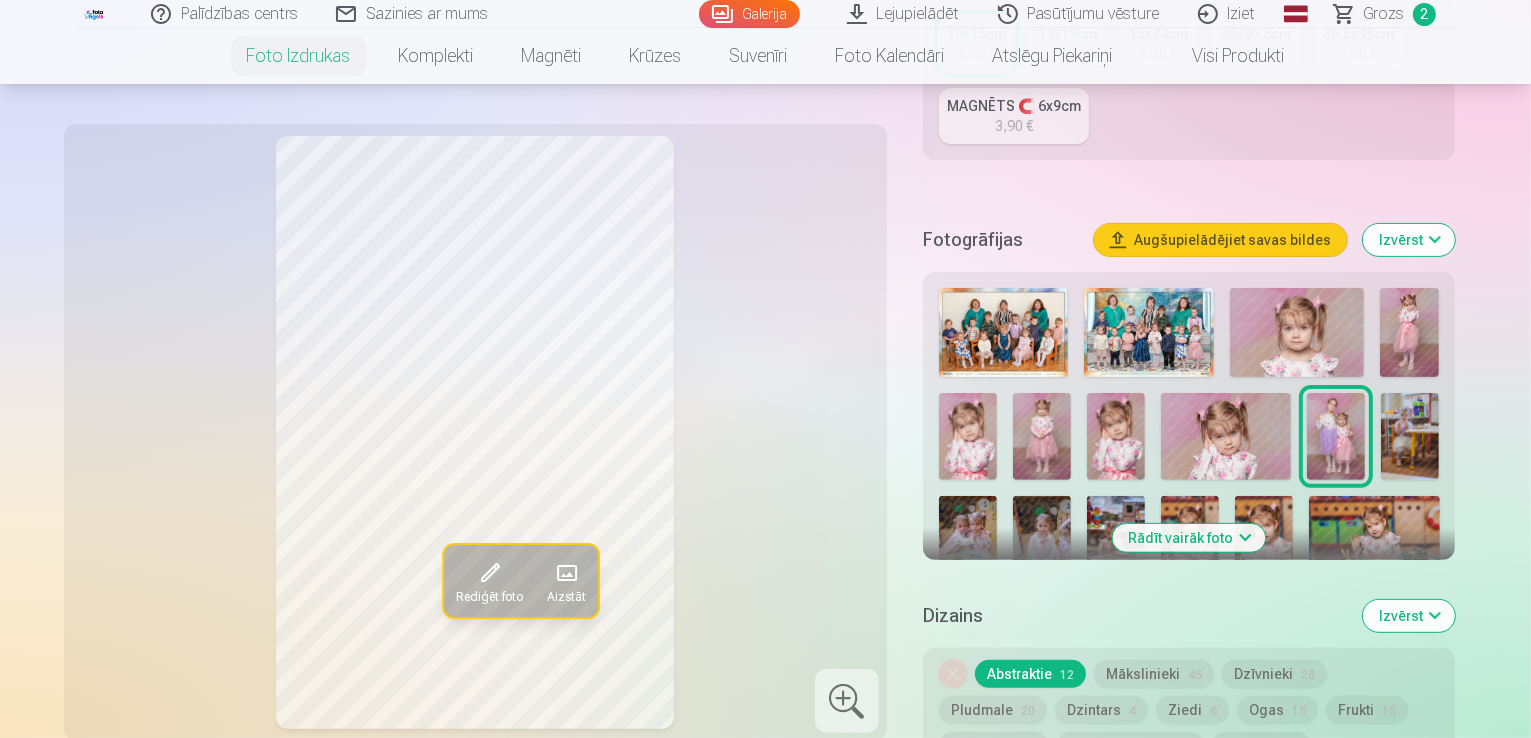 click at bounding box center (1410, 436) 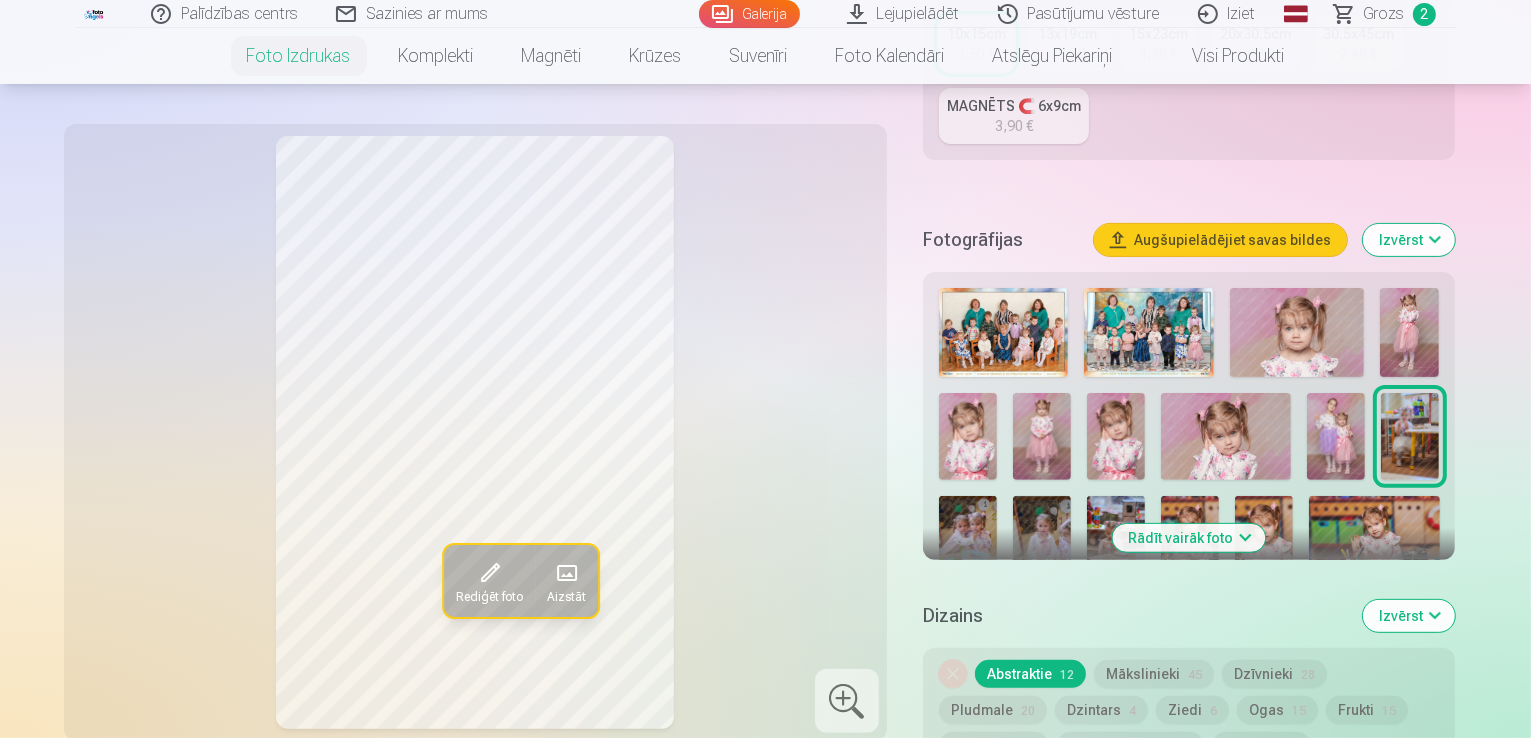 click at bounding box center (968, 539) 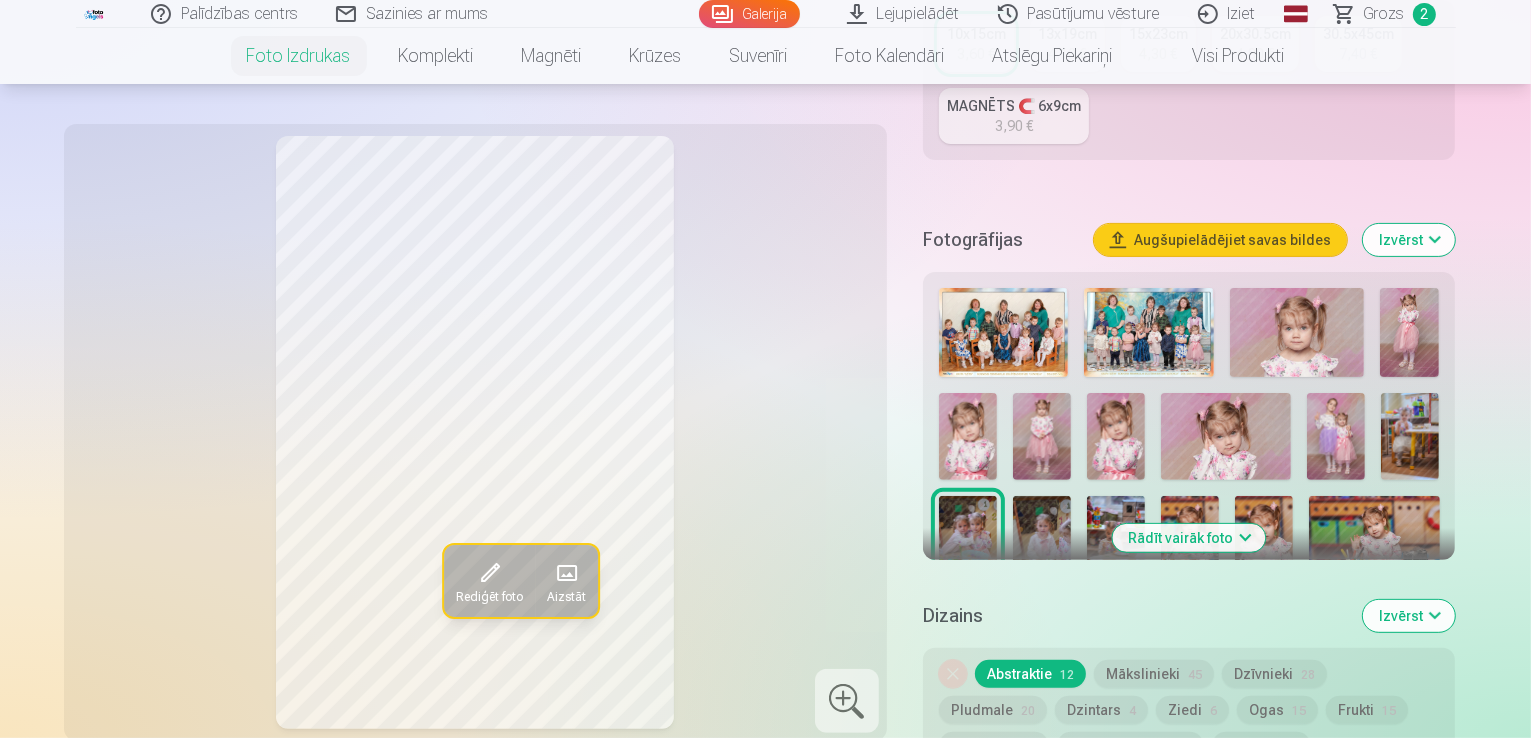 click at bounding box center [1042, 539] 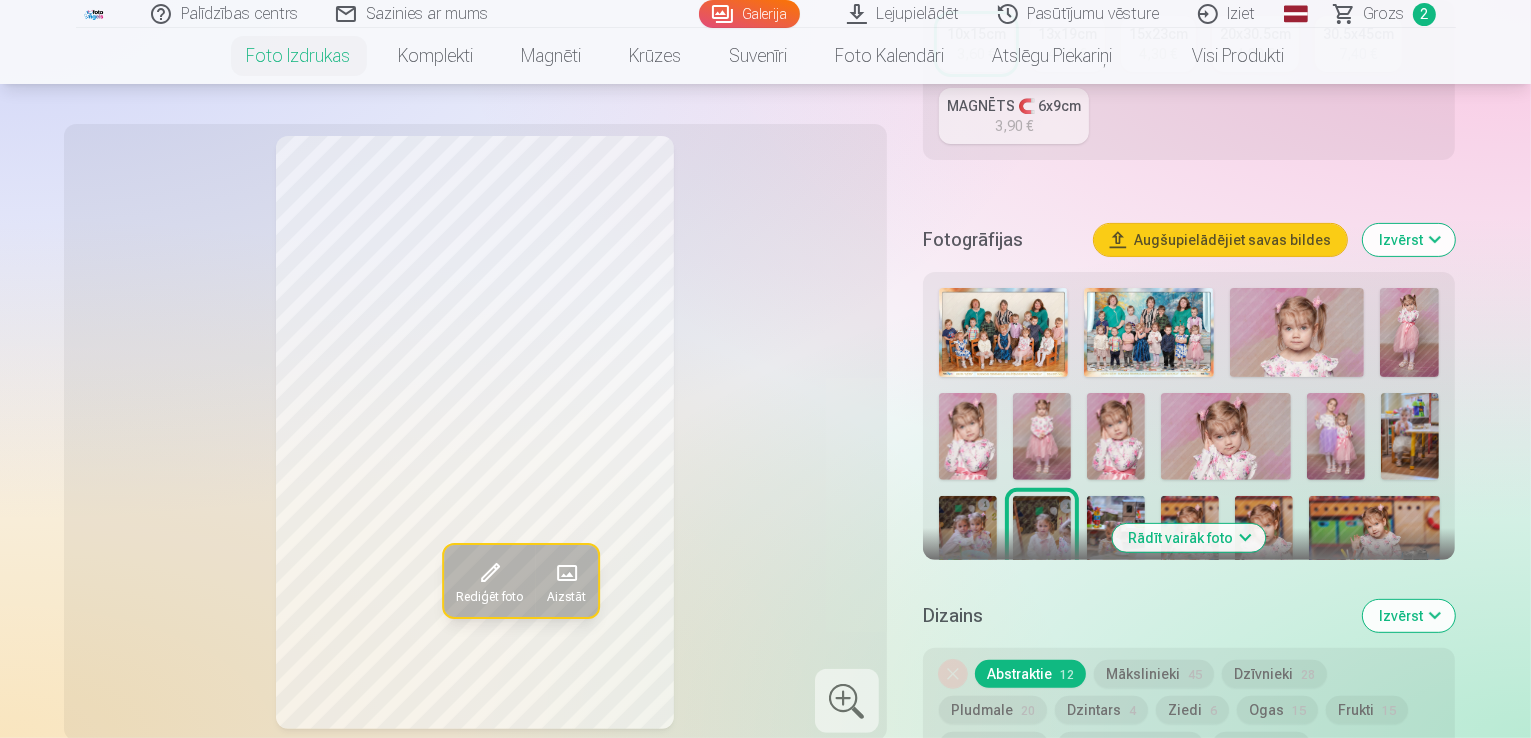 click at bounding box center [1116, 539] 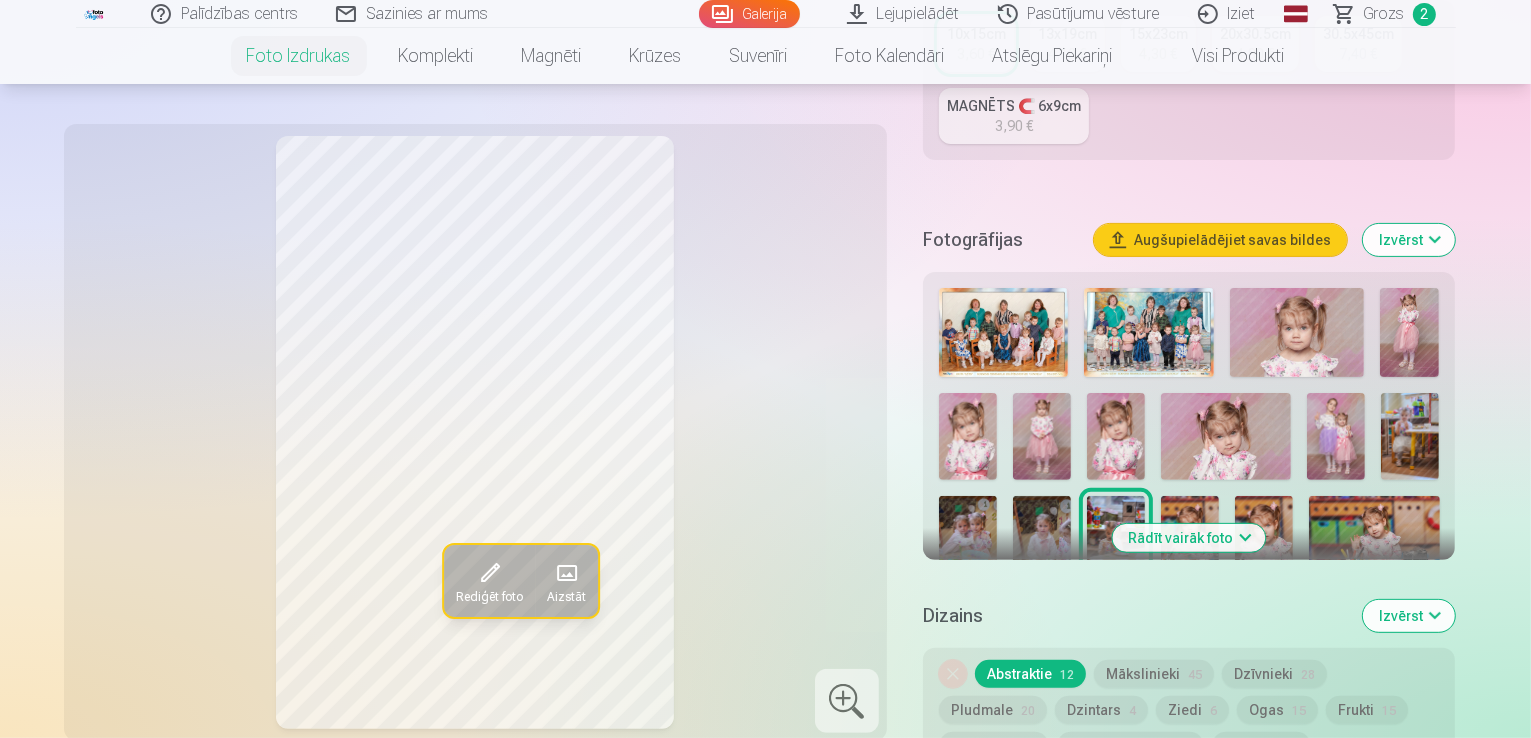 click on "Rādīt vairāk foto" at bounding box center (1189, 538) 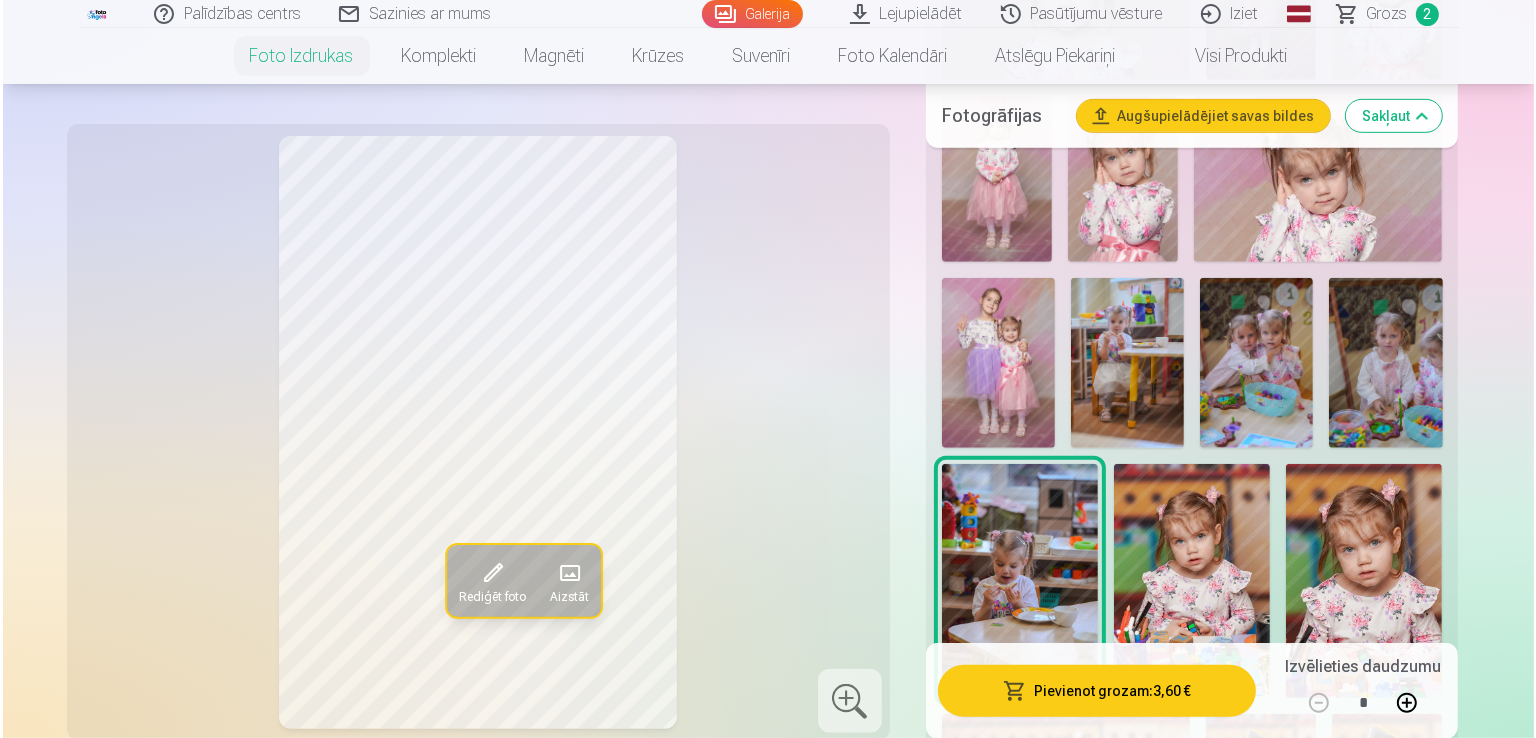 scroll, scrollTop: 1098, scrollLeft: 0, axis: vertical 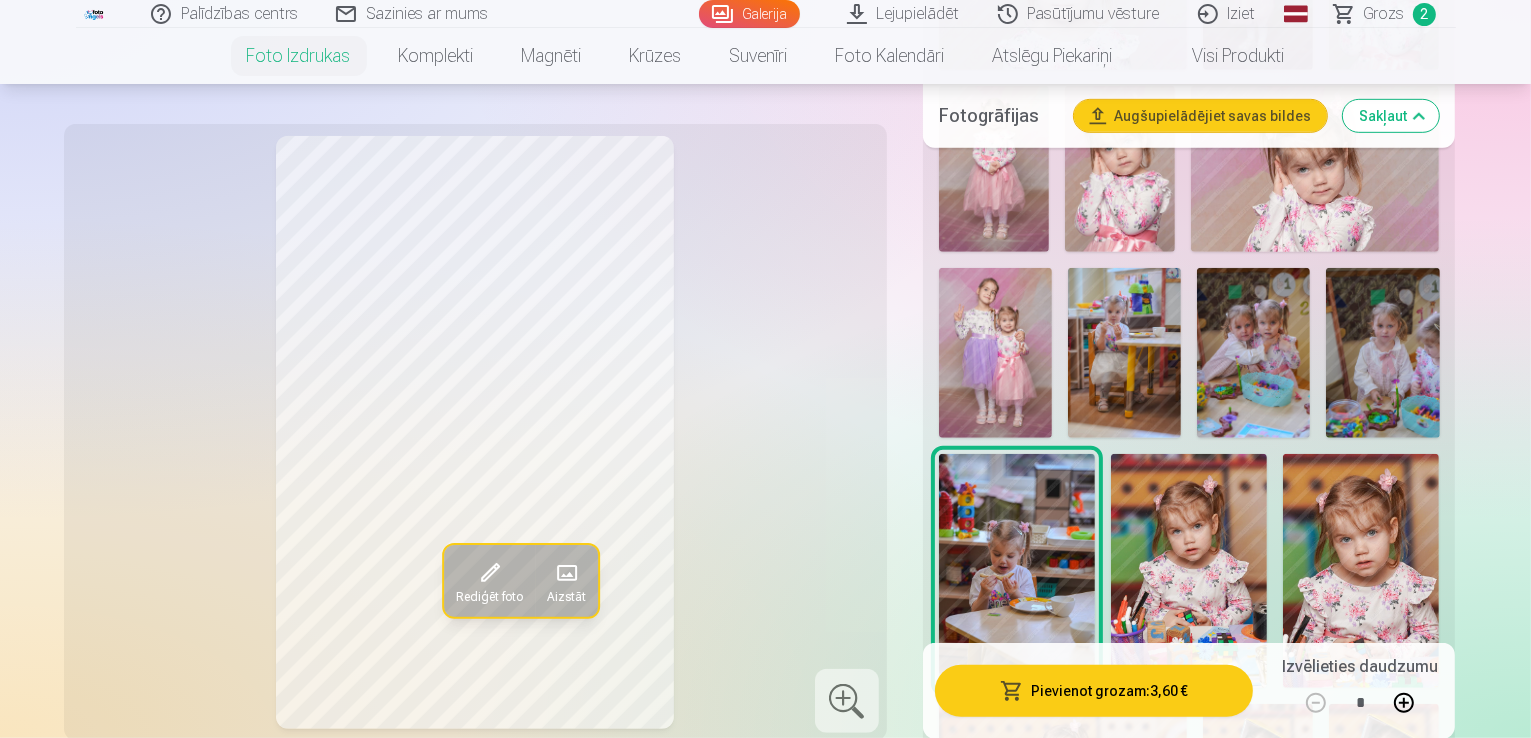 click at bounding box center (1189, 571) 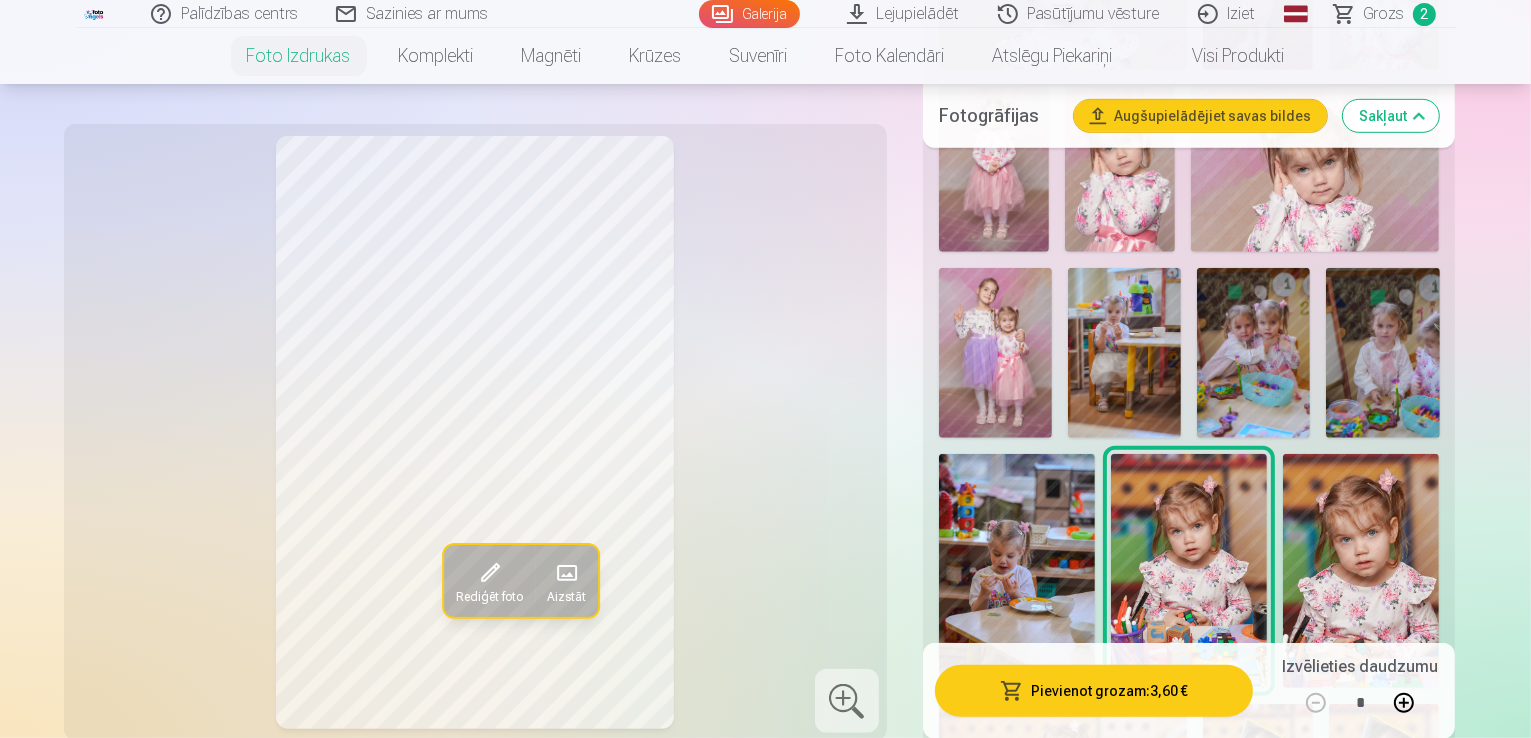 click at bounding box center (1361, 571) 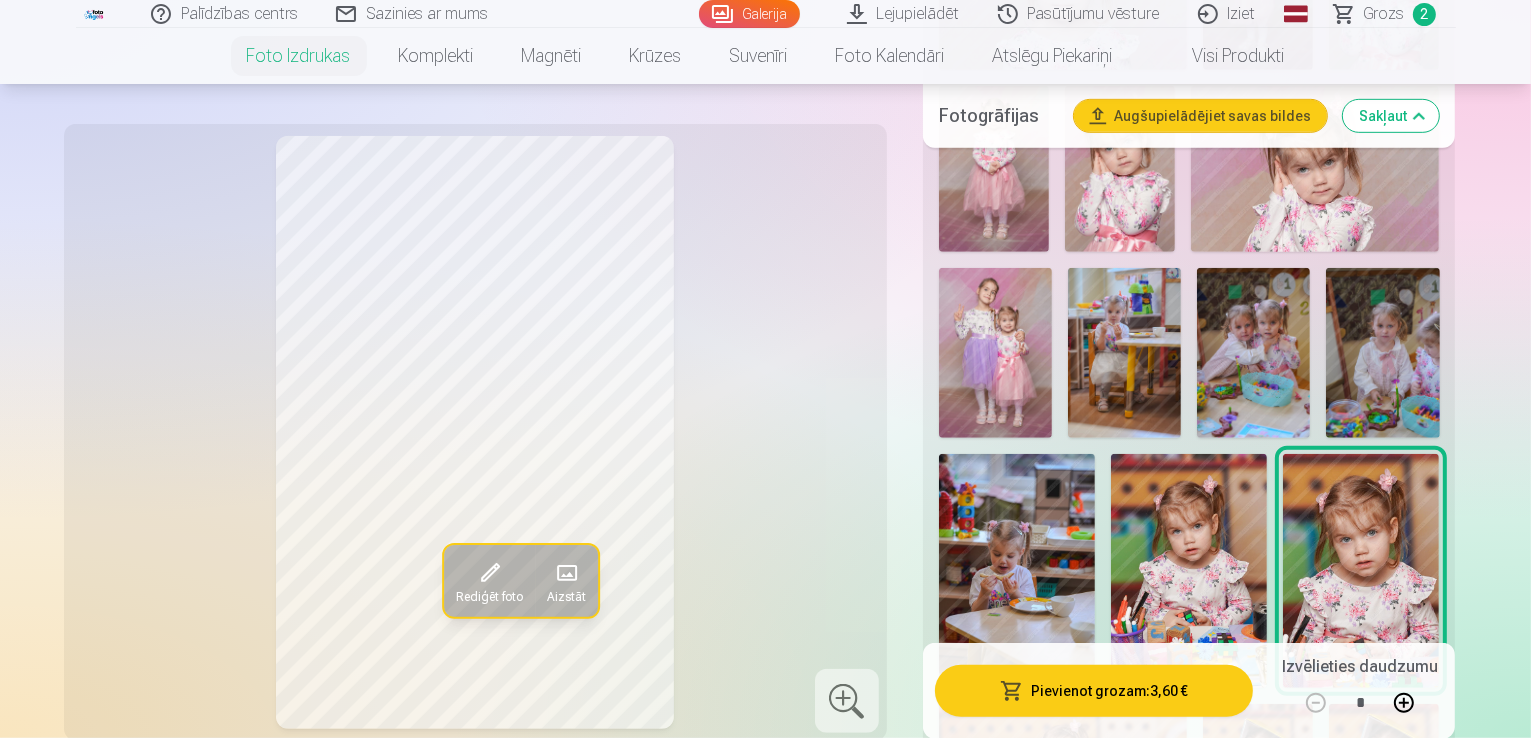 click at bounding box center (1063, 786) 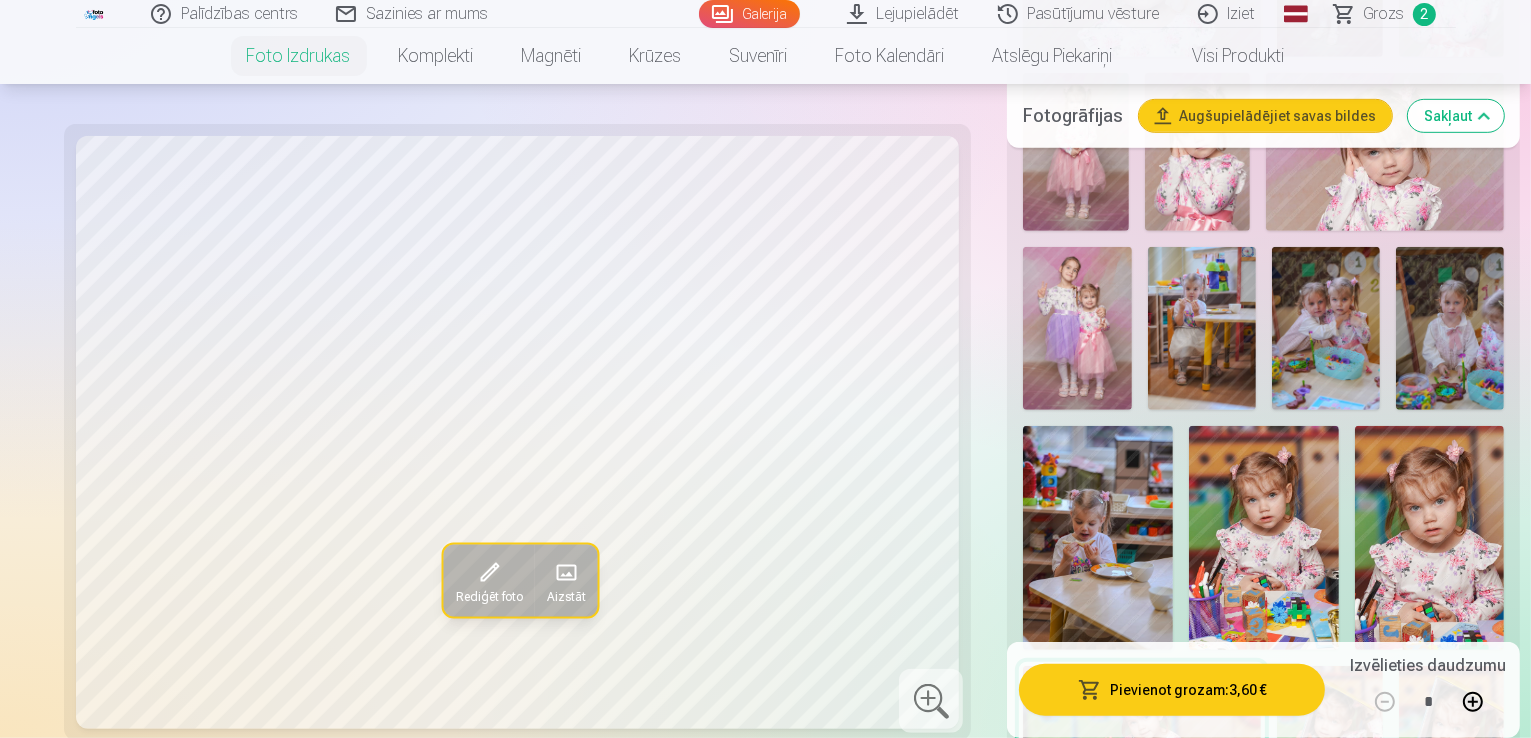 click at bounding box center (1090, 690) 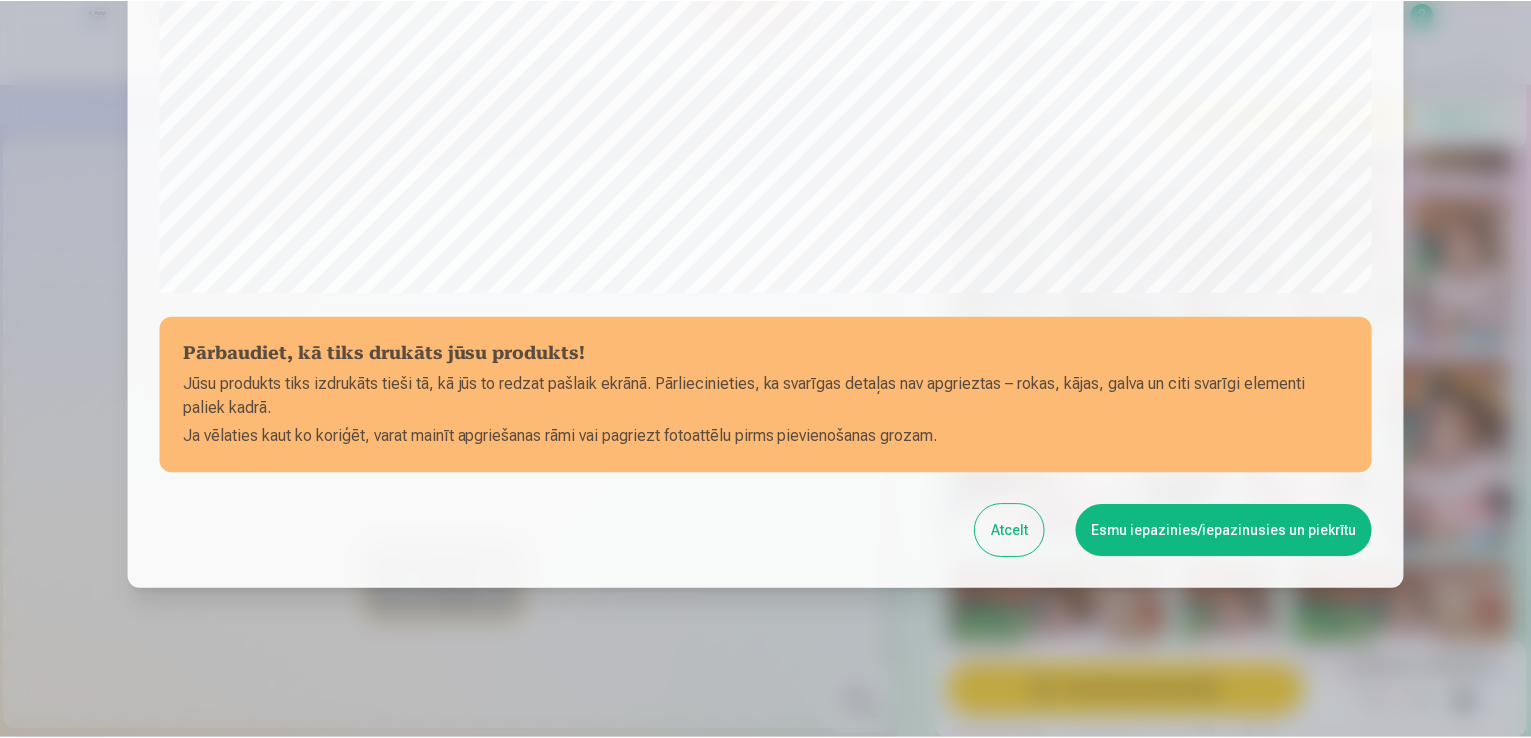 scroll, scrollTop: 702, scrollLeft: 0, axis: vertical 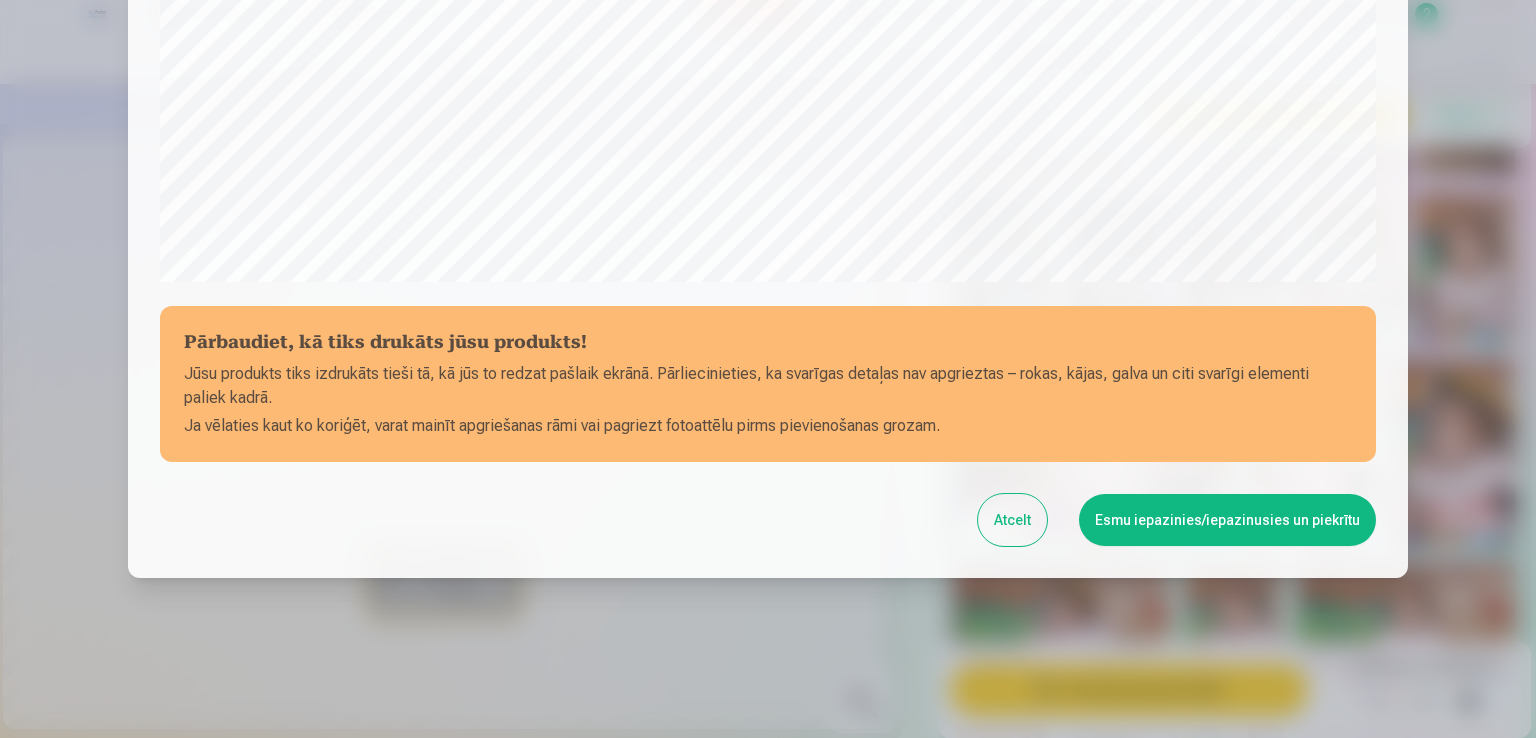 click on "Esmu iepazinies/iepazinusies un piekrītu" at bounding box center (1227, 520) 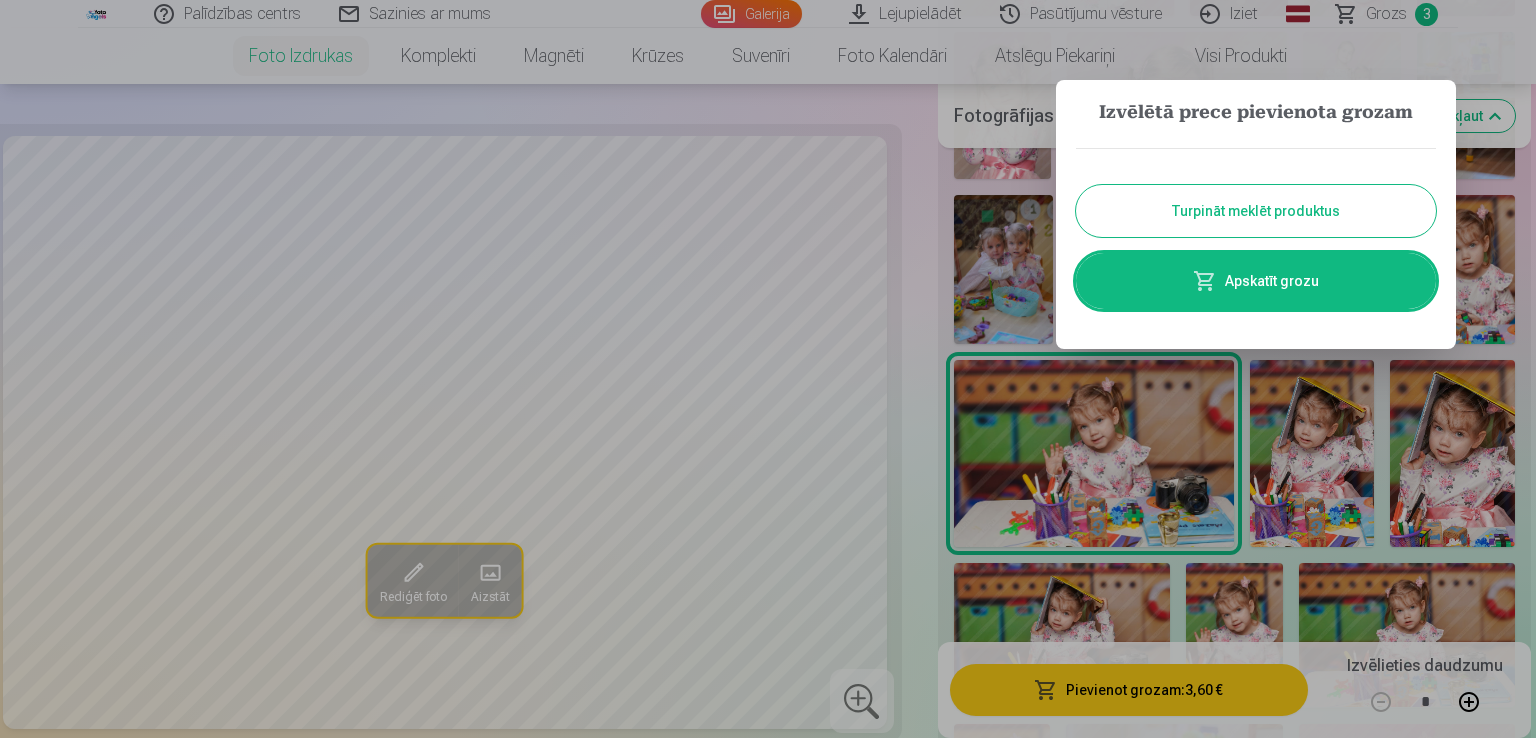click on "Turpināt meklēt produktus" at bounding box center (1256, 211) 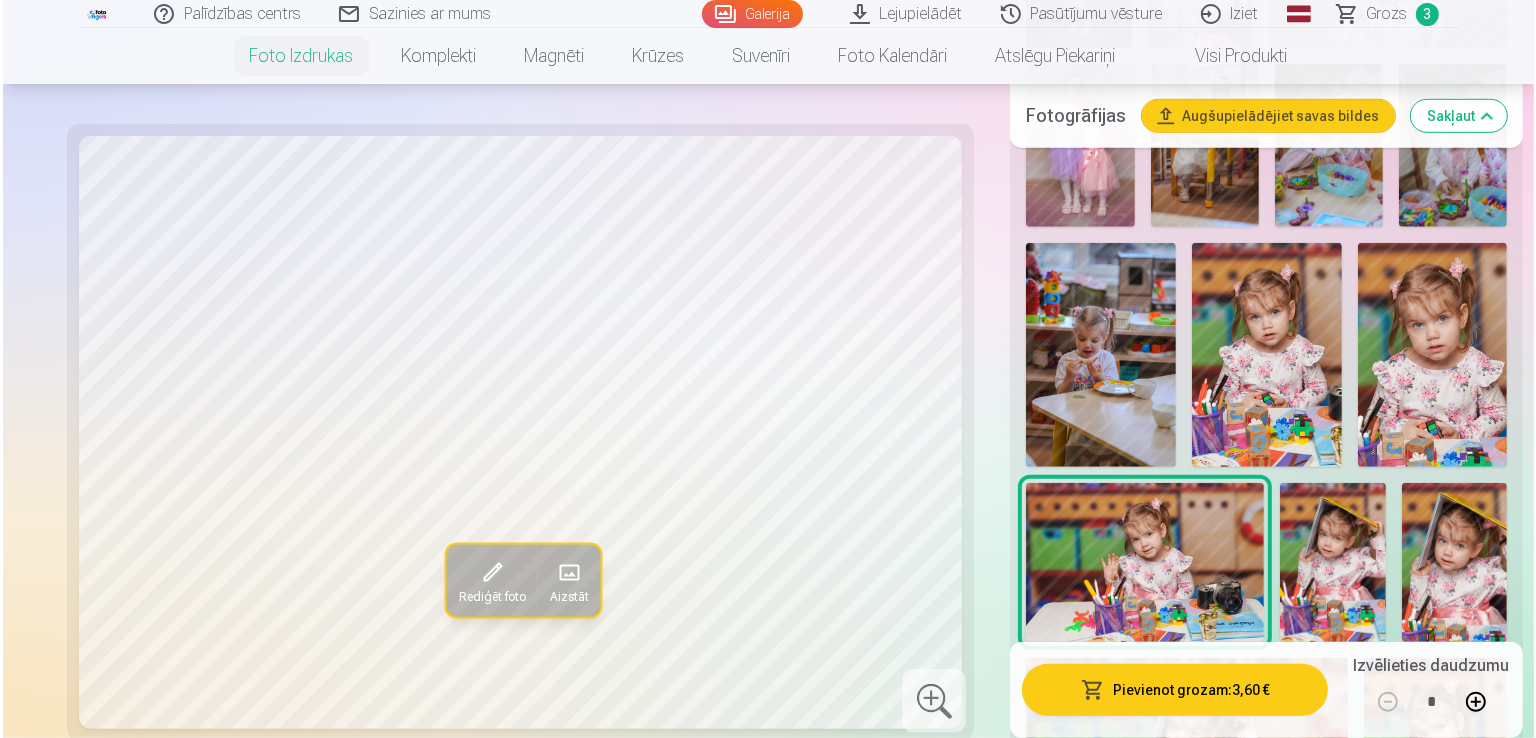 scroll, scrollTop: 1292, scrollLeft: 0, axis: vertical 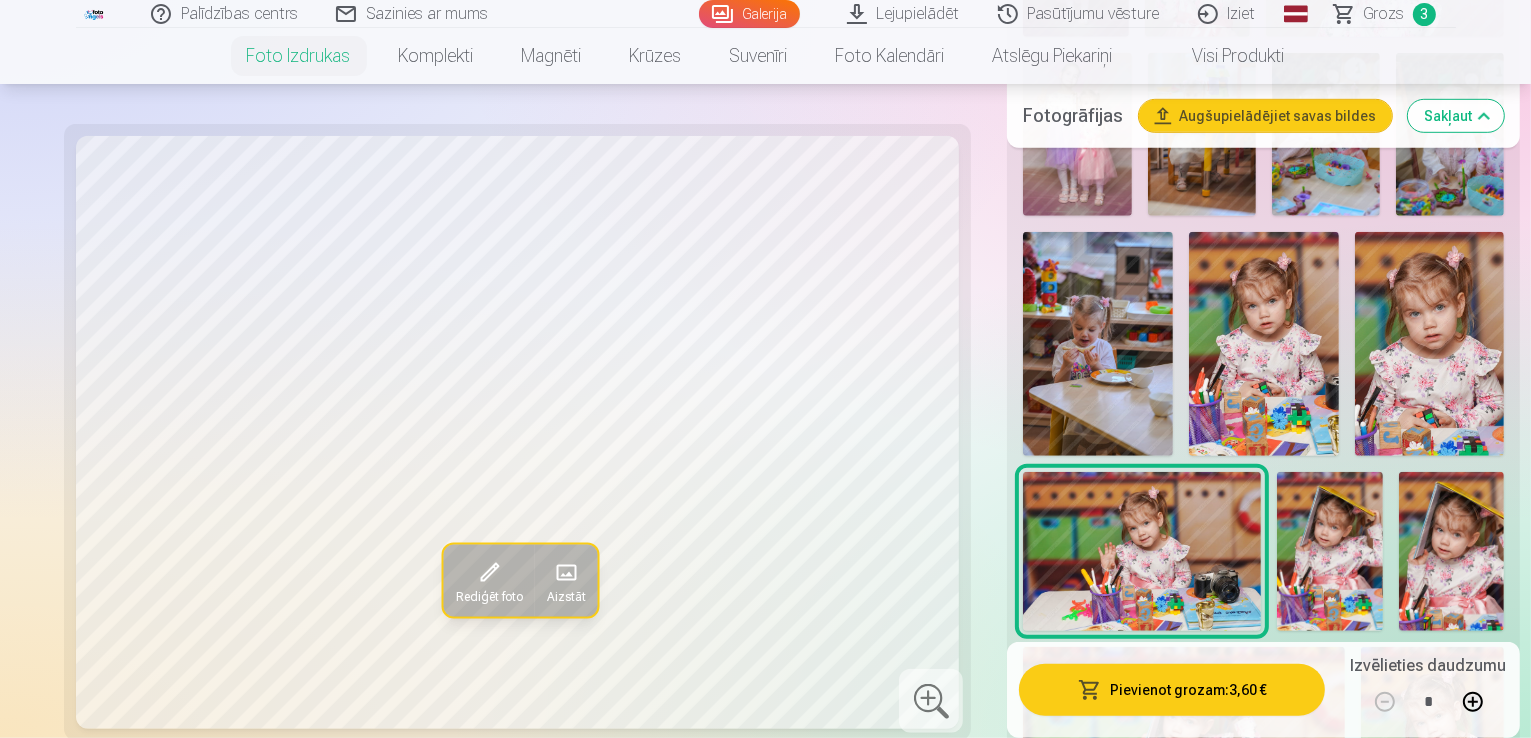 click at bounding box center (1432, 754) 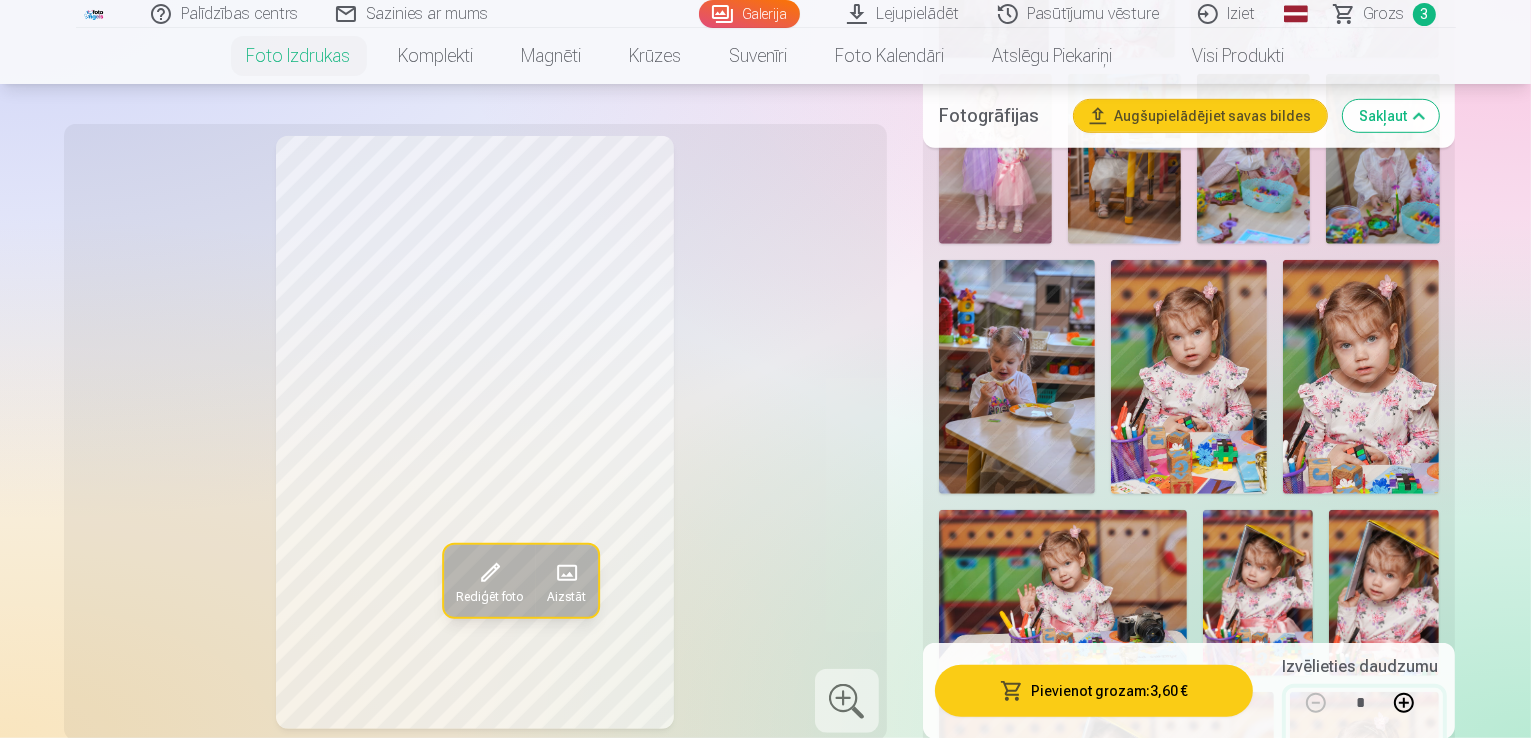 click at bounding box center (1063, 592) 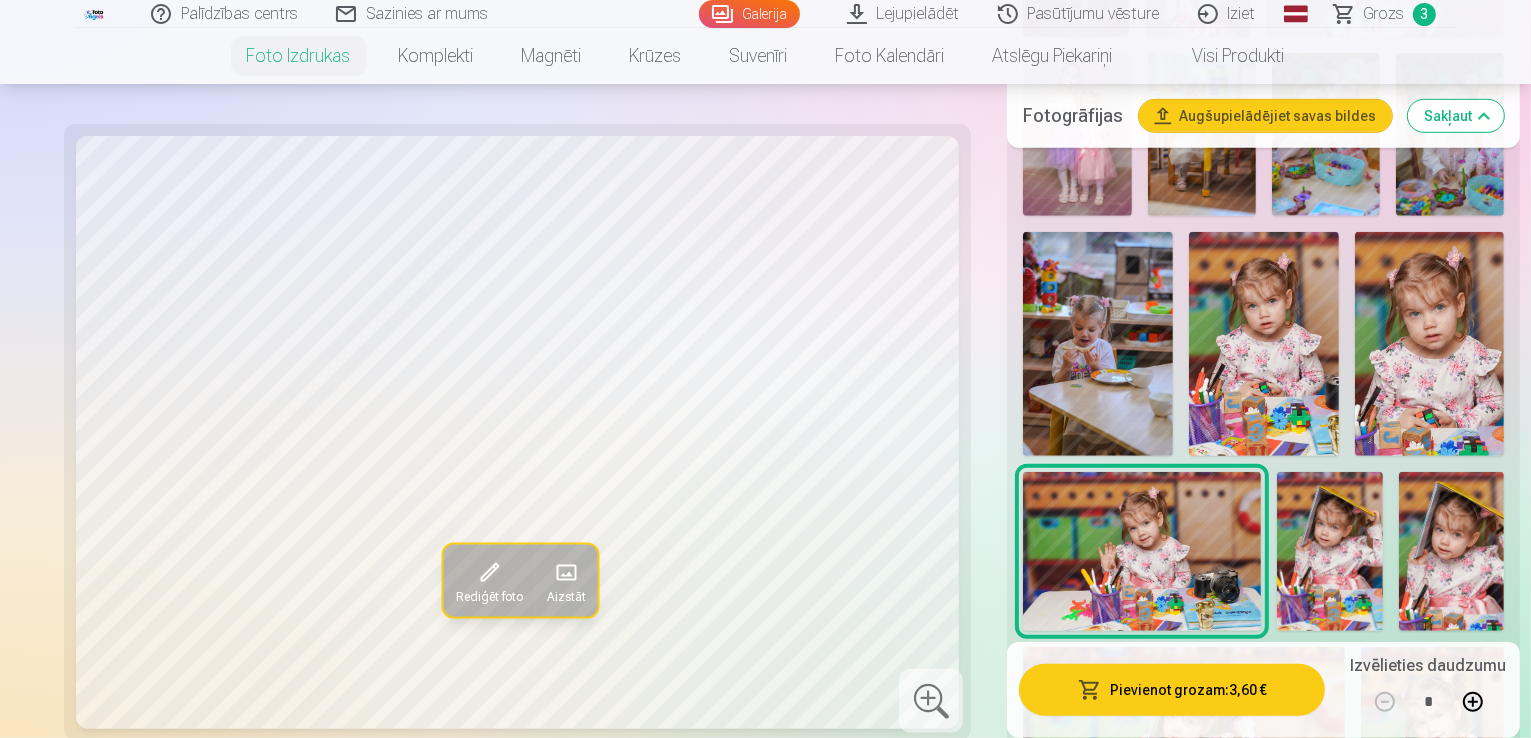 click at bounding box center [1432, 754] 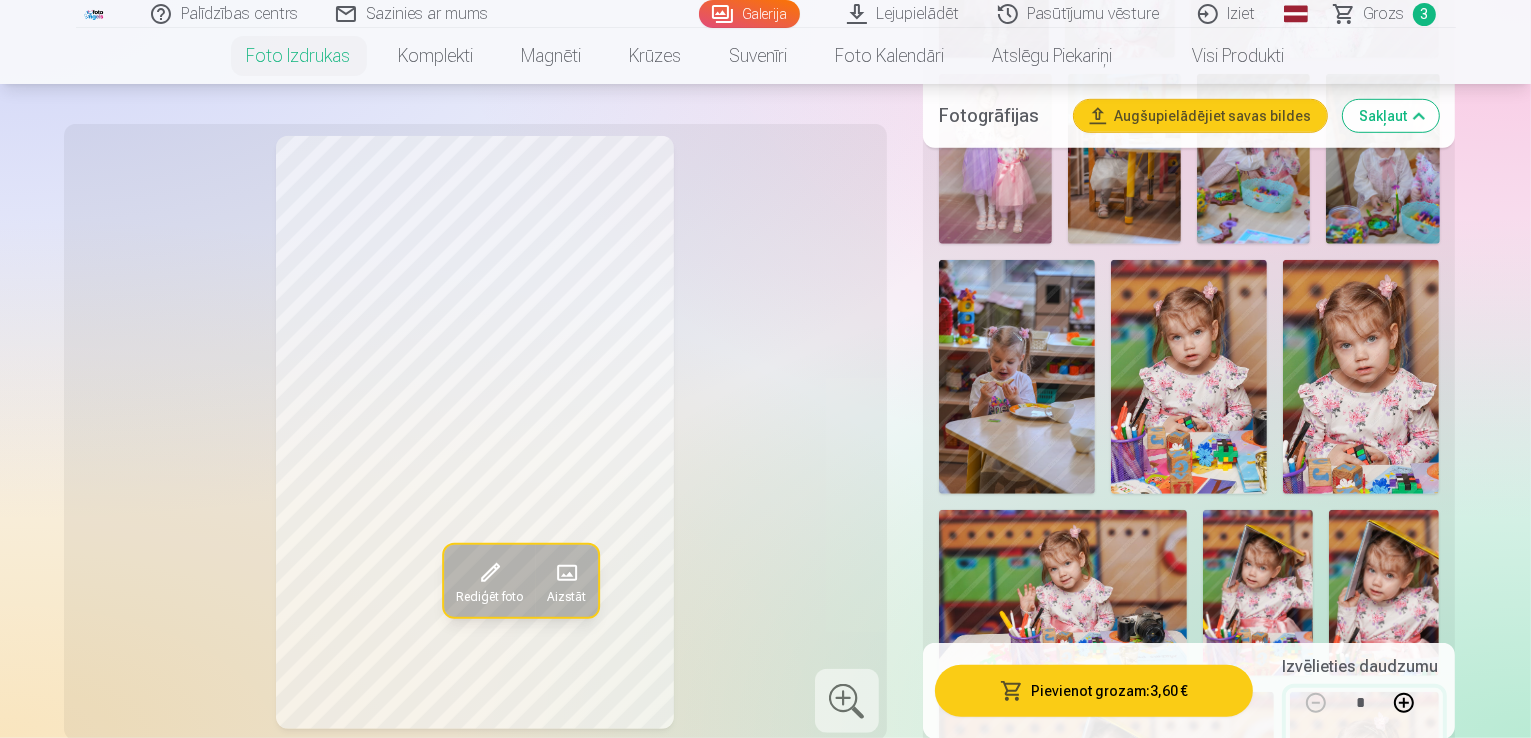 click at bounding box center [1063, 592] 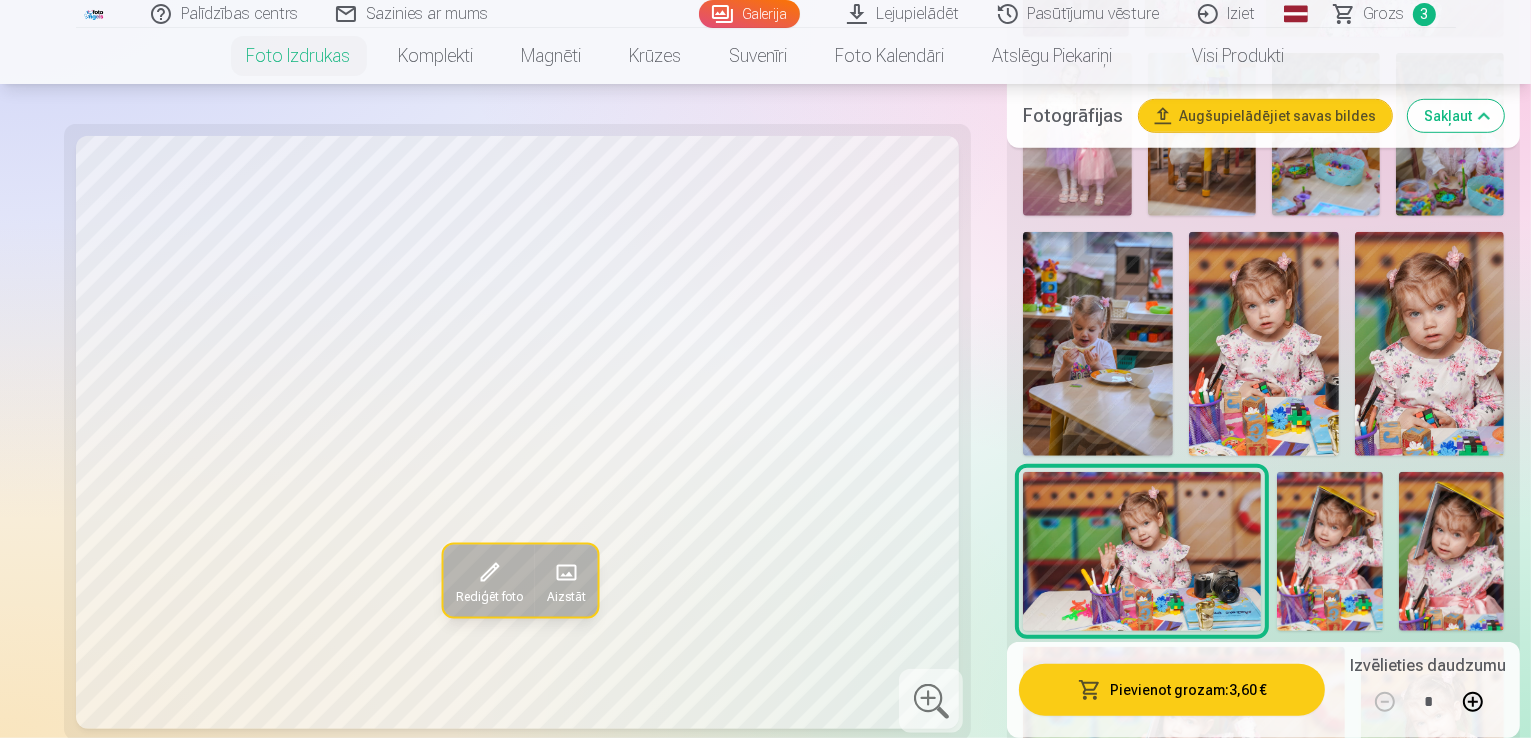 click at bounding box center [1452, 551] 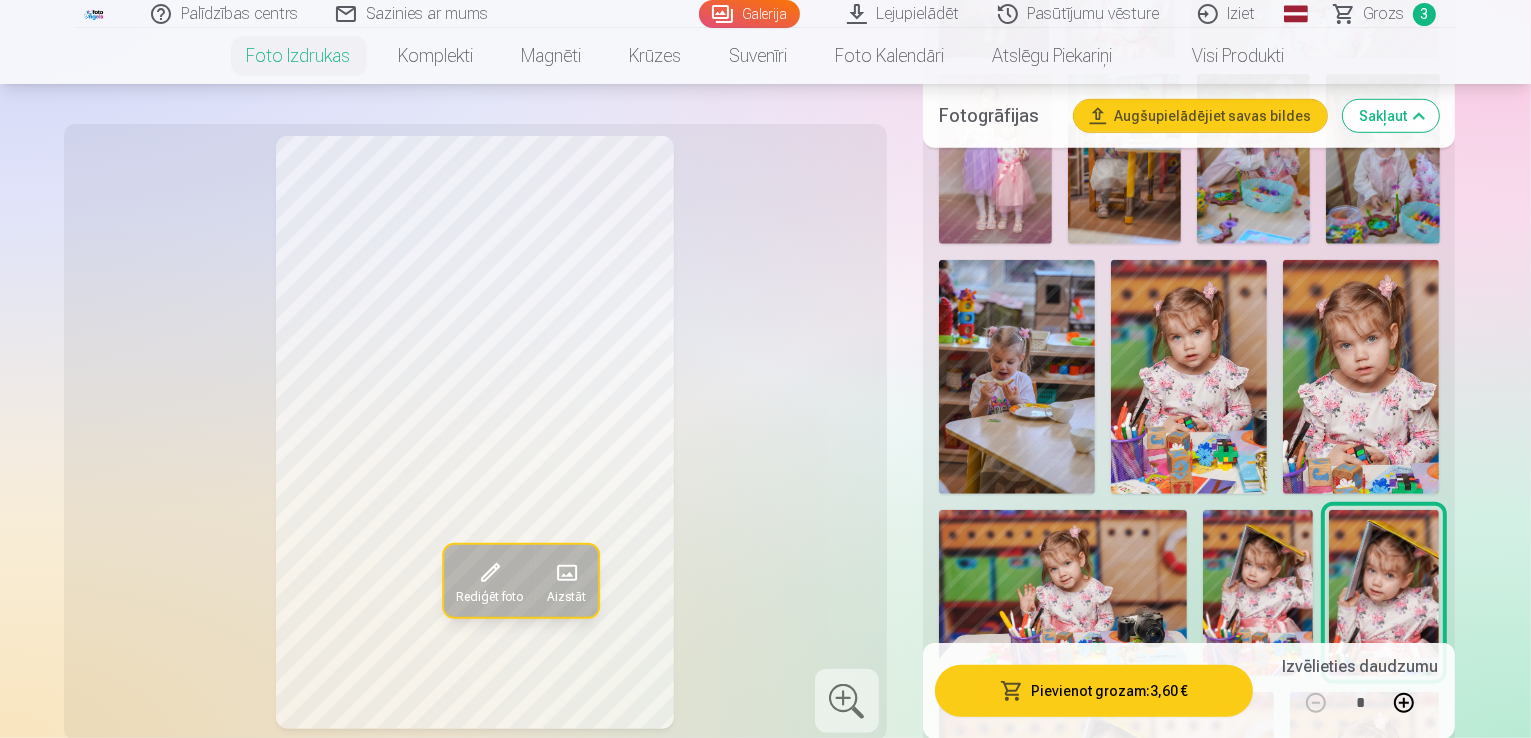 click on "Pievienot grozam :  3,60 €" at bounding box center (1094, 690) 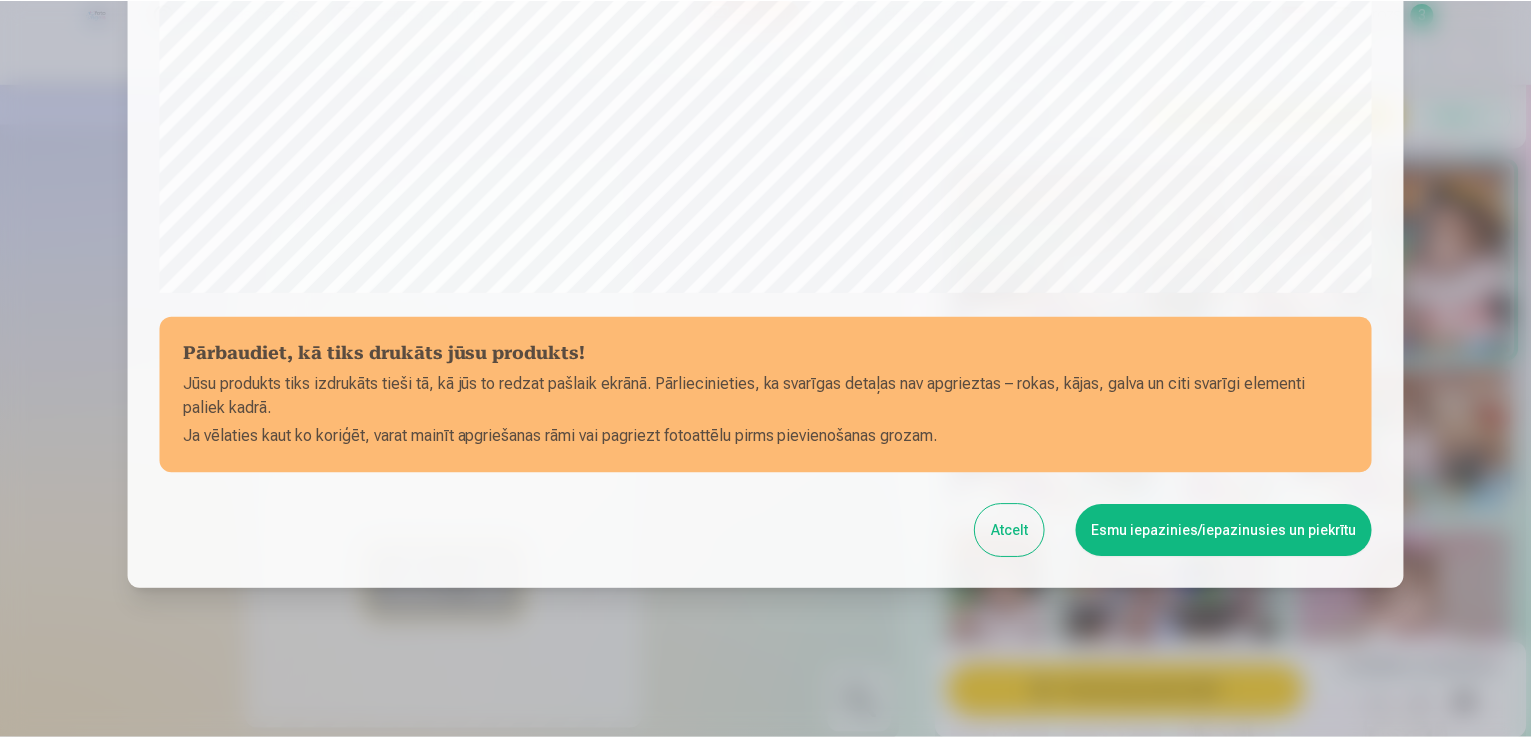 scroll, scrollTop: 702, scrollLeft: 0, axis: vertical 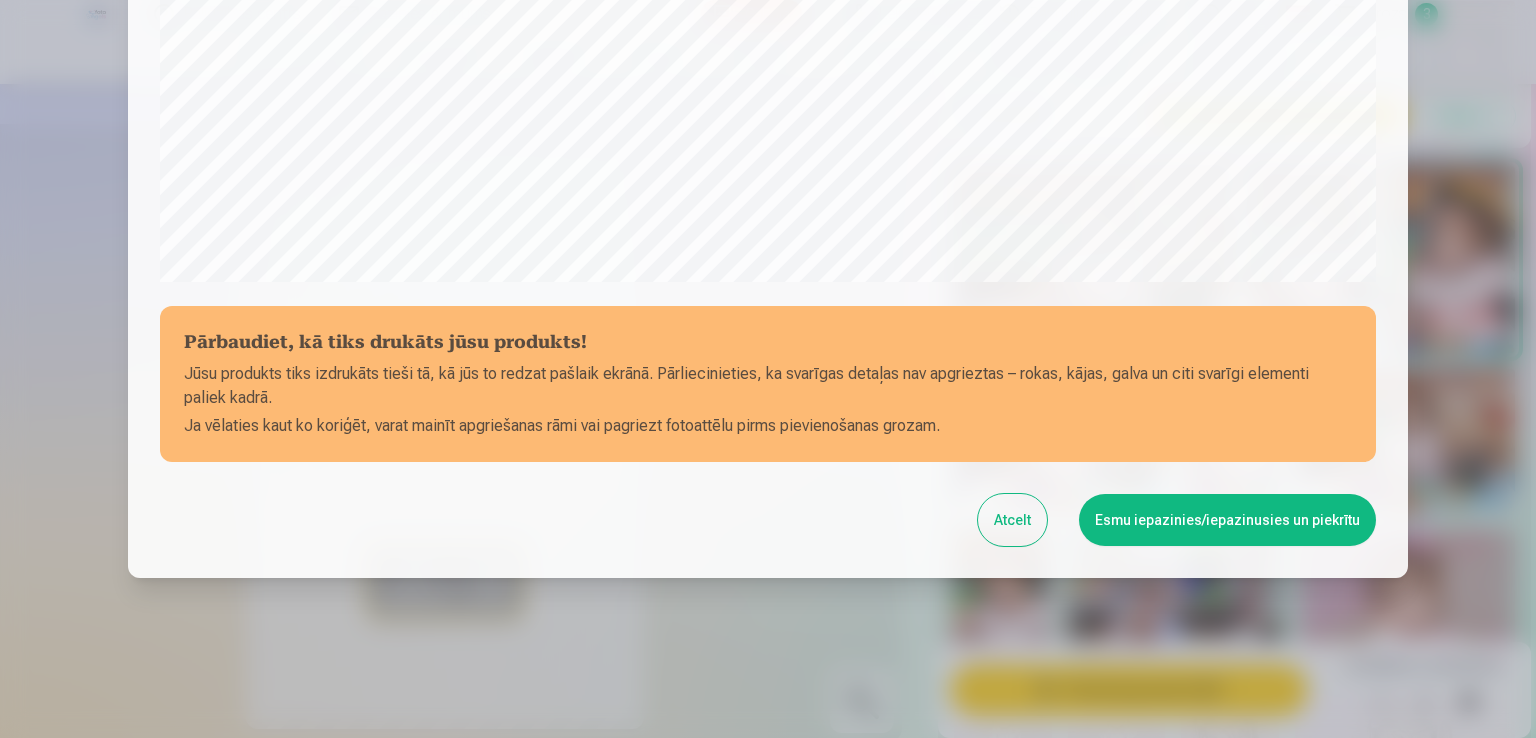 click on "Esmu iepazinies/iepazinusies un piekrītu" at bounding box center (1227, 520) 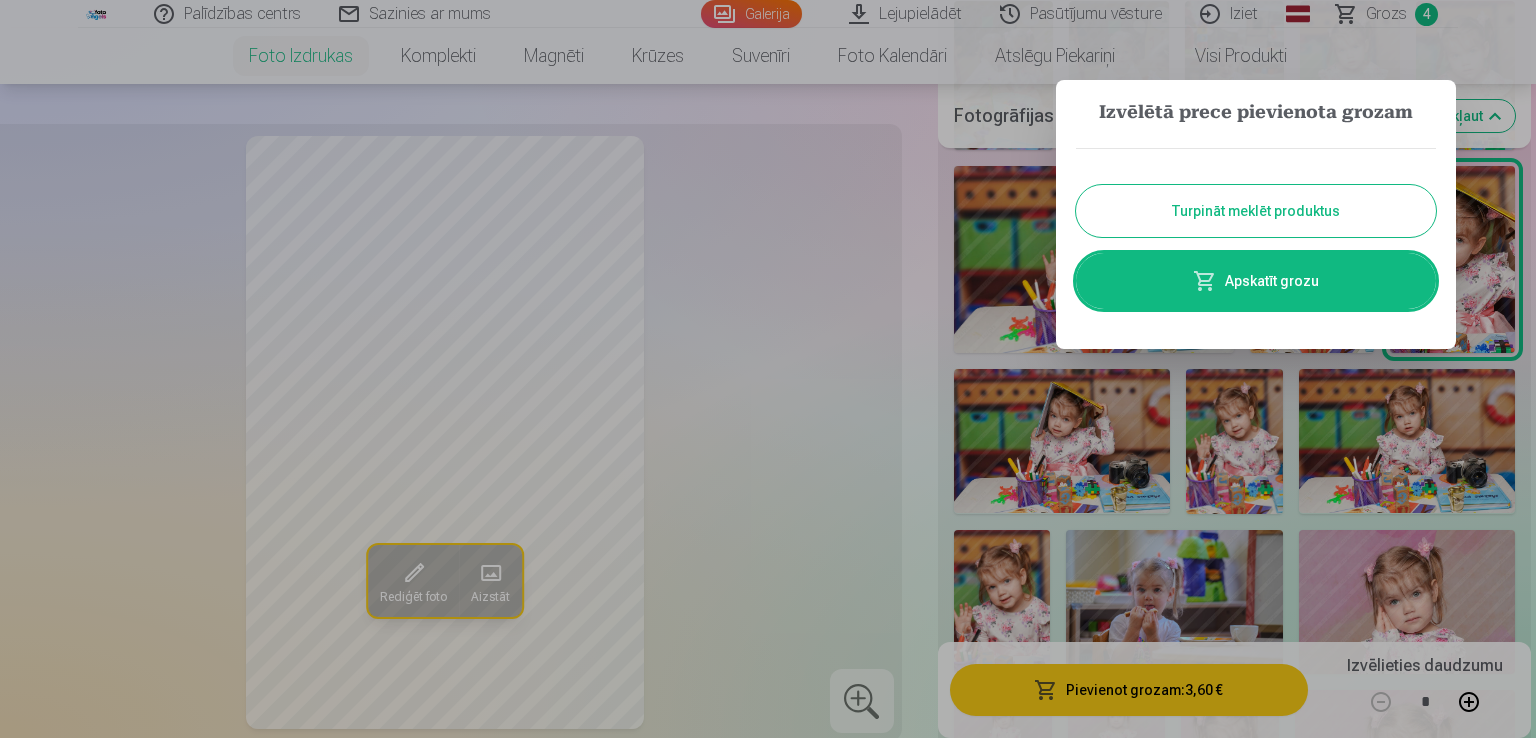 click on "Turpināt meklēt produktus" at bounding box center [1256, 211] 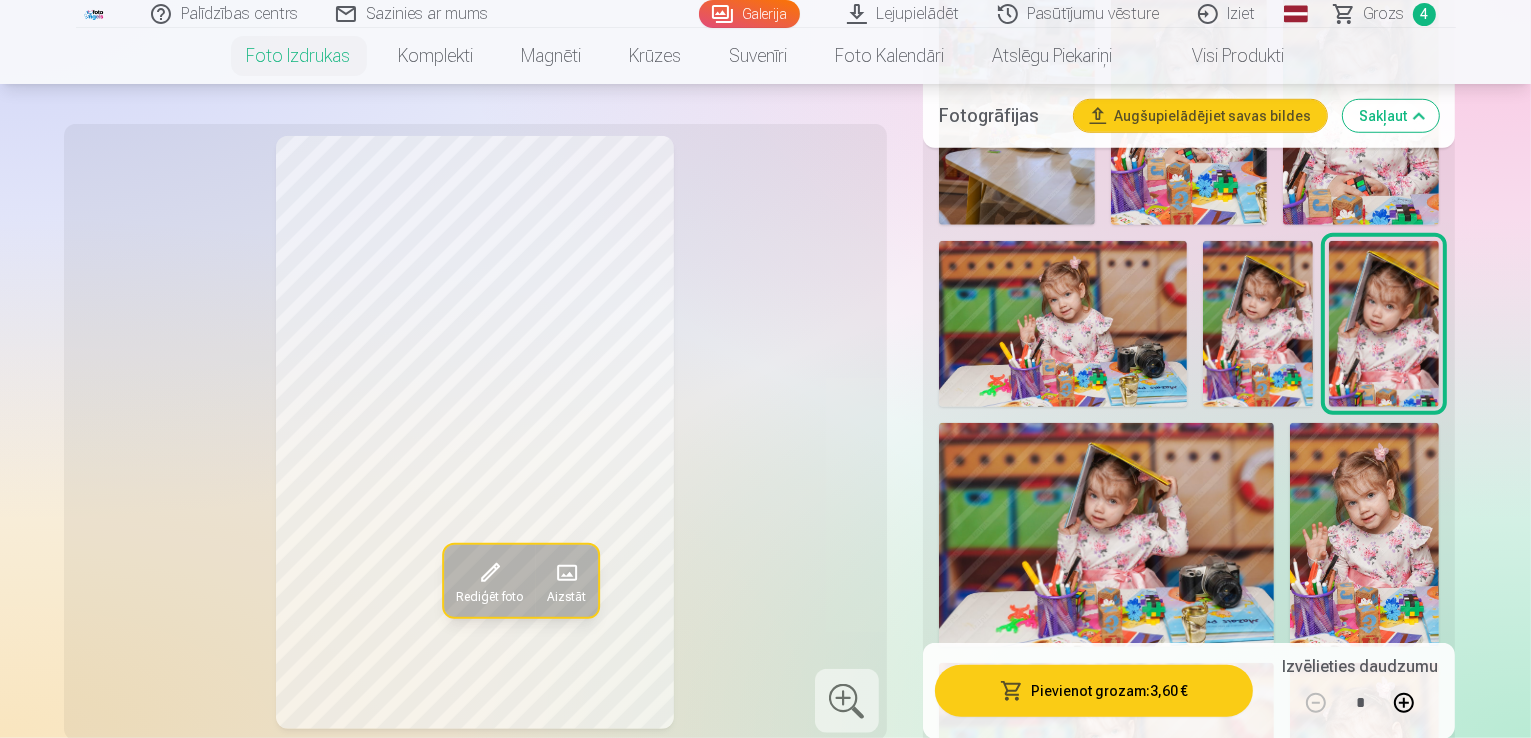 scroll, scrollTop: 1583, scrollLeft: 0, axis: vertical 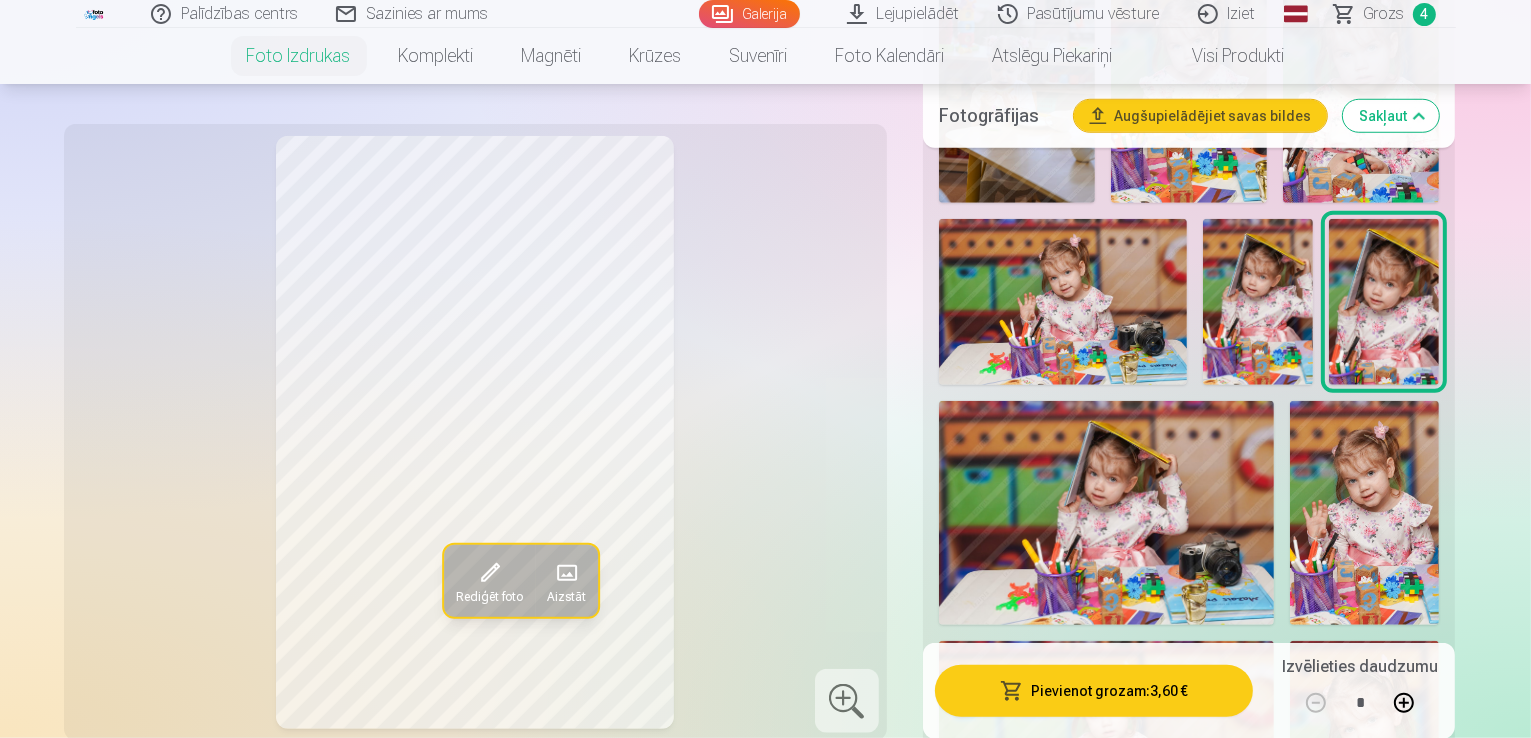 click at bounding box center [1318, 961] 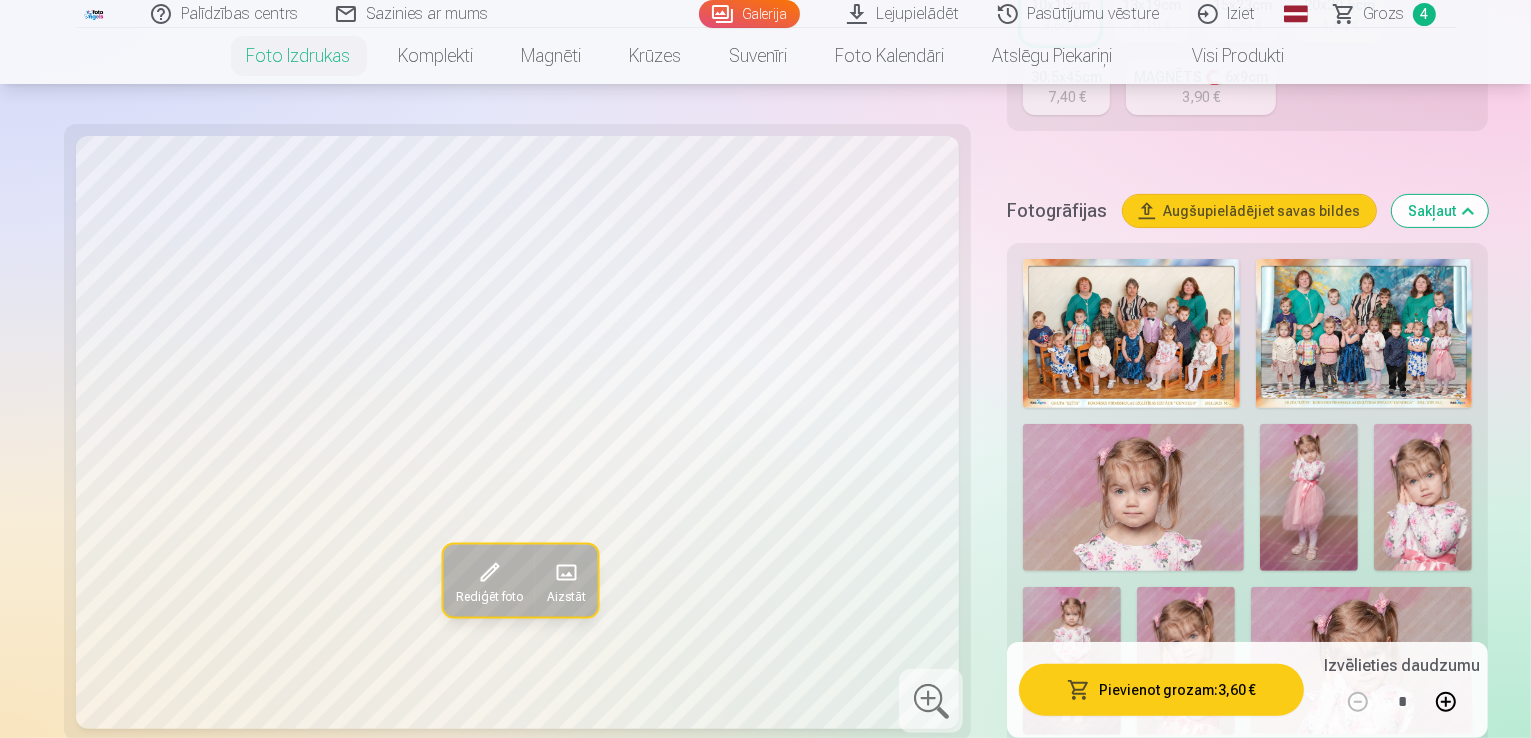 scroll, scrollTop: 796, scrollLeft: 0, axis: vertical 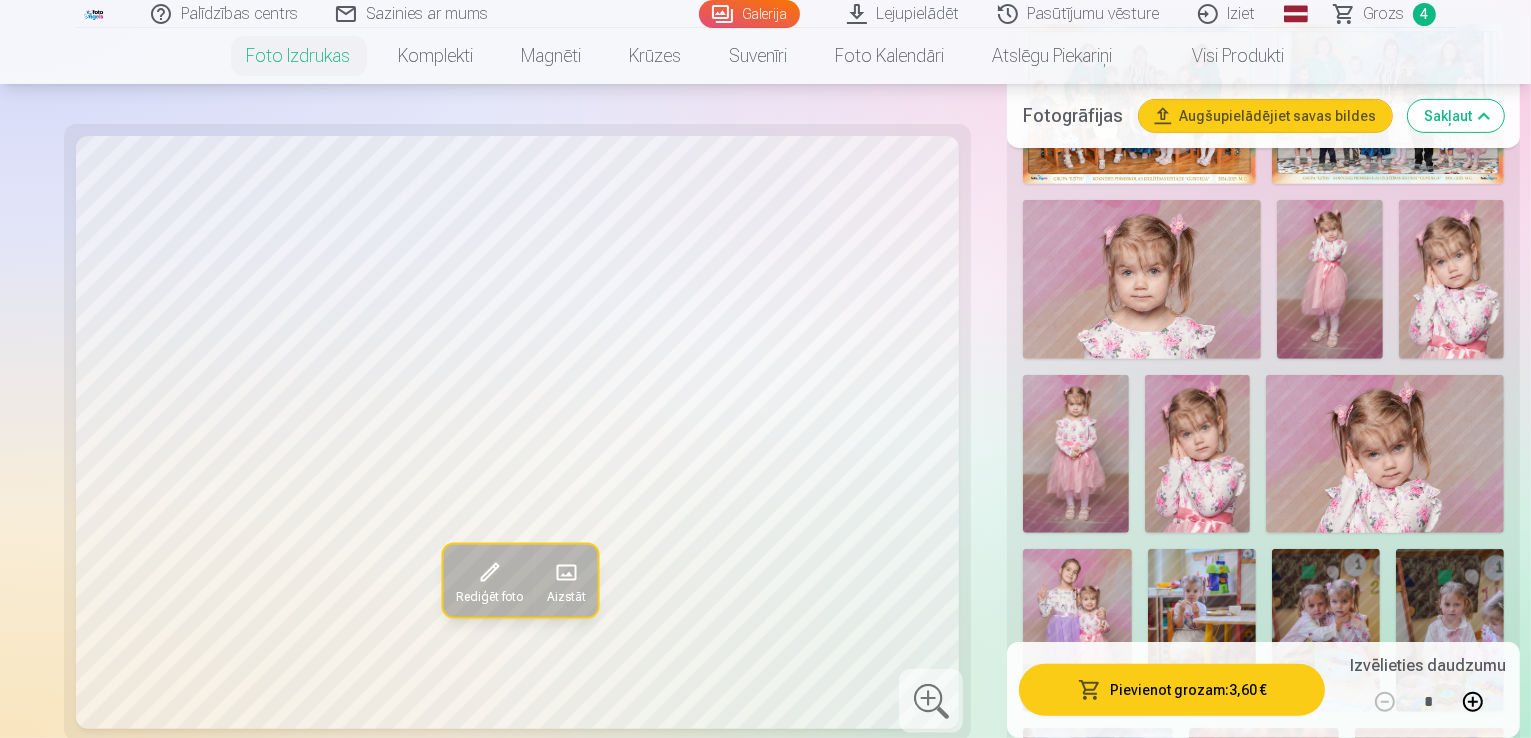 click at bounding box center [1452, 279] 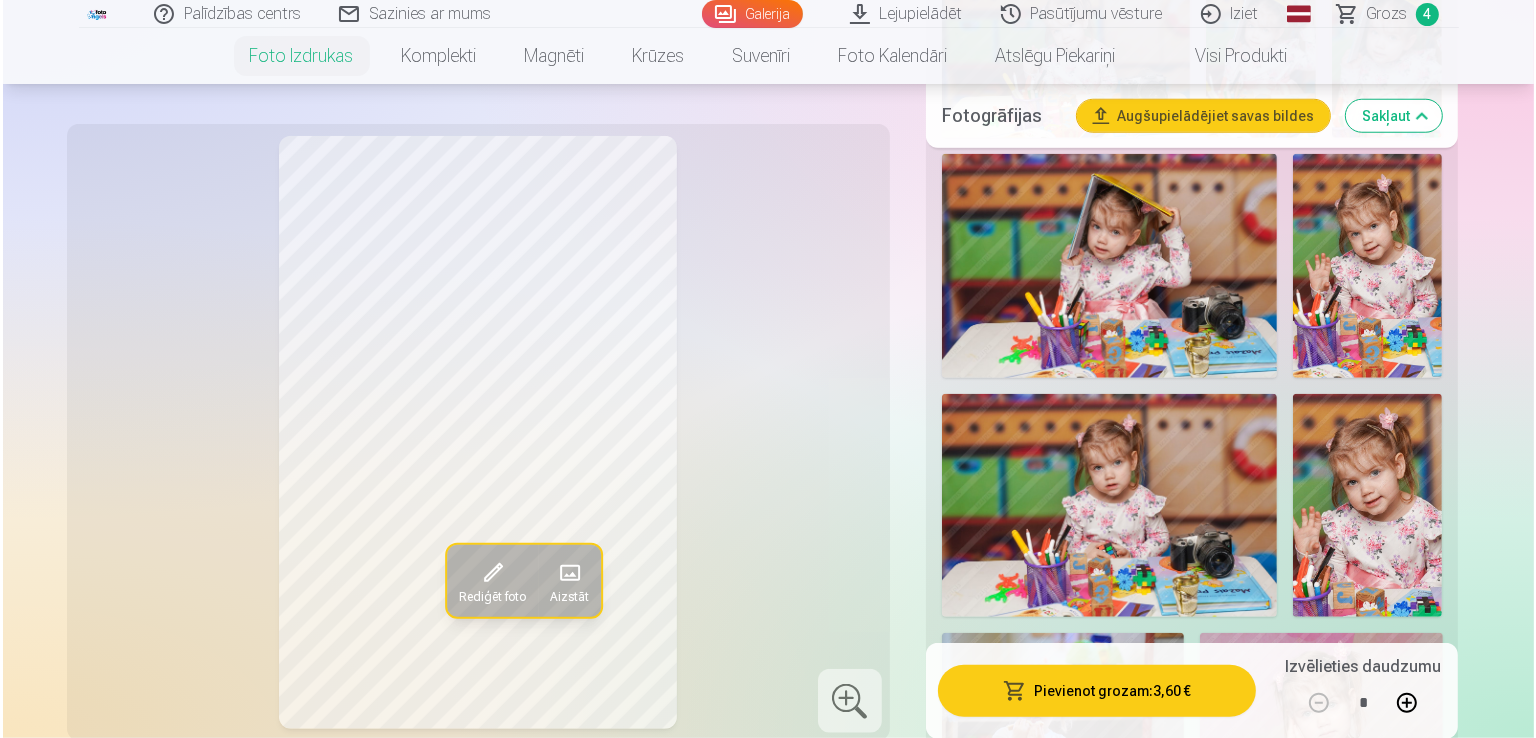 scroll, scrollTop: 1798, scrollLeft: 0, axis: vertical 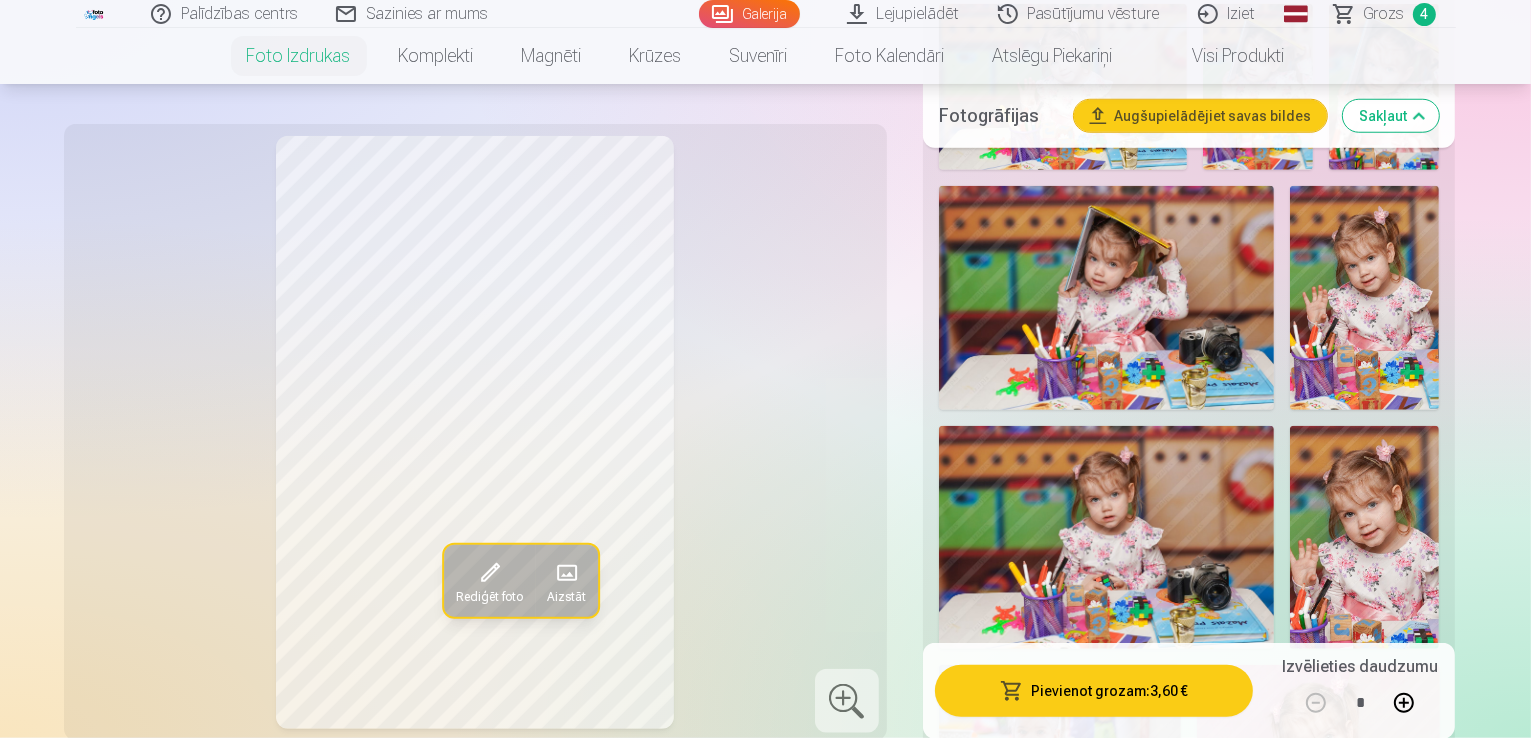 click at bounding box center [1361, 960] 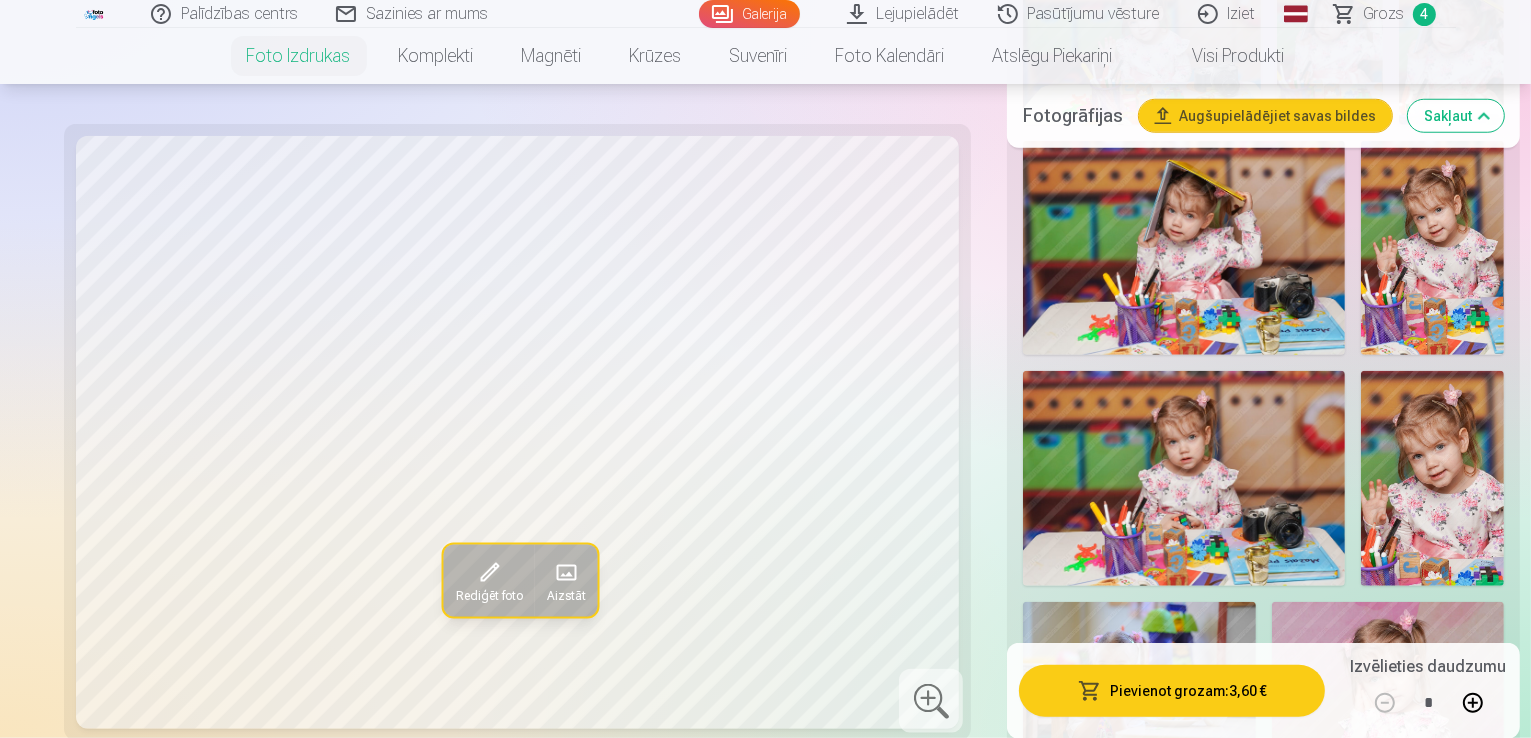click at bounding box center (1303, 1086) 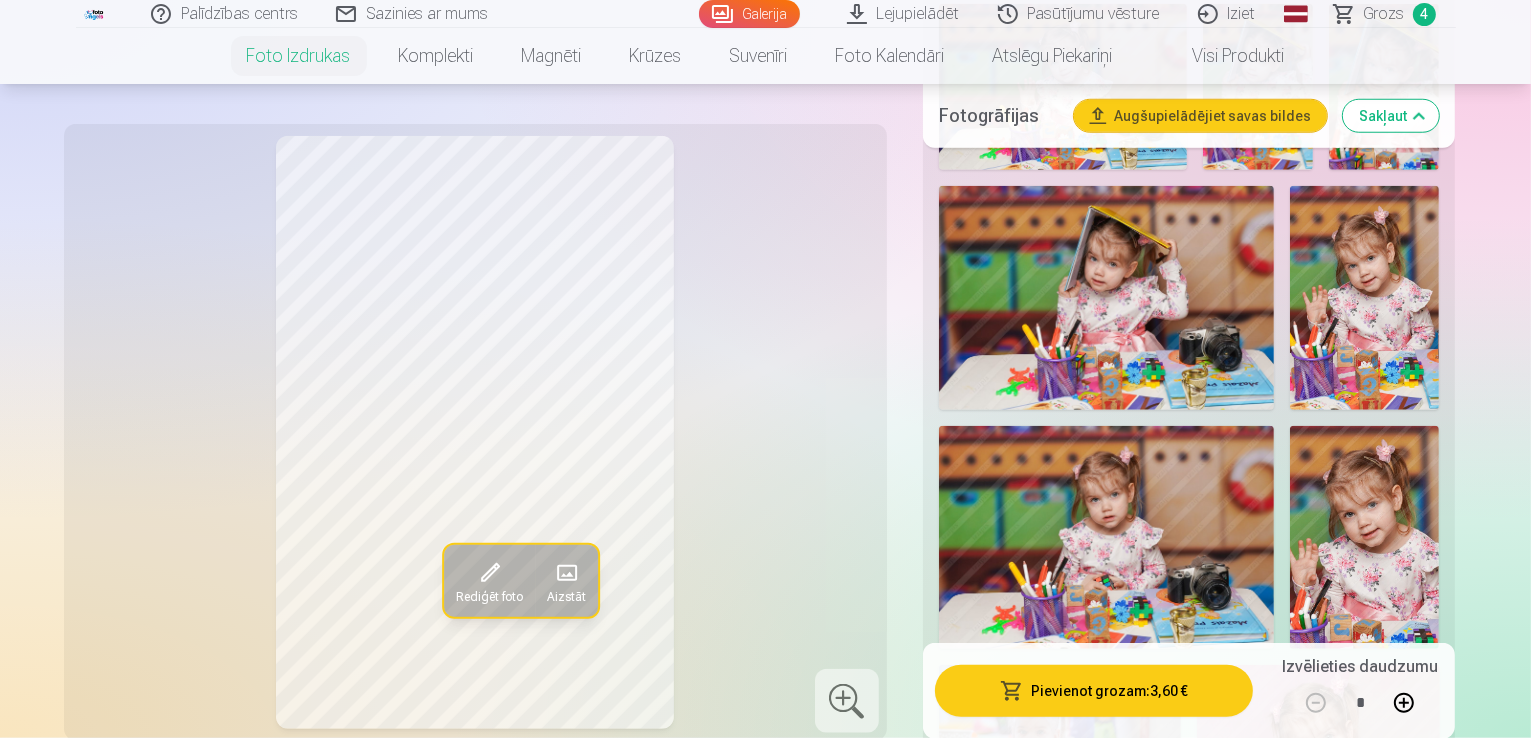 click at bounding box center (1189, 960) 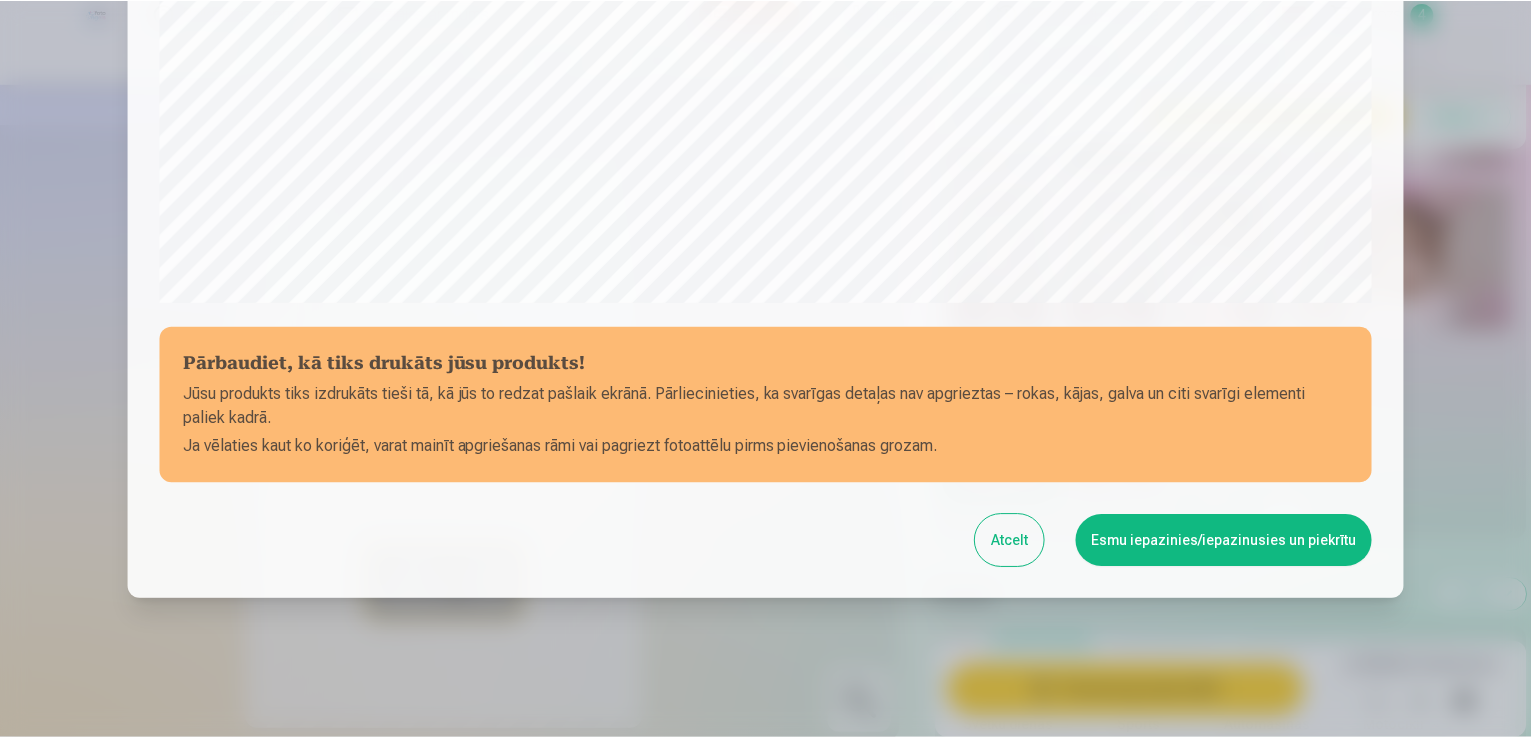 scroll, scrollTop: 702, scrollLeft: 0, axis: vertical 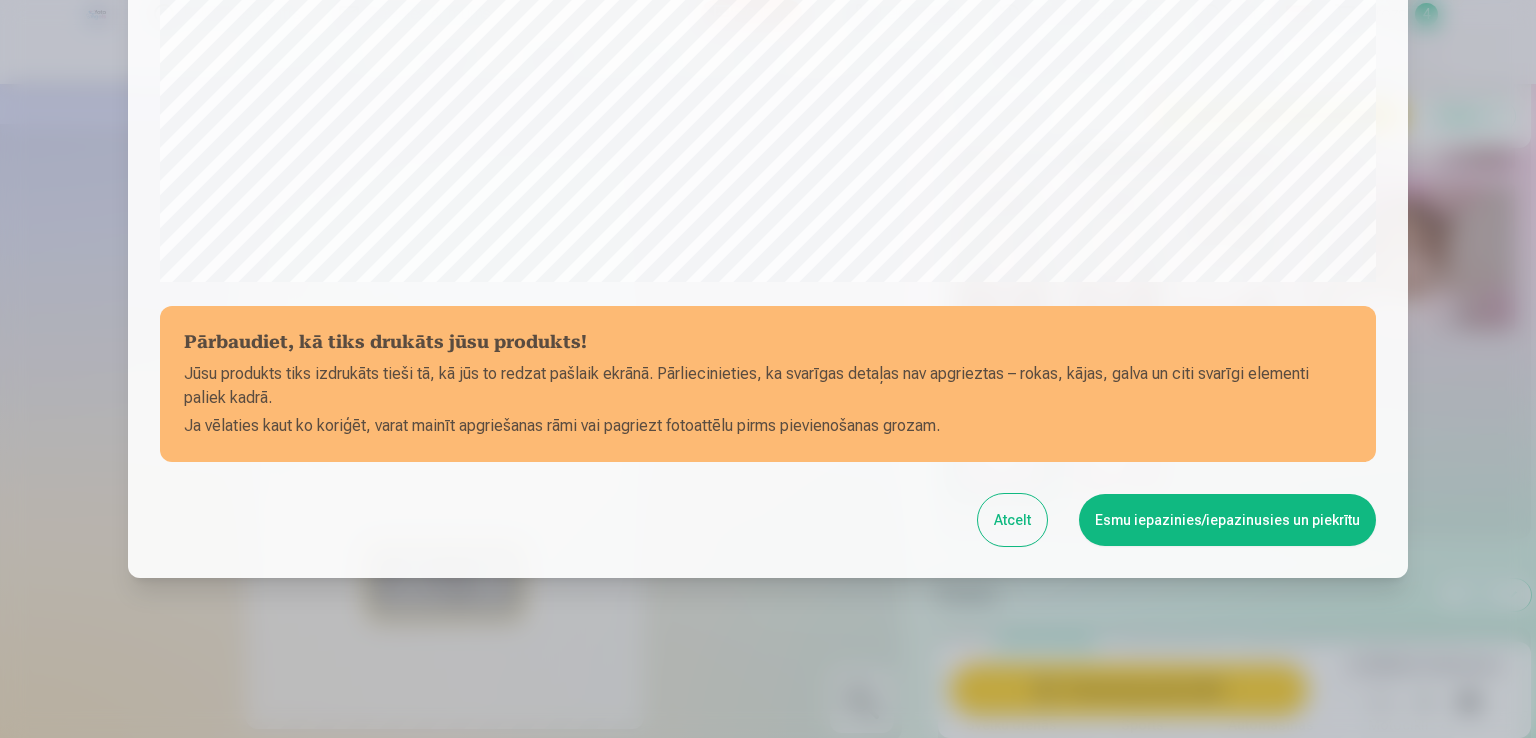click on "Esmu iepazinies/iepazinusies un piekrītu" at bounding box center [1227, 520] 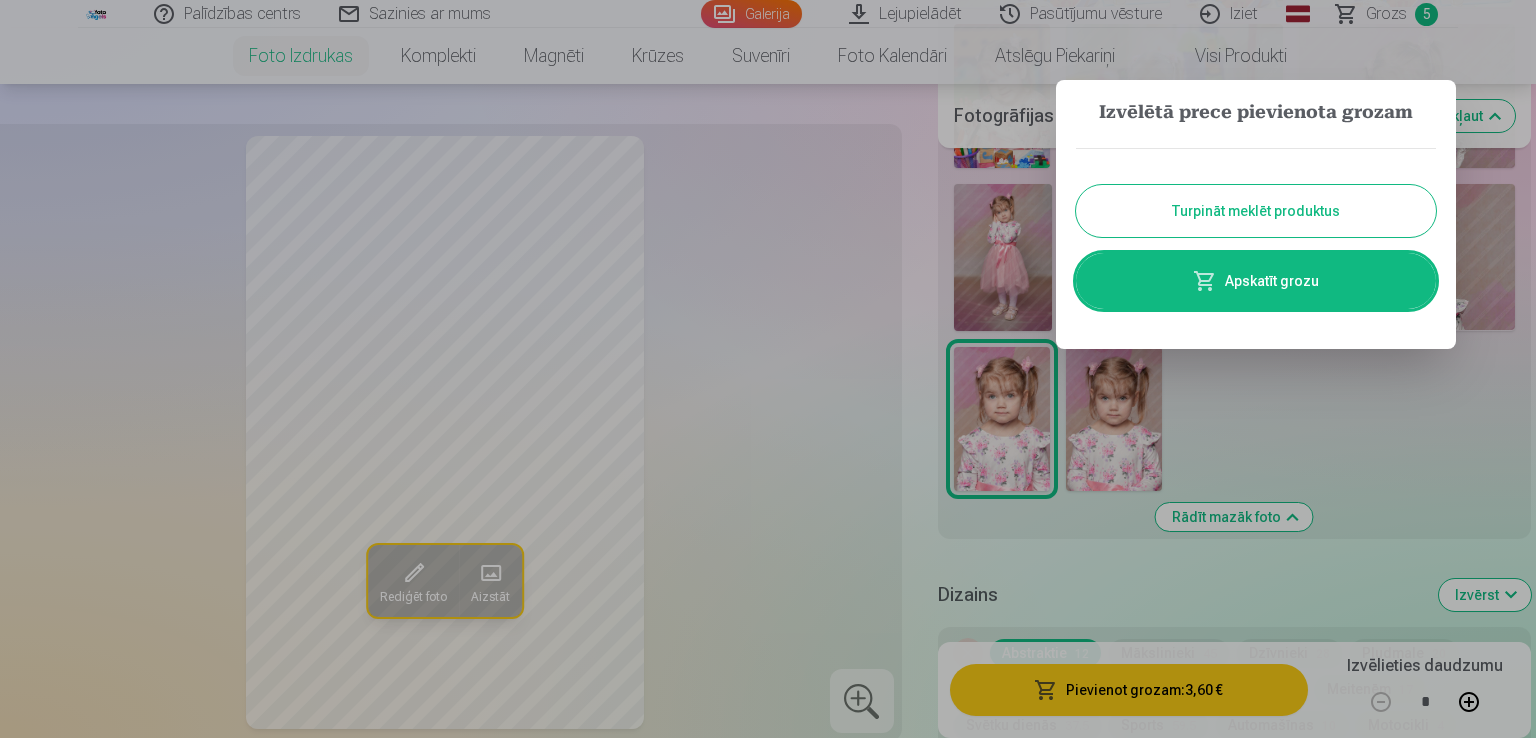 click on "Turpināt meklēt produktus" at bounding box center (1256, 211) 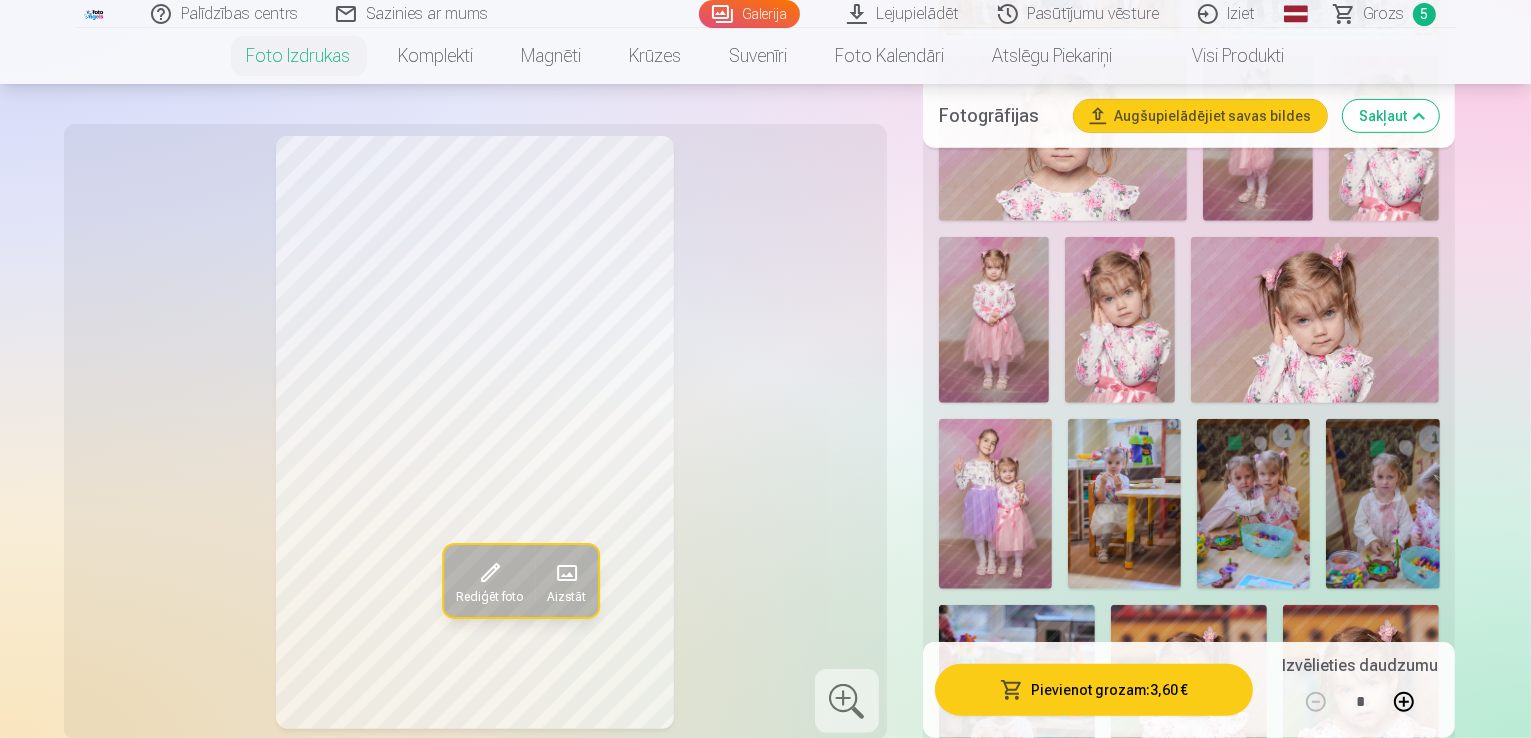 scroll, scrollTop: 915, scrollLeft: 0, axis: vertical 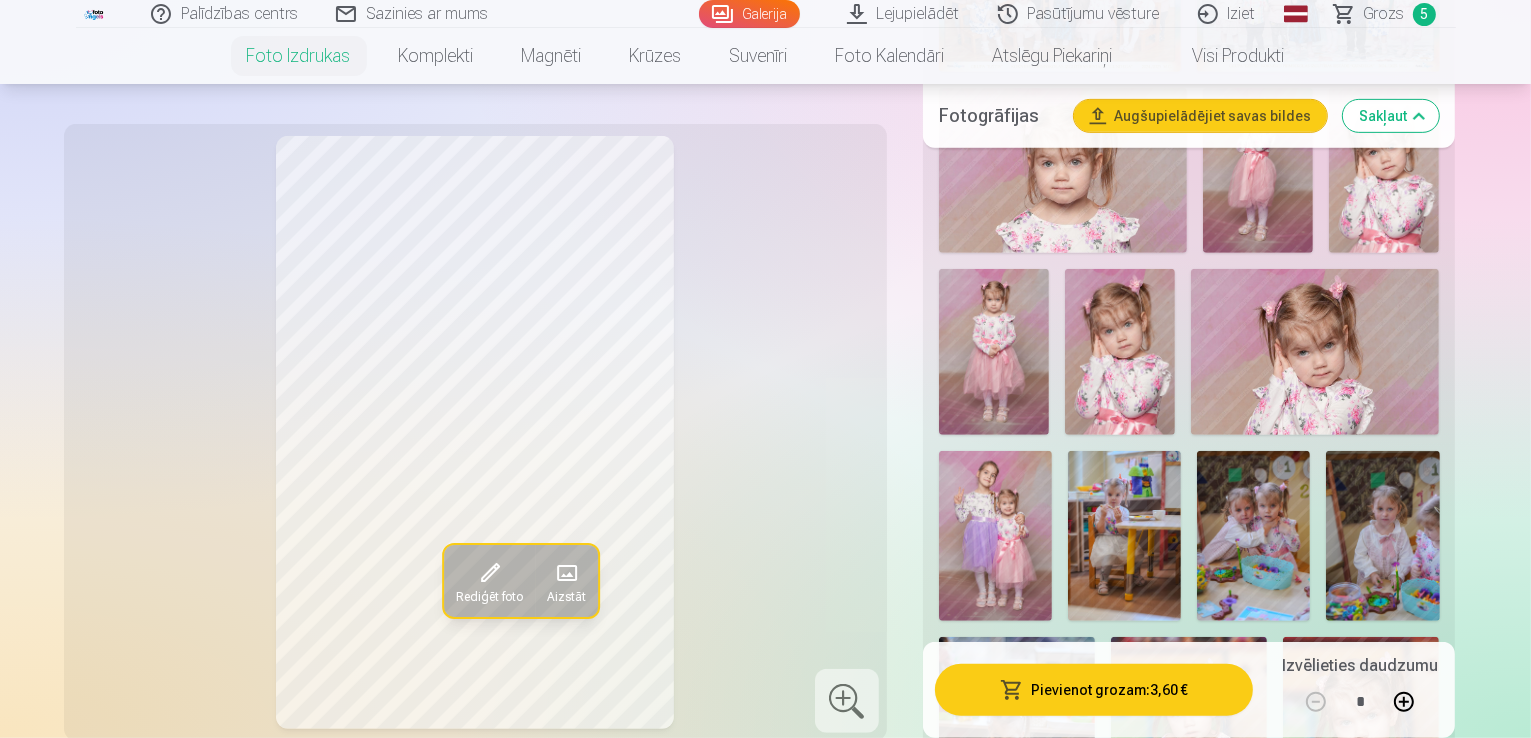 click at bounding box center [1361, 754] 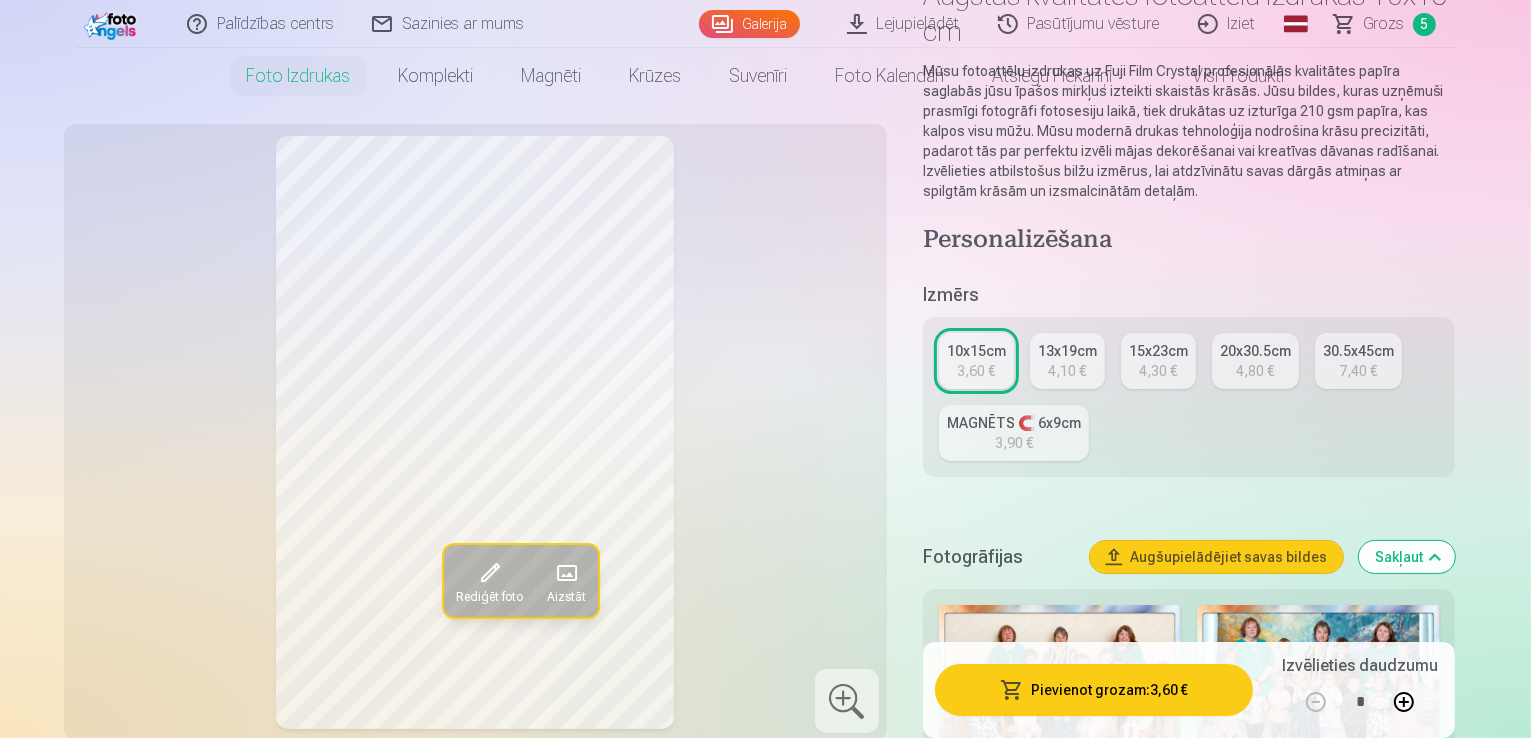 scroll, scrollTop: 0, scrollLeft: 0, axis: both 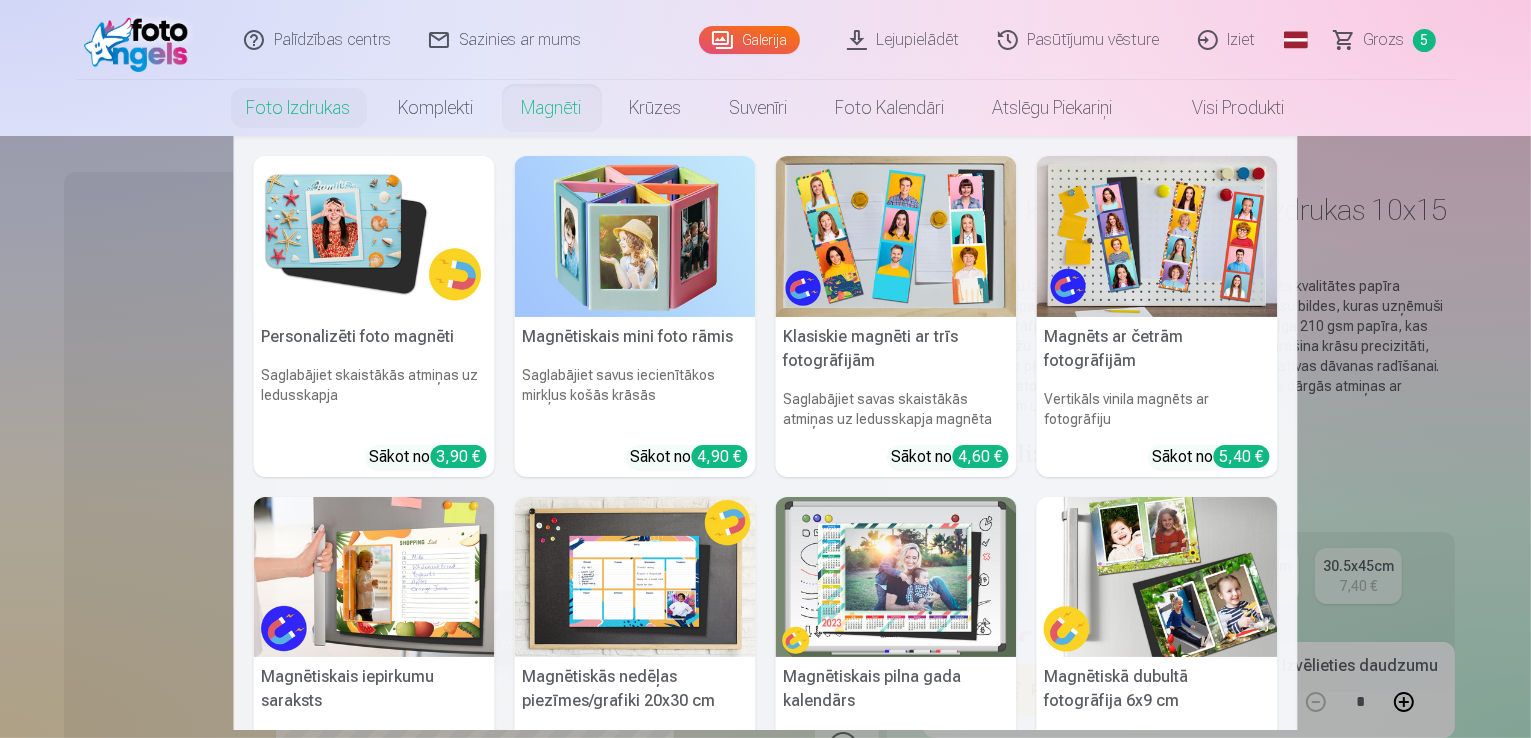 click on "Magnēti" at bounding box center (552, 108) 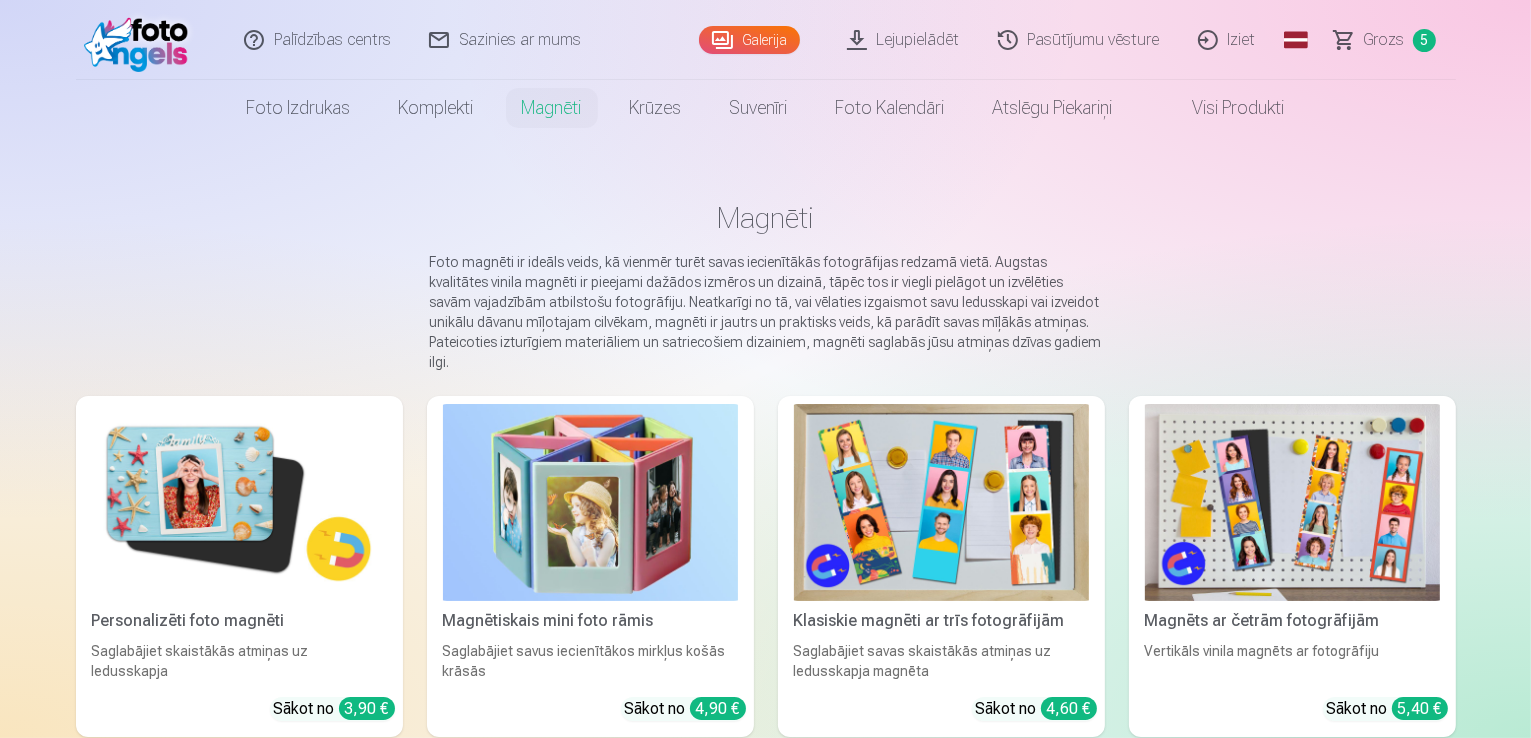 click at bounding box center (239, 502) 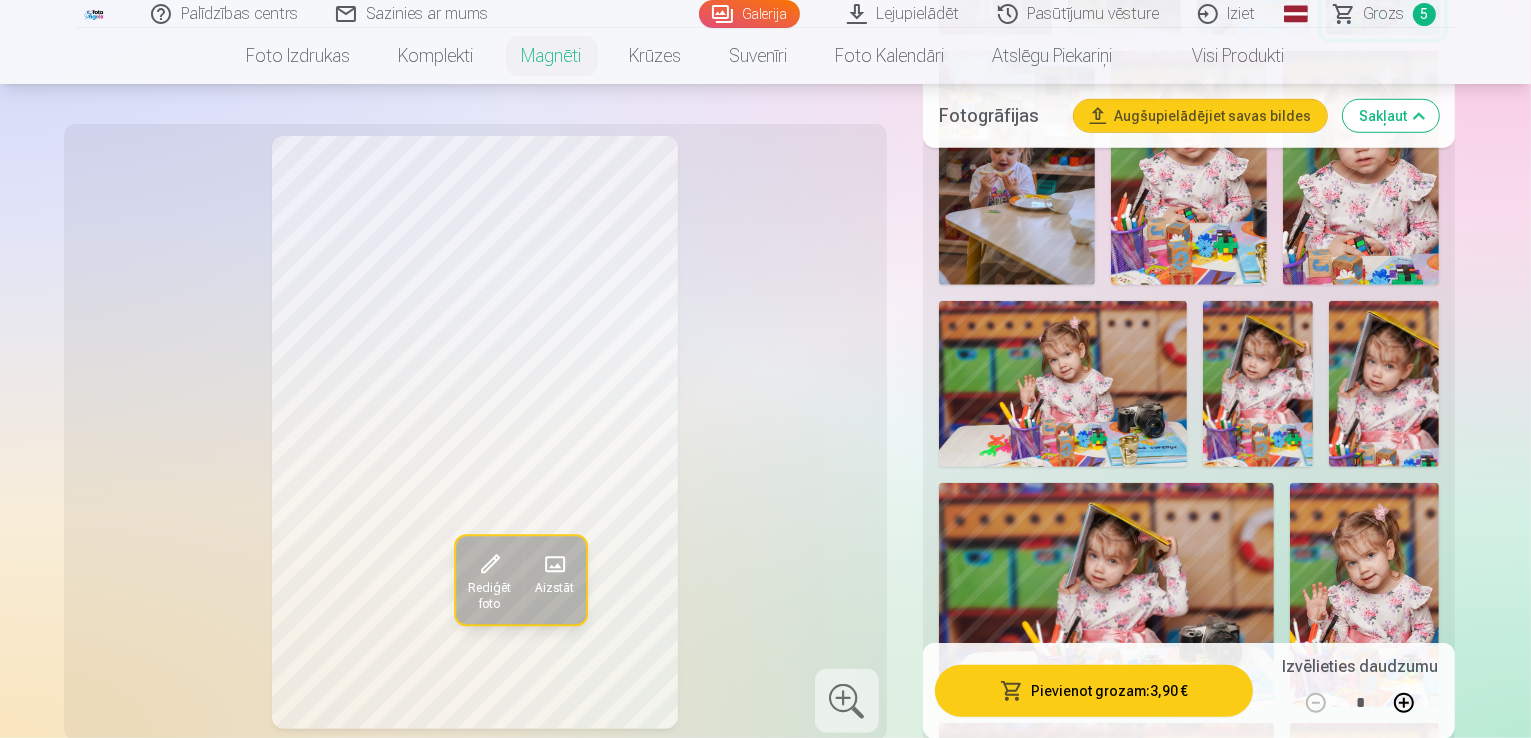 scroll, scrollTop: 1496, scrollLeft: 0, axis: vertical 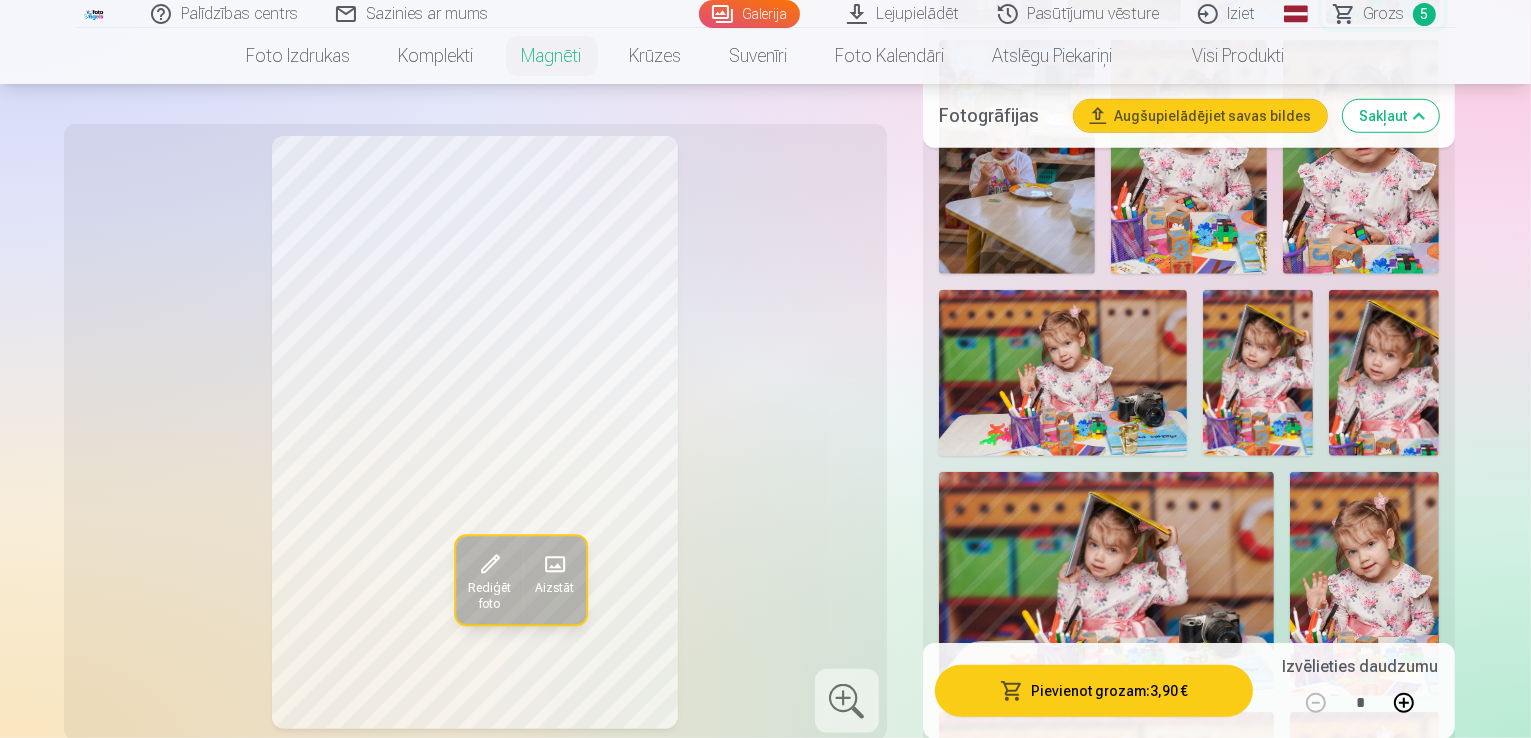 click at bounding box center (1361, 1246) 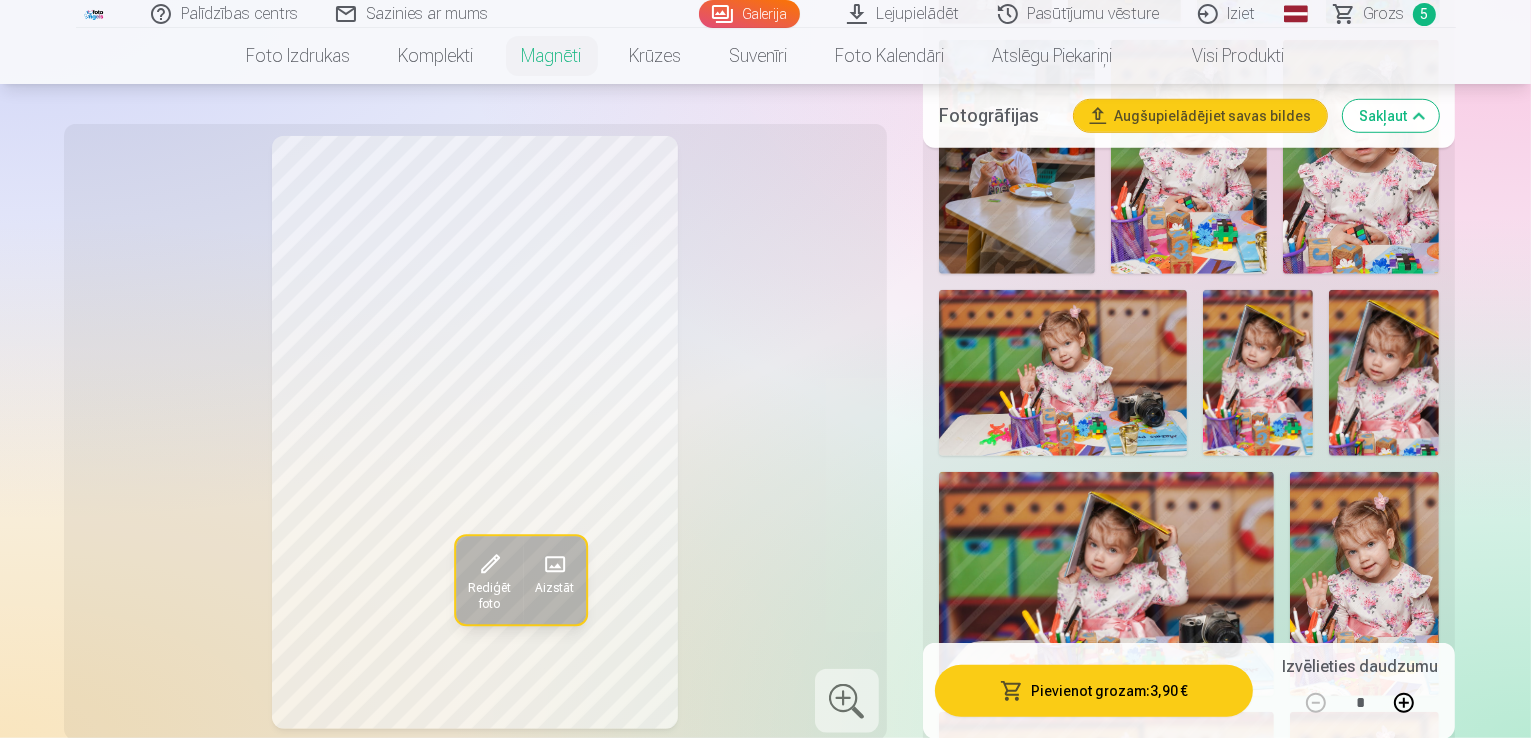 click at bounding box center [1364, 824] 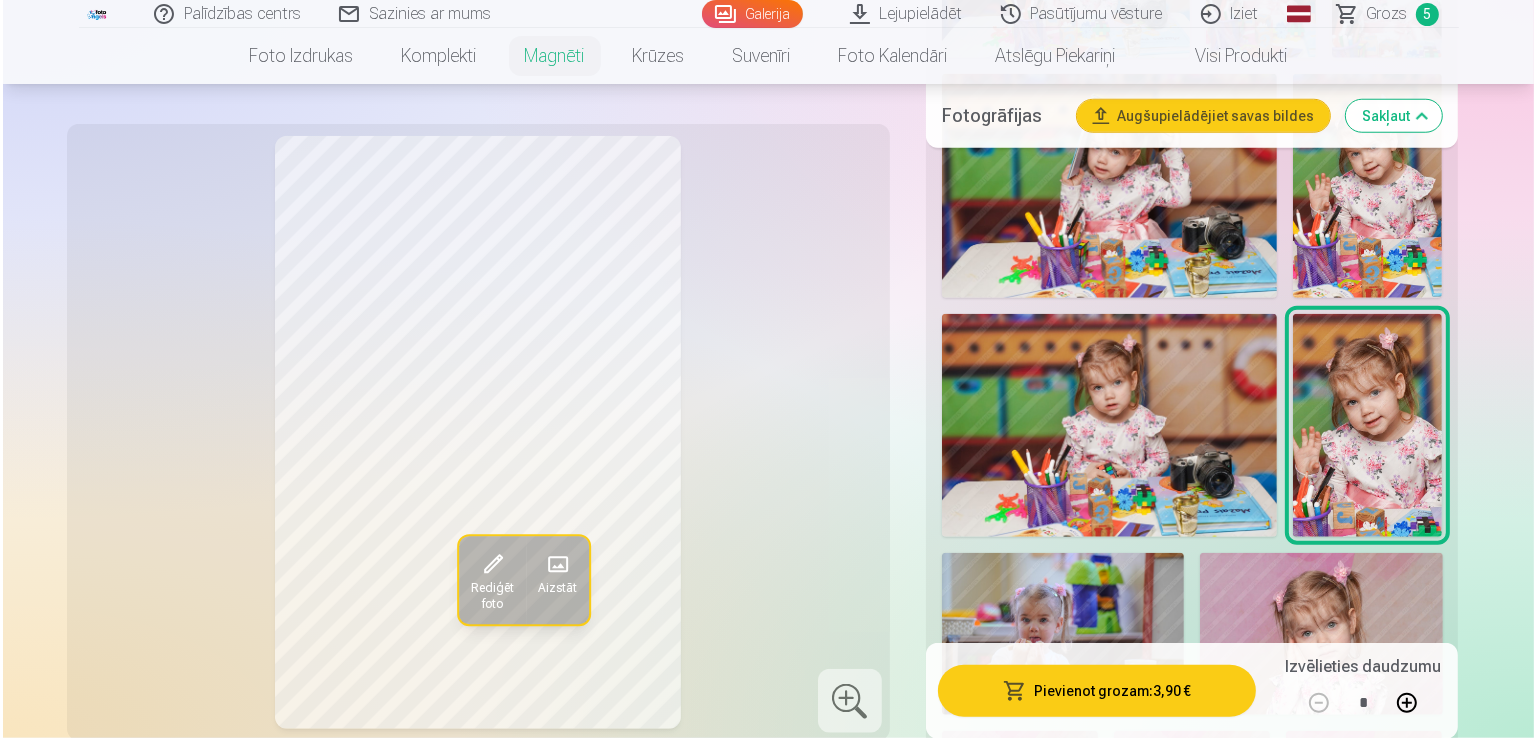 scroll, scrollTop: 1904, scrollLeft: 0, axis: vertical 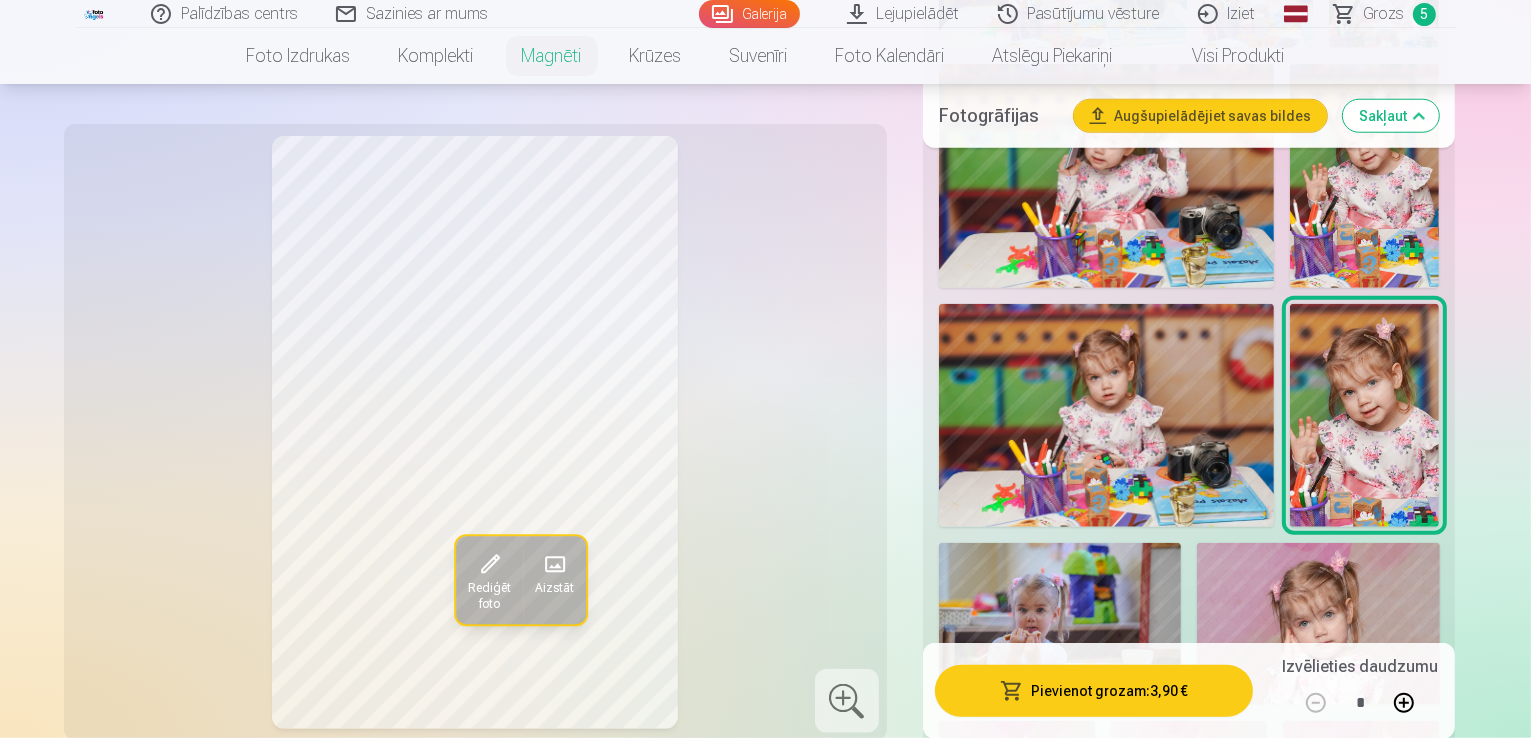 click at bounding box center (1404, 702) 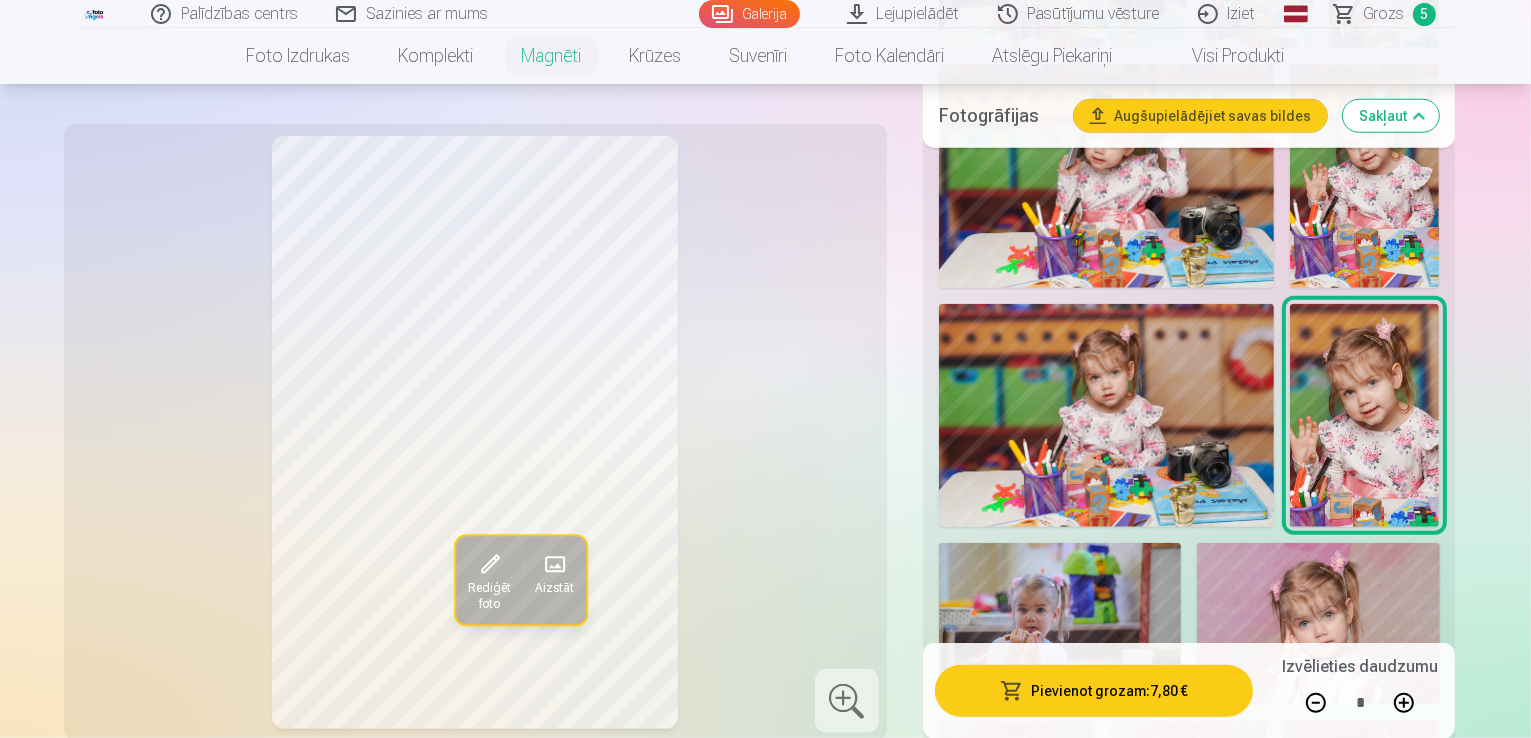 click at bounding box center (1404, 702) 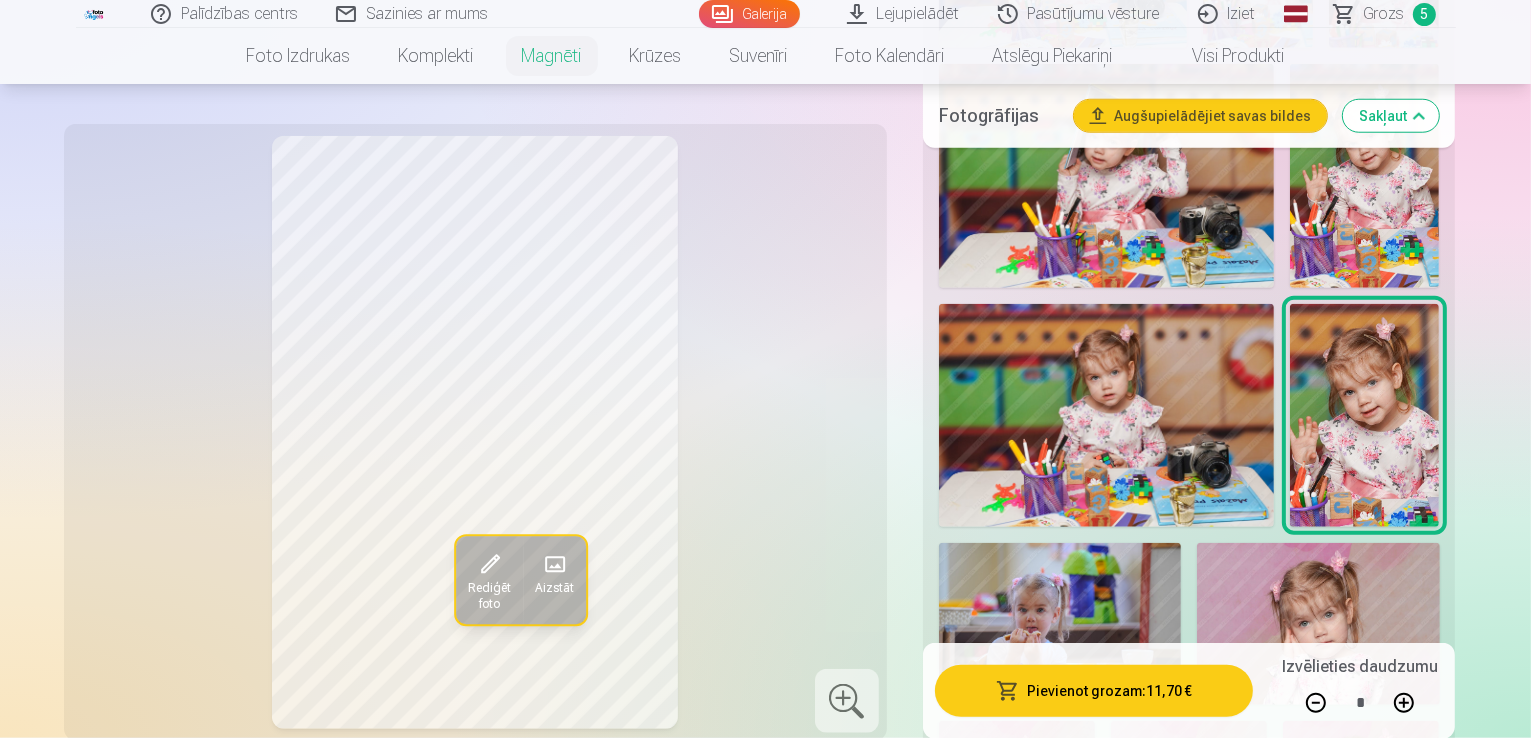click on "Pievienot grozam :  11,70 €" at bounding box center [1094, 690] 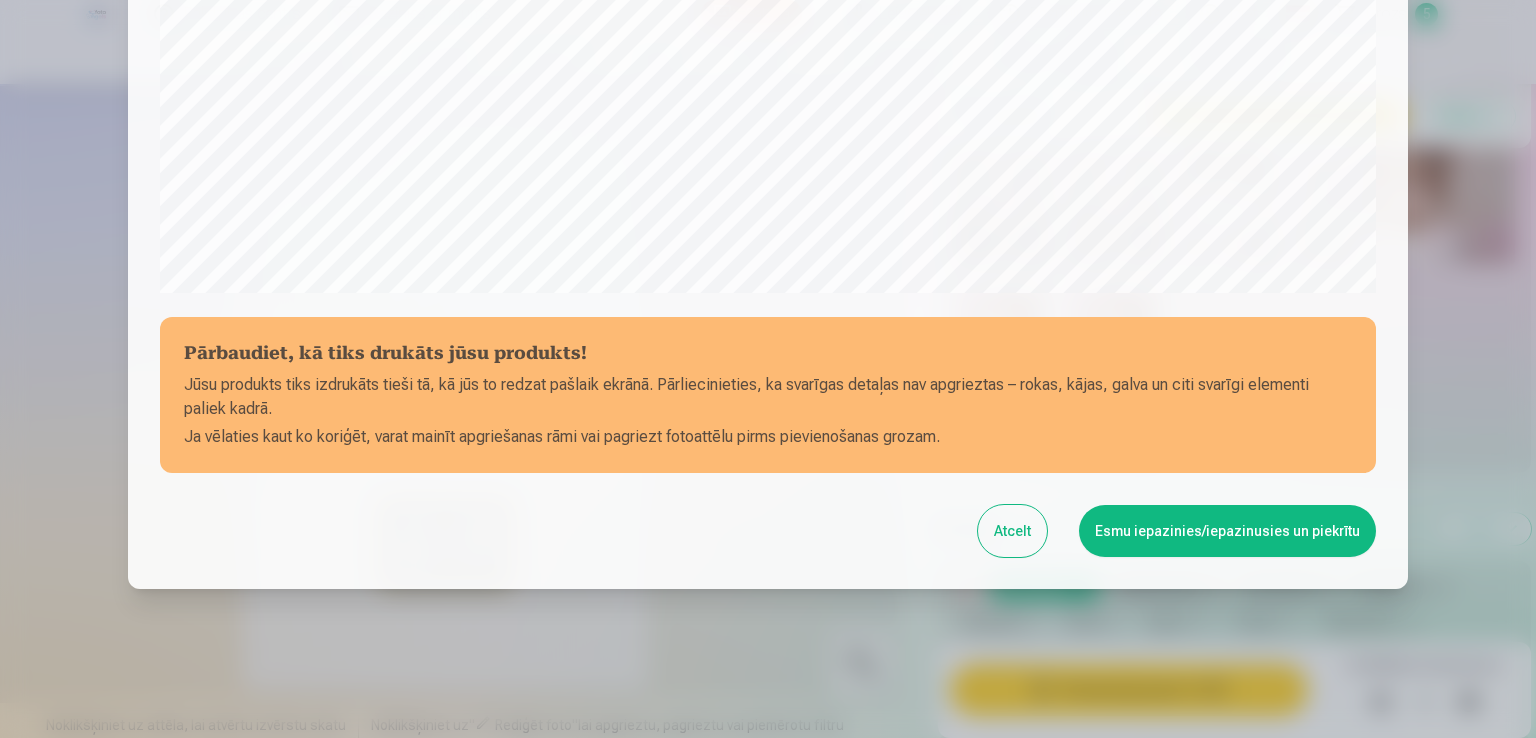 scroll, scrollTop: 702, scrollLeft: 0, axis: vertical 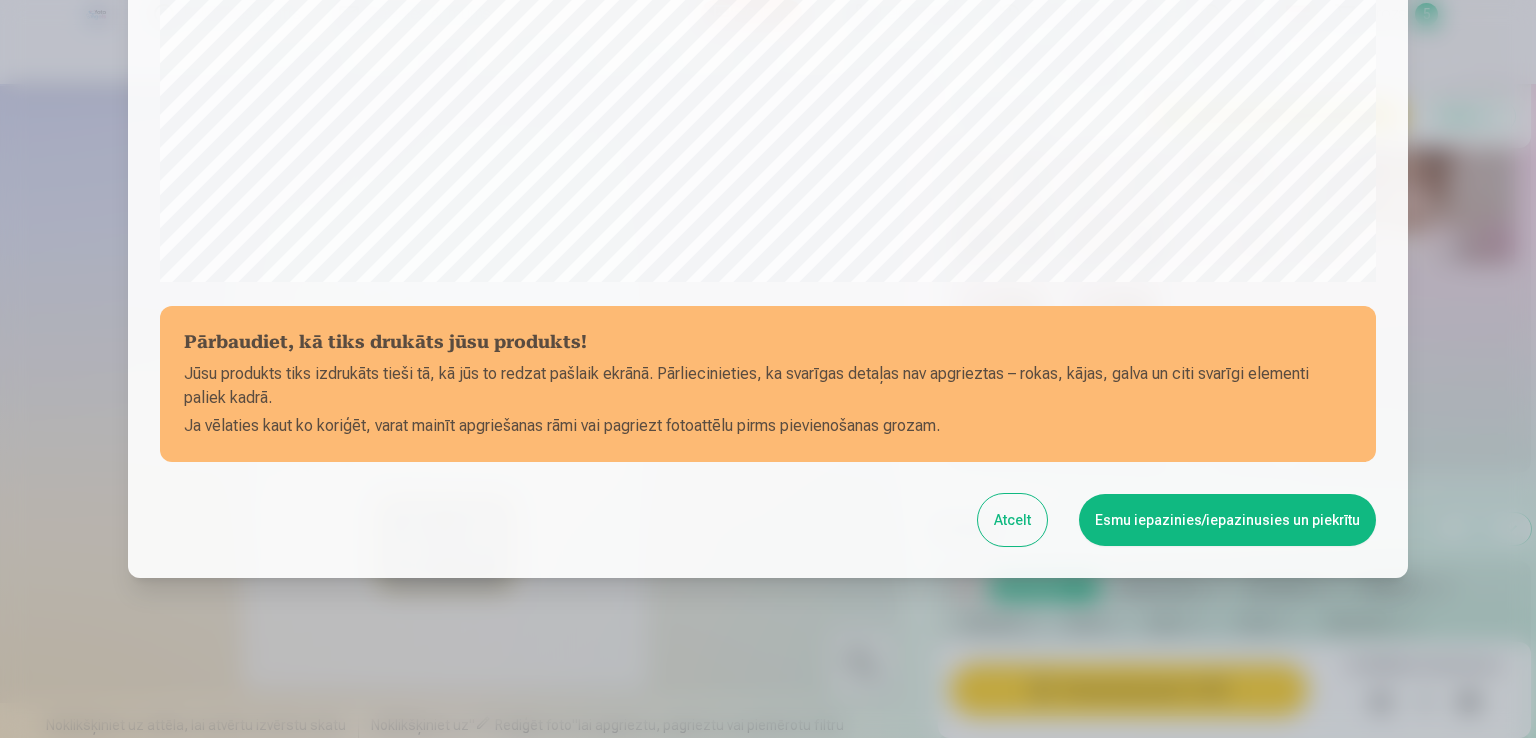 click on "Esmu iepazinies/iepazinusies un piekrītu" at bounding box center (1227, 520) 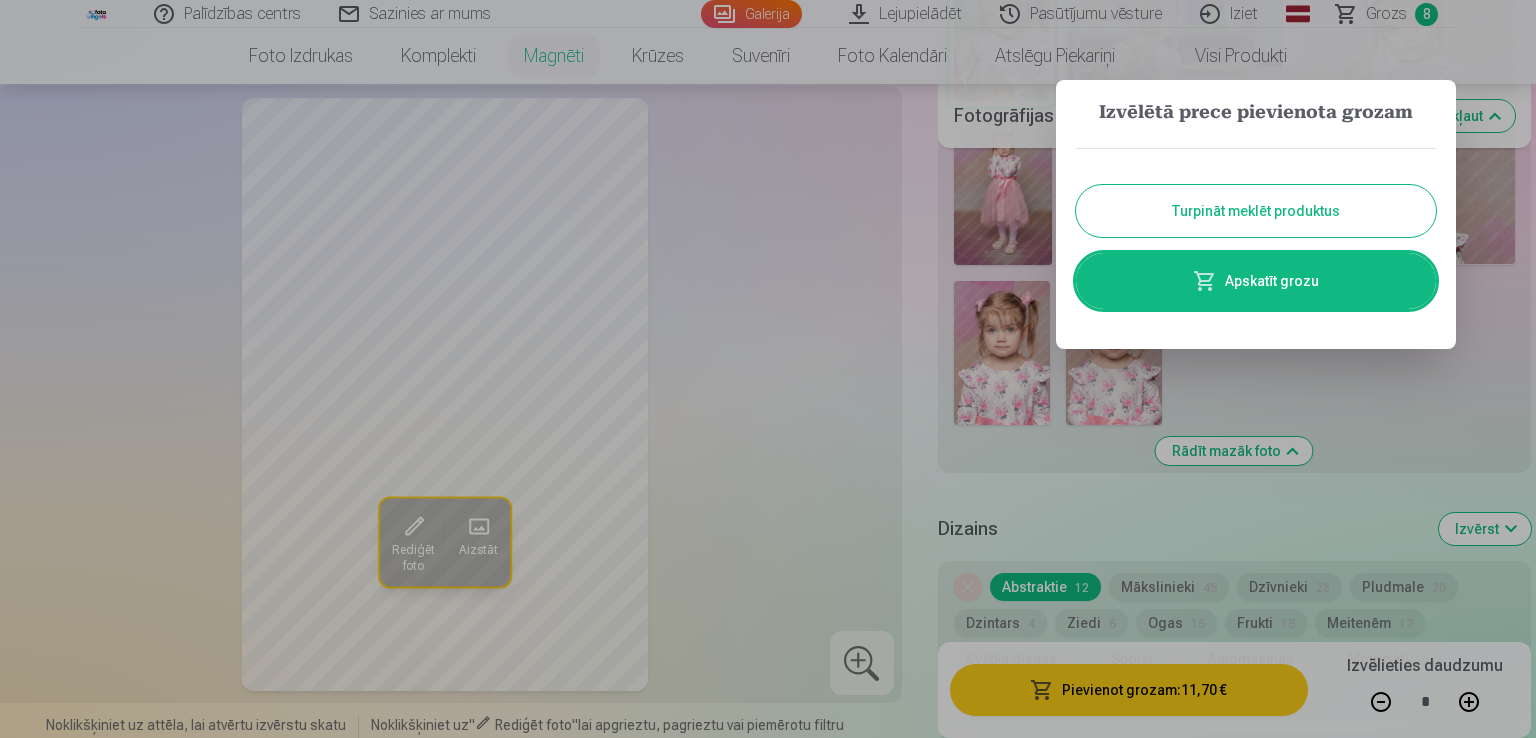 click on "Apskatīt grozu" at bounding box center [1256, 281] 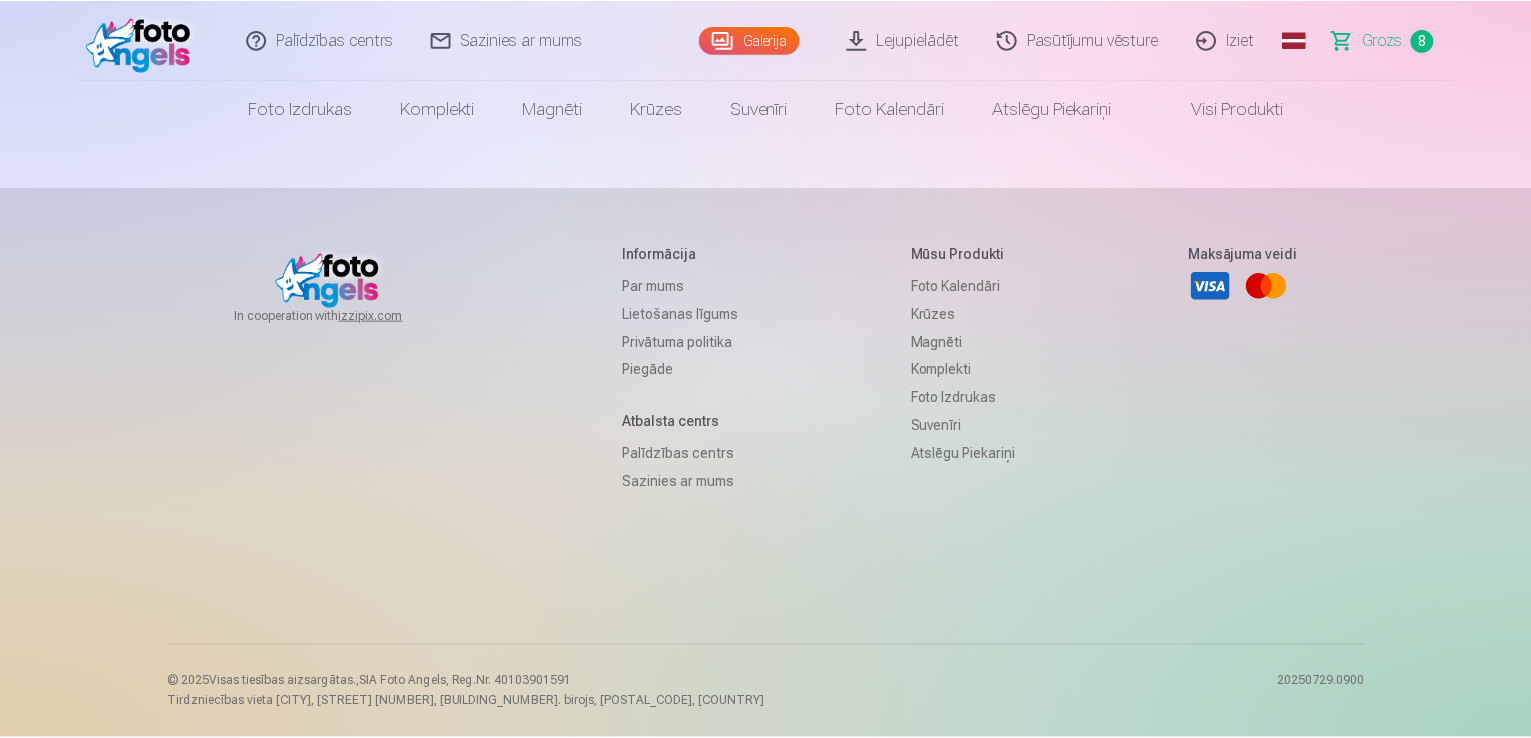 scroll, scrollTop: 0, scrollLeft: 0, axis: both 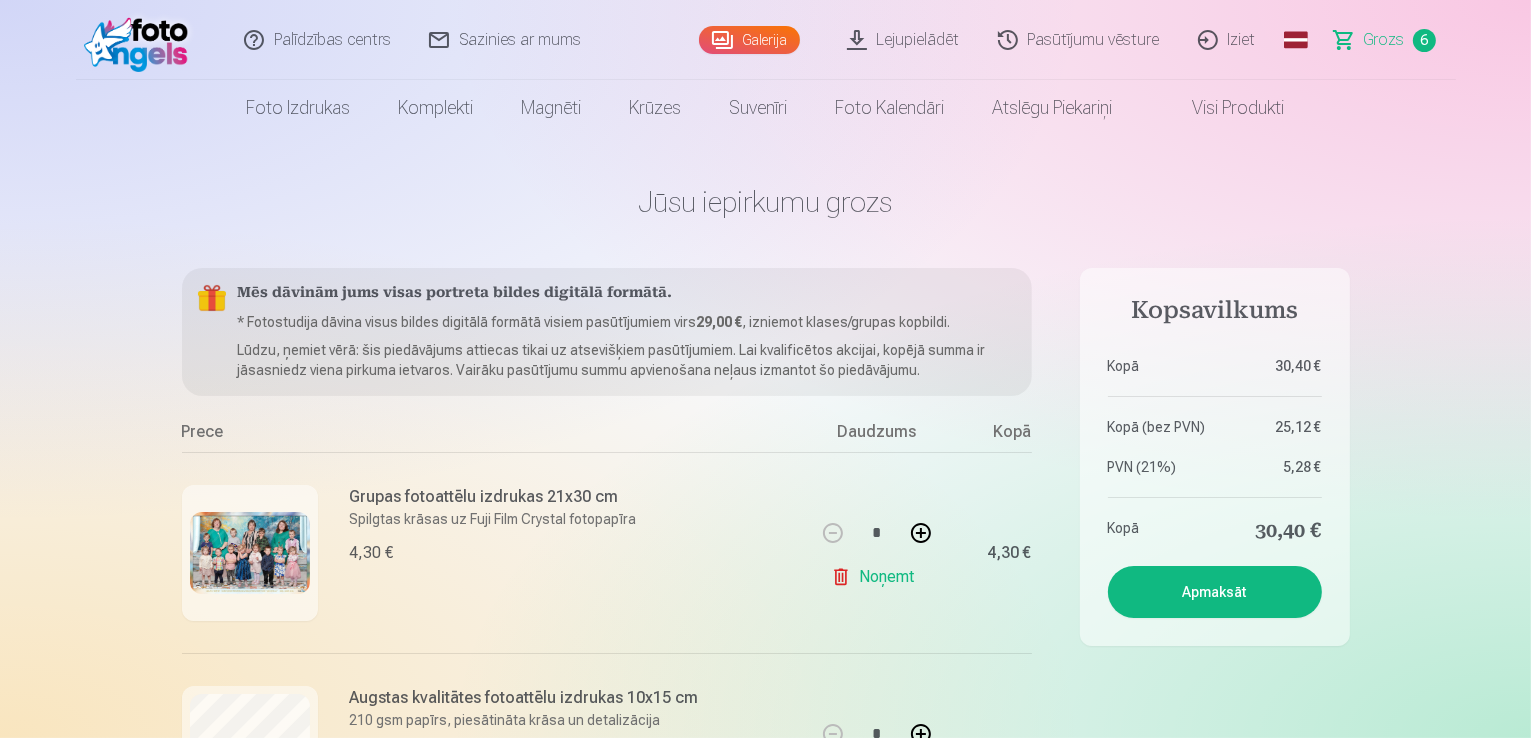 click on "Apmaksāt" at bounding box center [1215, 592] 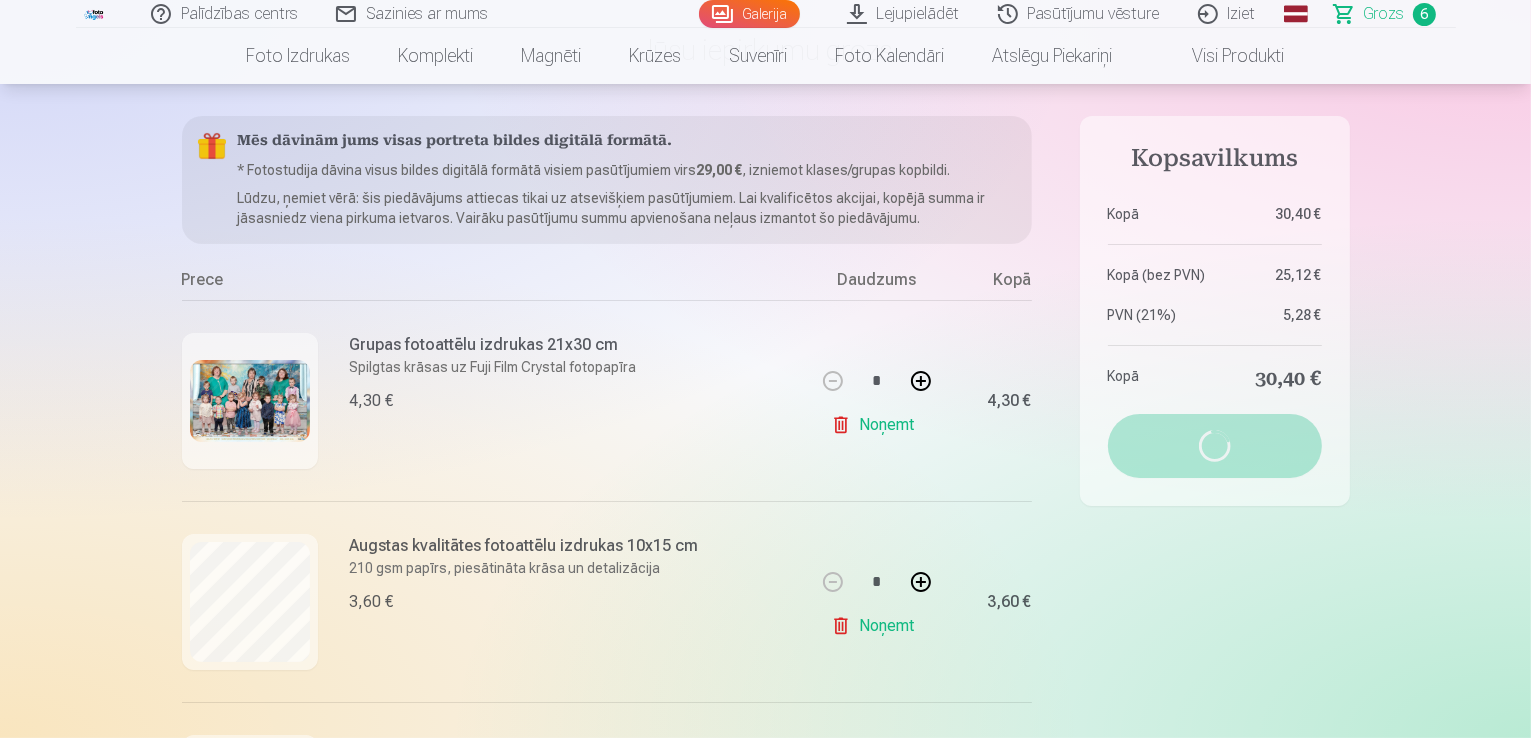 scroll, scrollTop: 0, scrollLeft: 0, axis: both 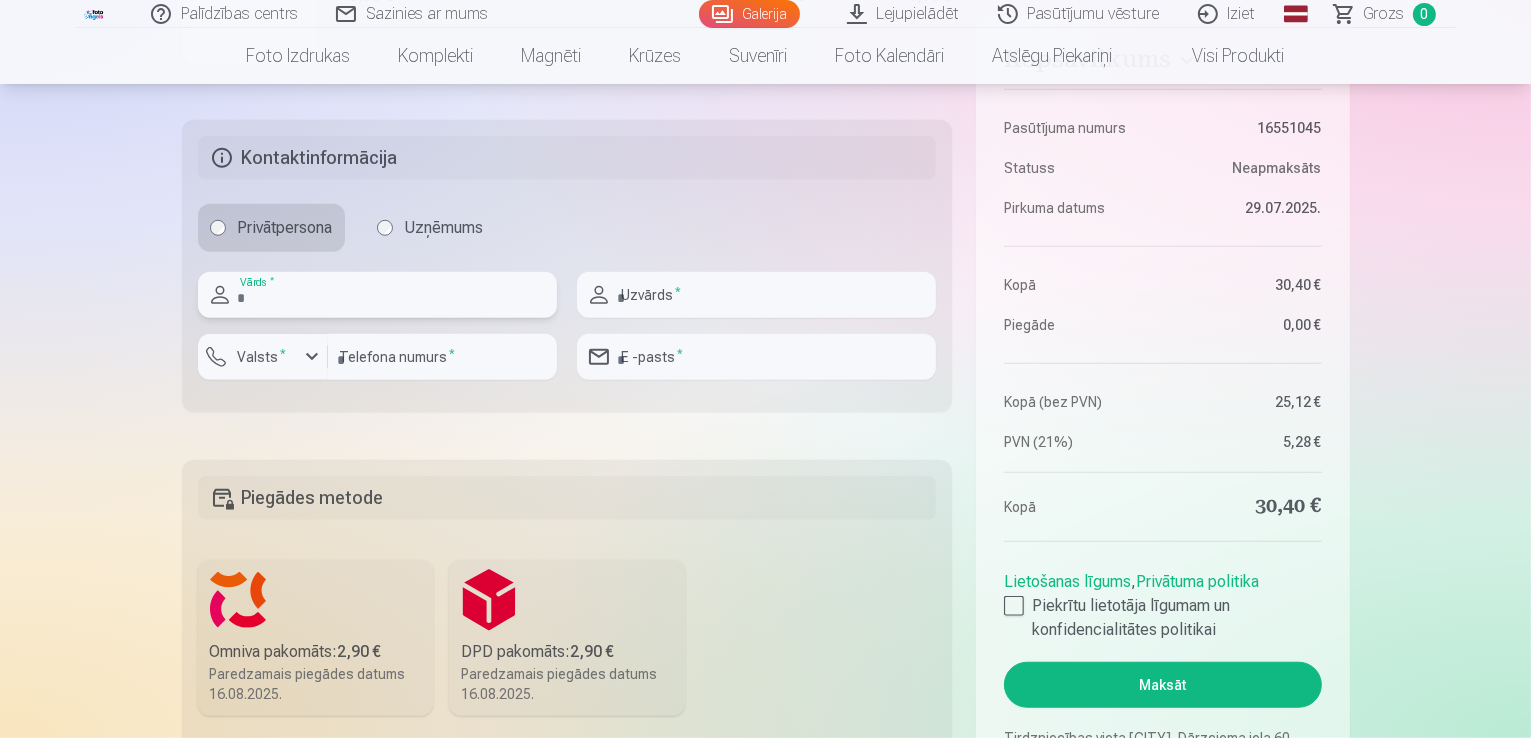 click at bounding box center (377, 295) 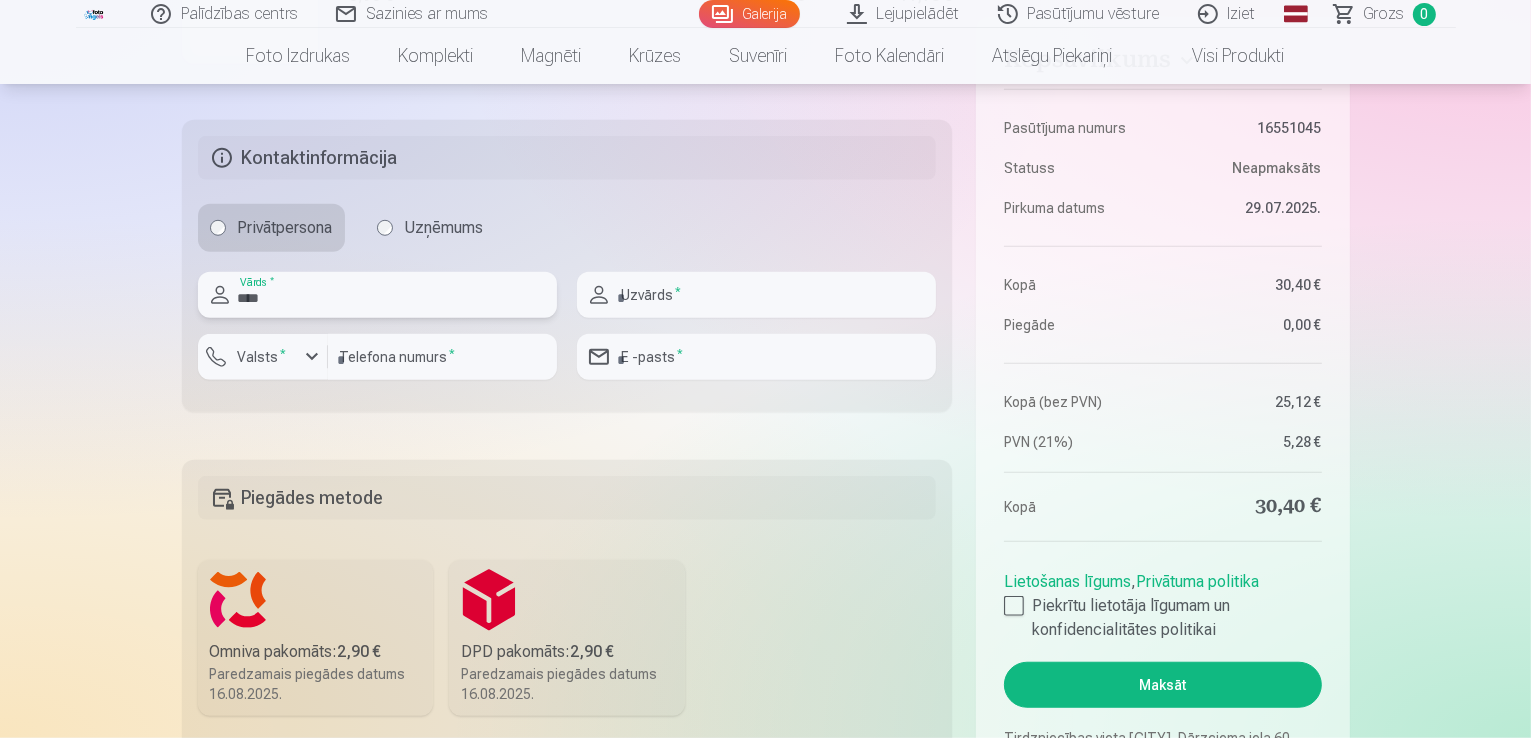 type on "****" 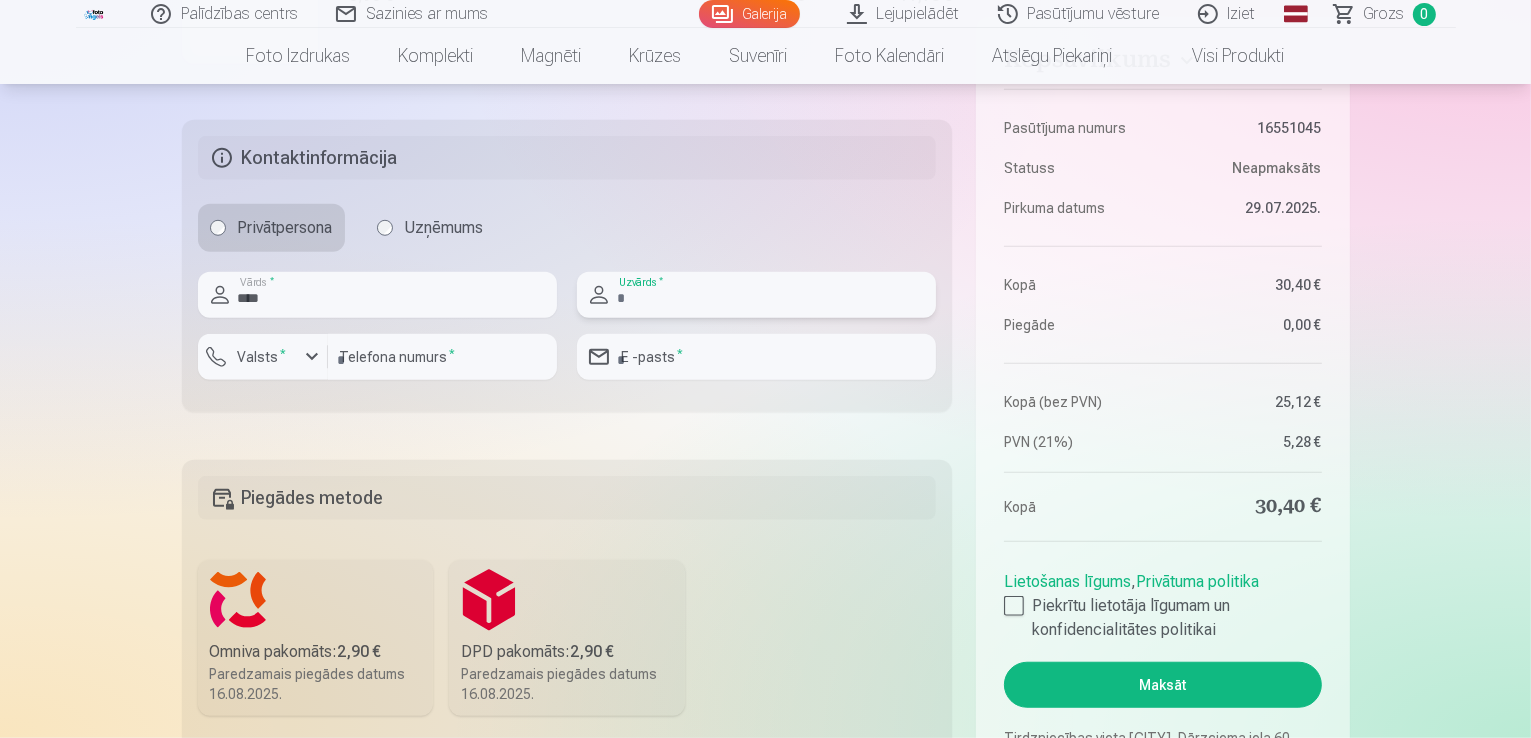 click at bounding box center [756, 295] 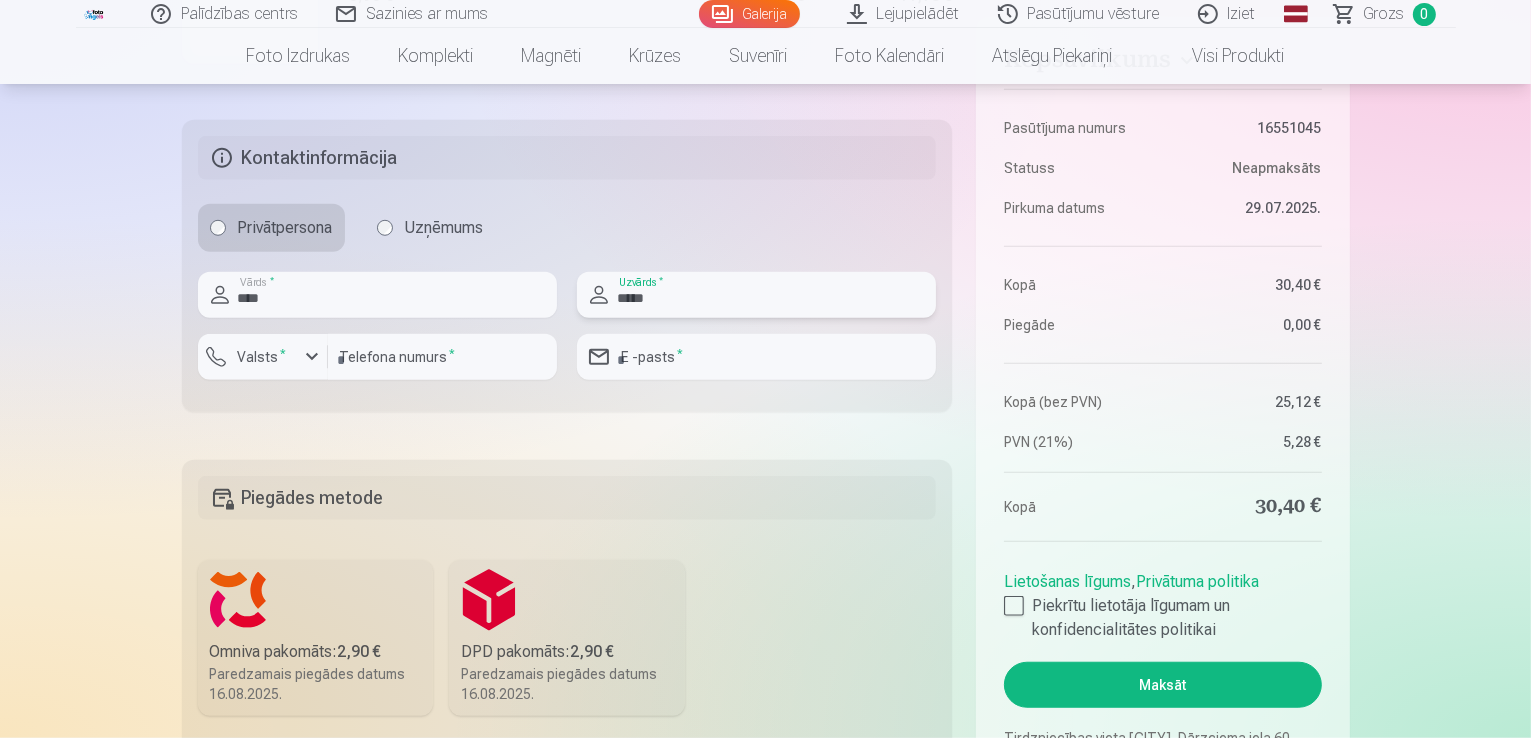type on "*****" 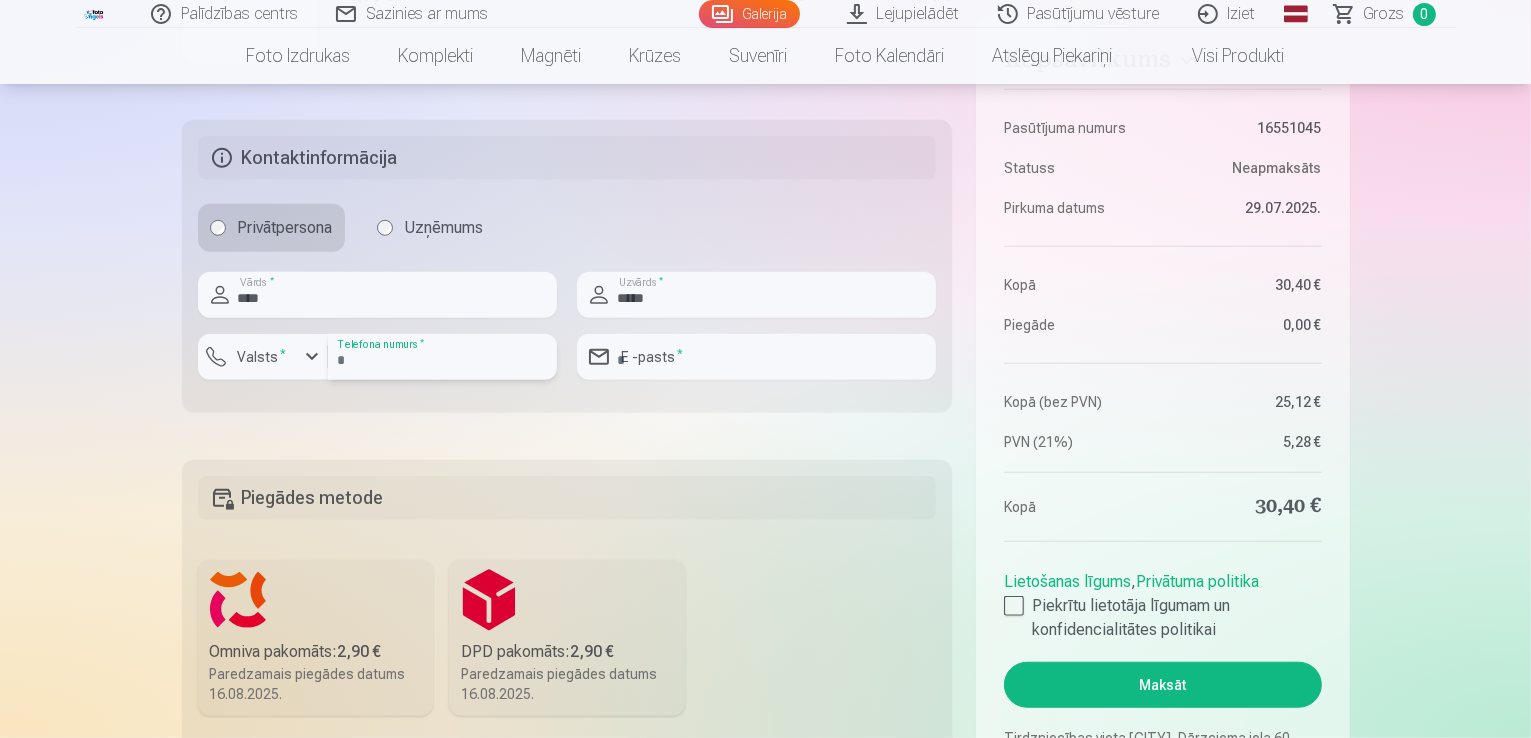 click at bounding box center (442, 357) 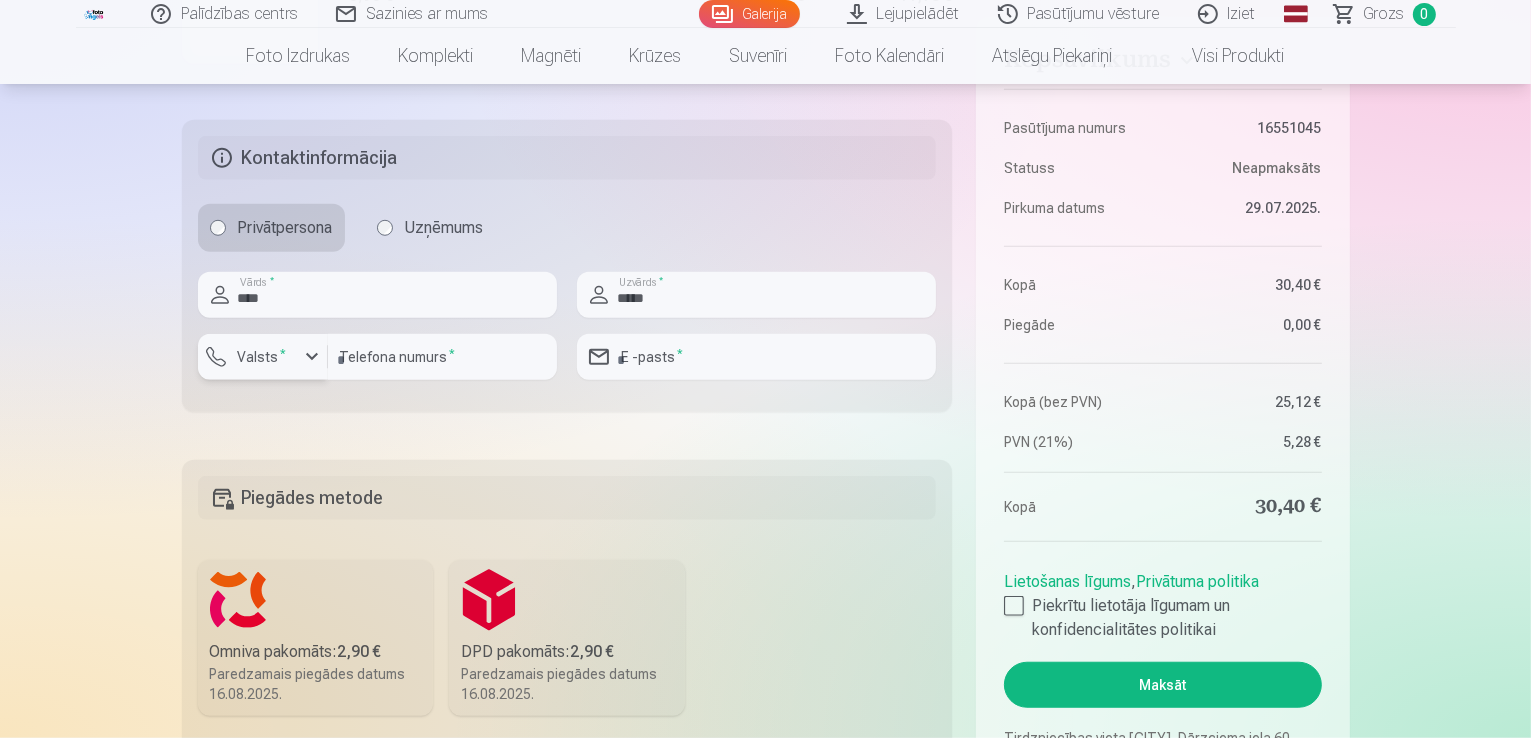 click on "Valsts *" at bounding box center [262, 357] 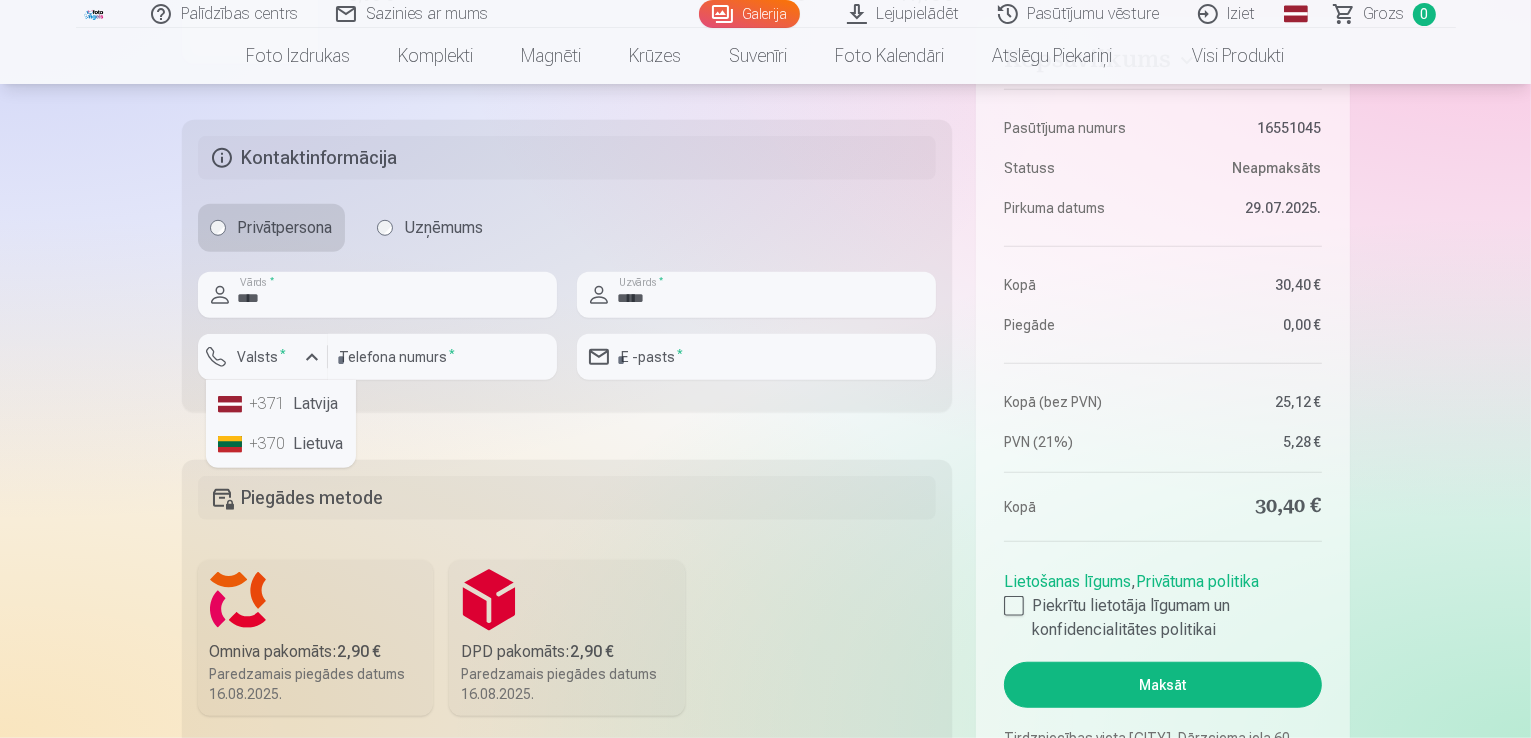 click on "+371 Latvija" at bounding box center (281, 404) 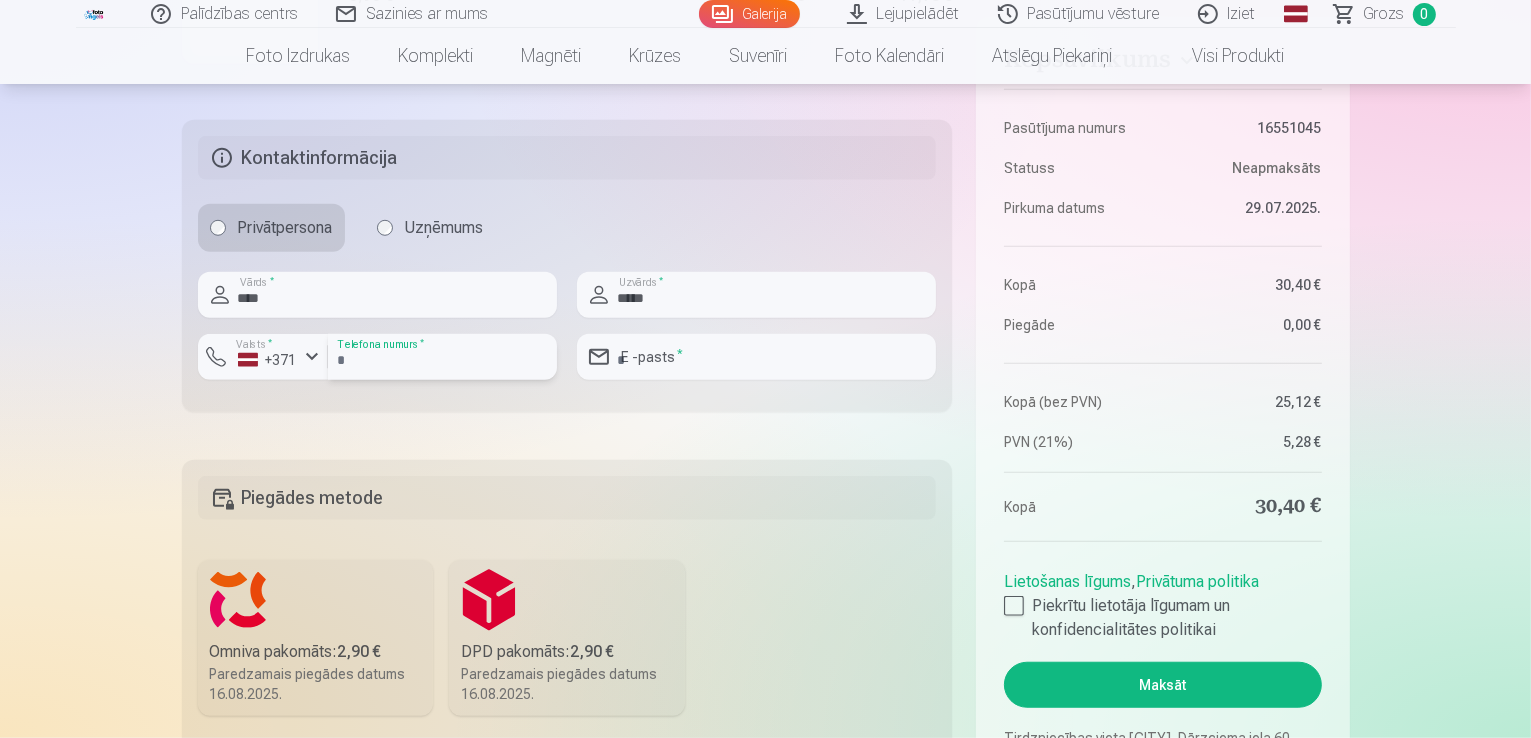 click at bounding box center (442, 357) 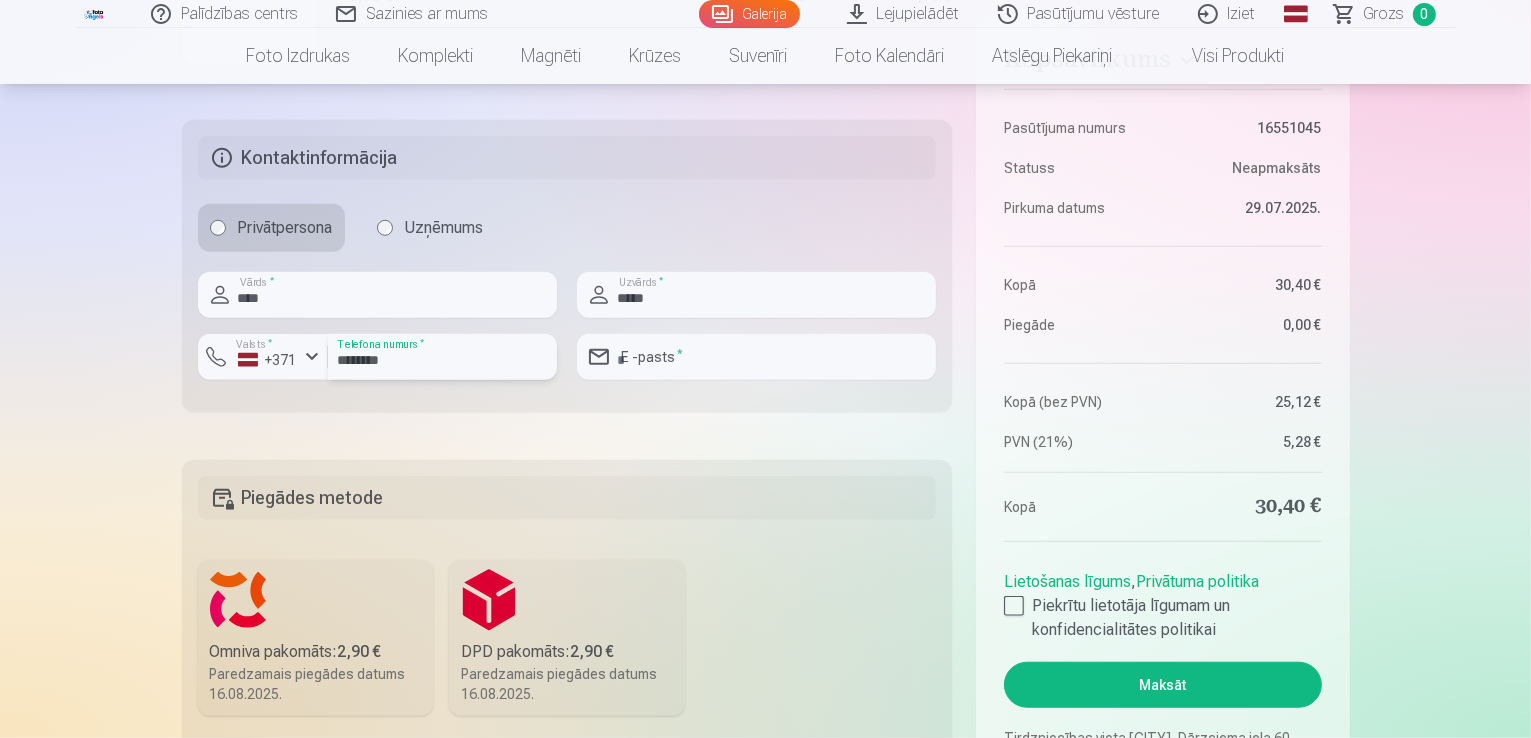 type on "********" 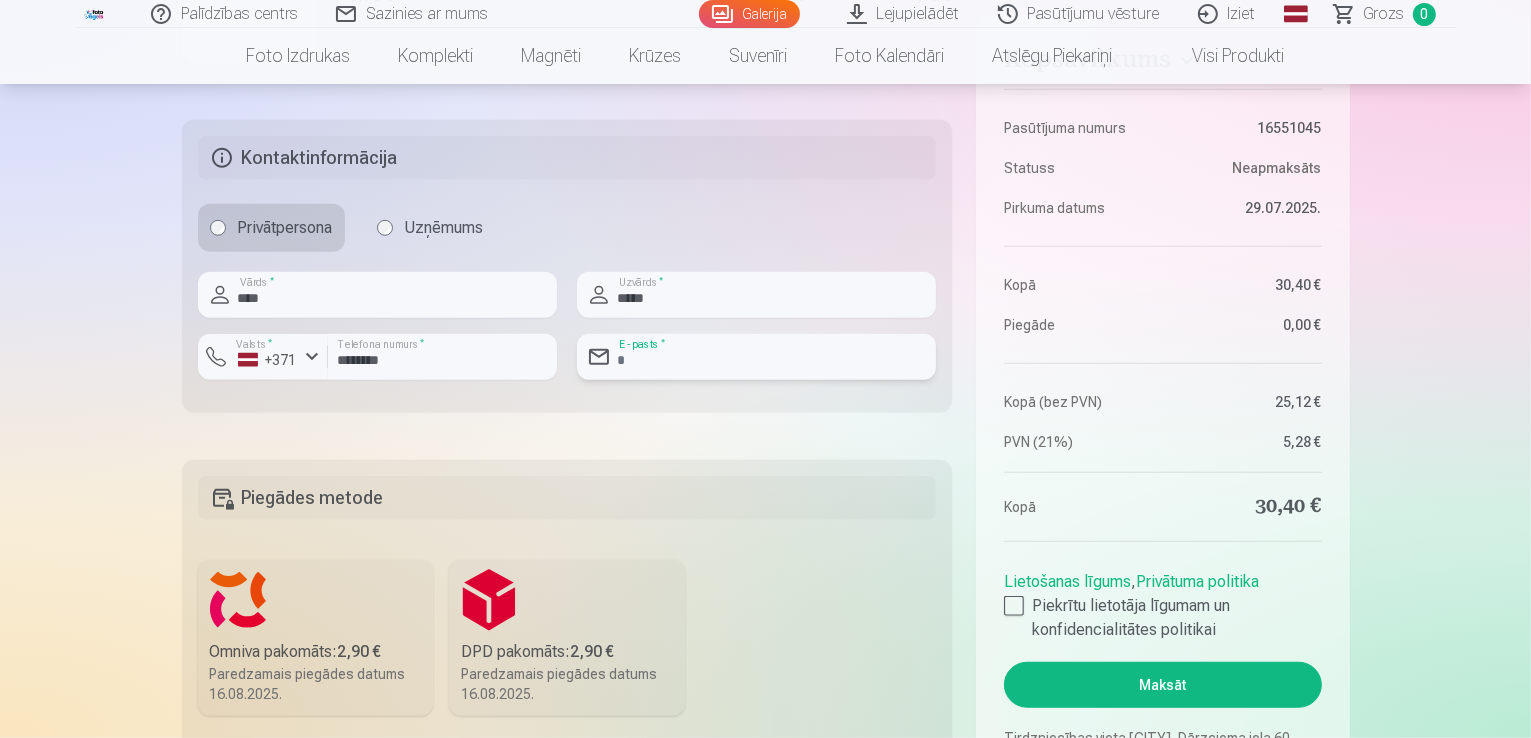 click at bounding box center [756, 357] 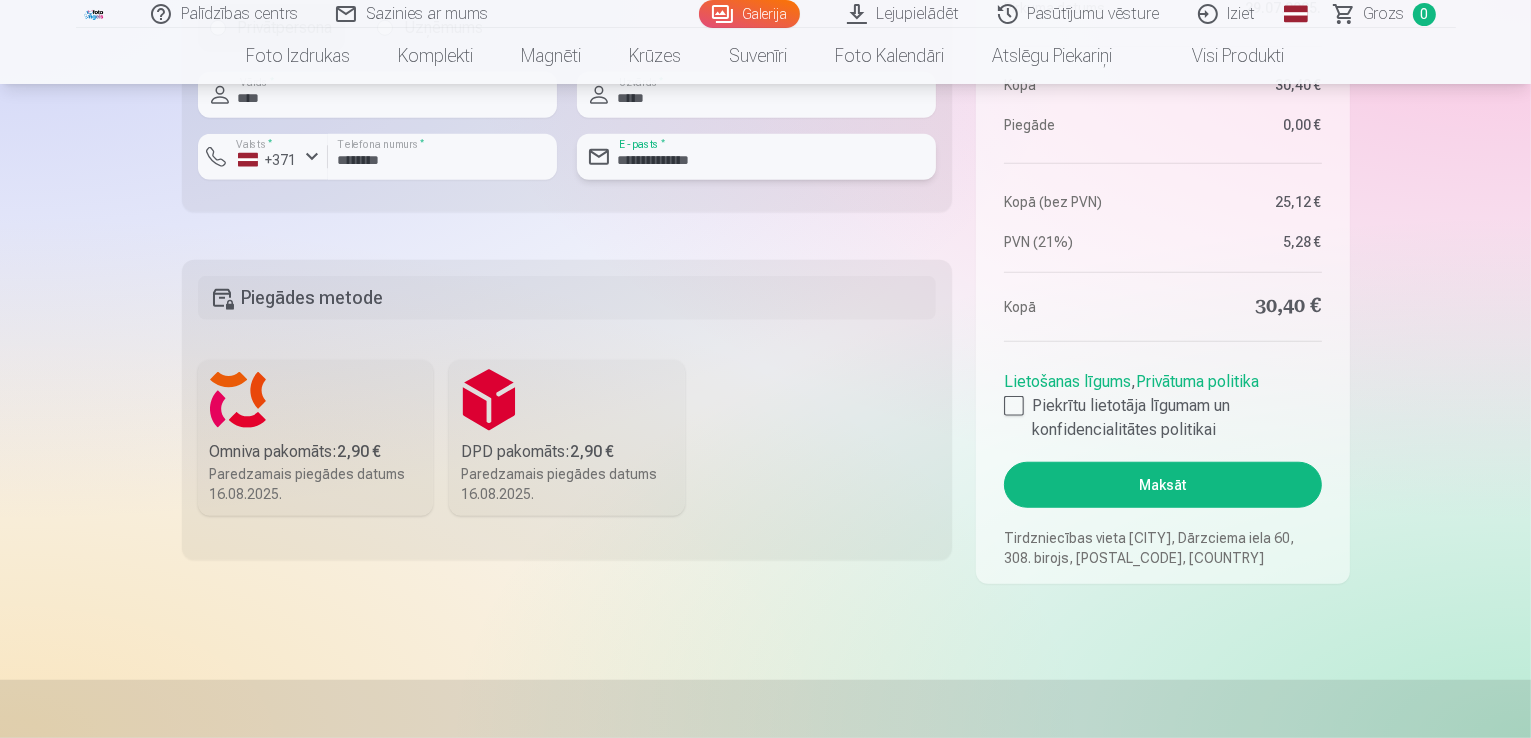 scroll, scrollTop: 1674, scrollLeft: 0, axis: vertical 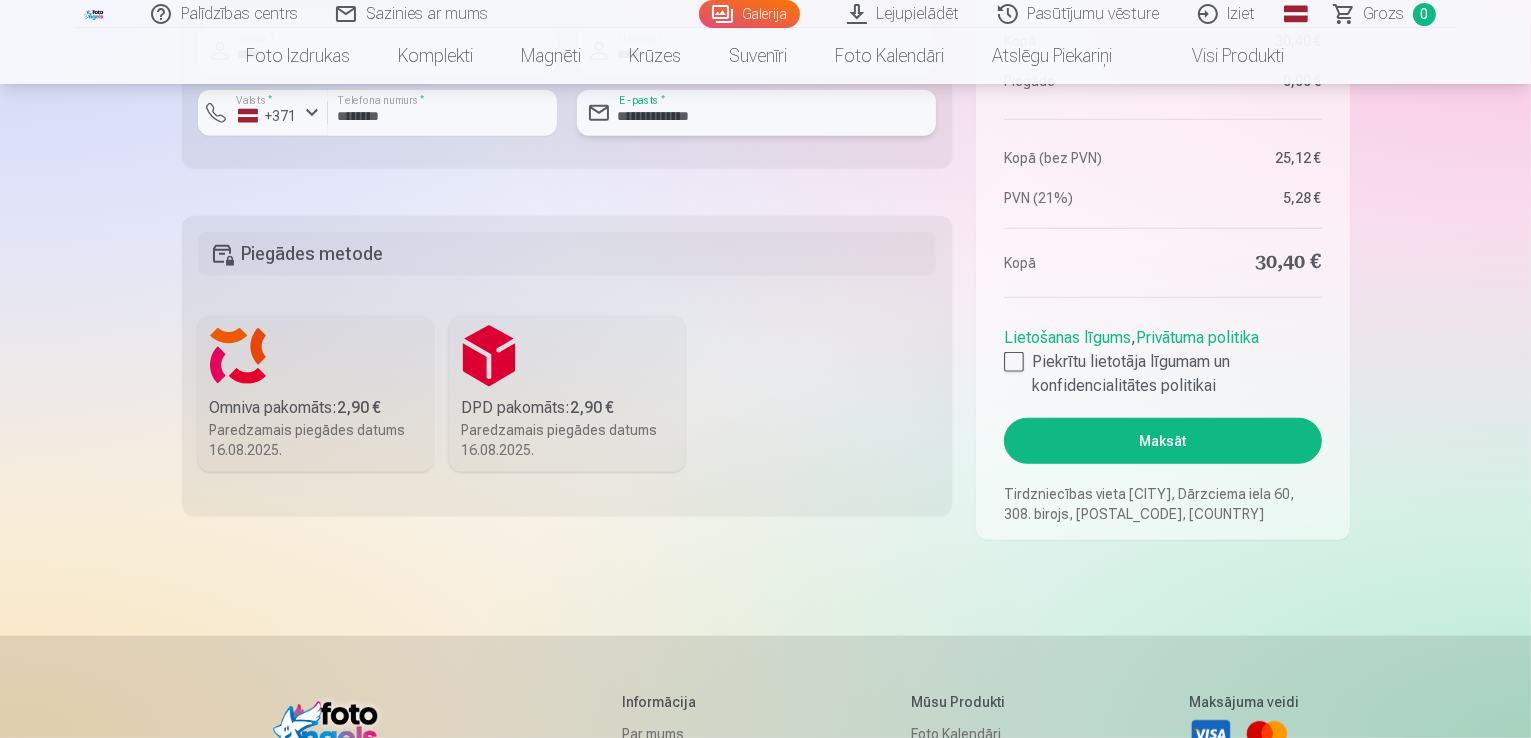 type on "**********" 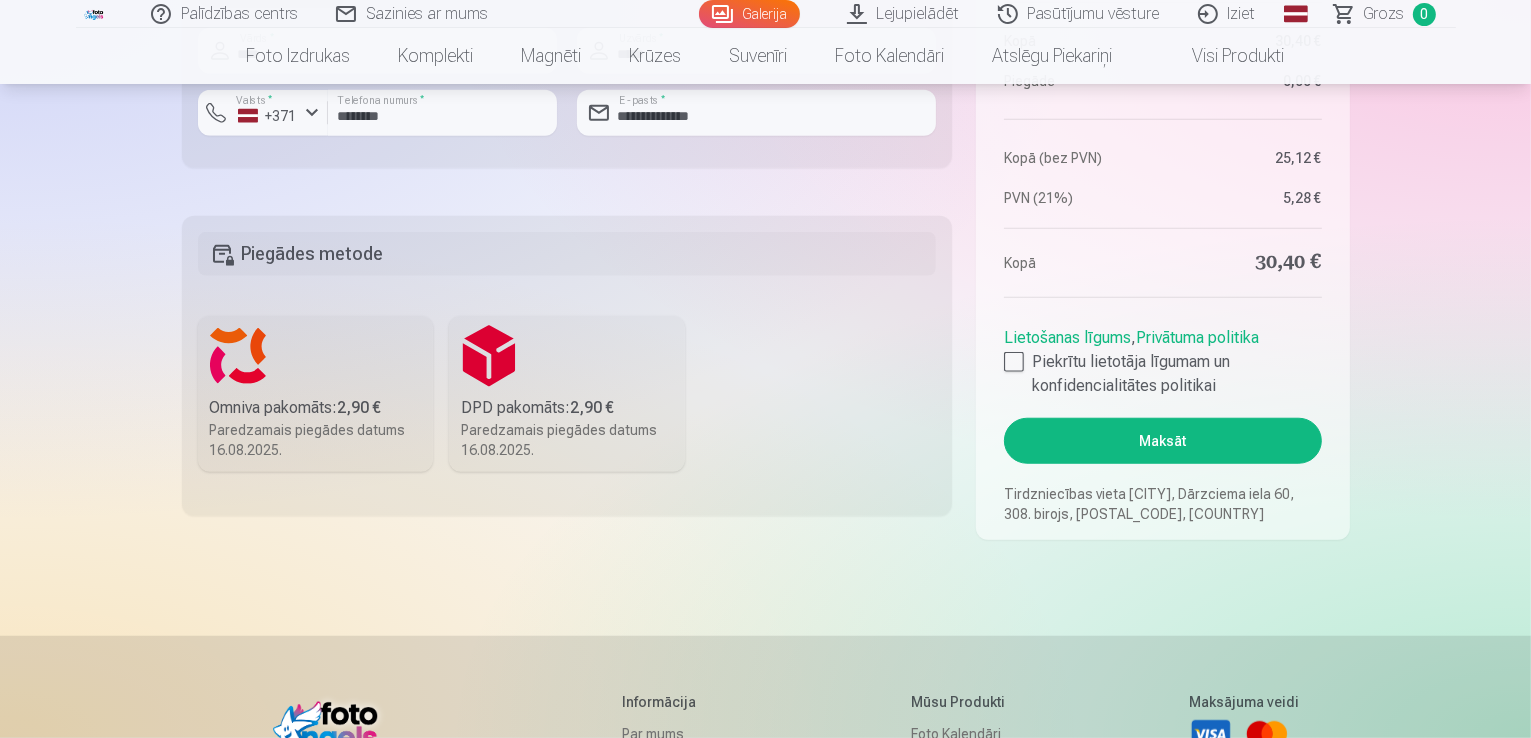 click on "Paredzamais piegādes datums 16.08.2025." at bounding box center [567, 440] 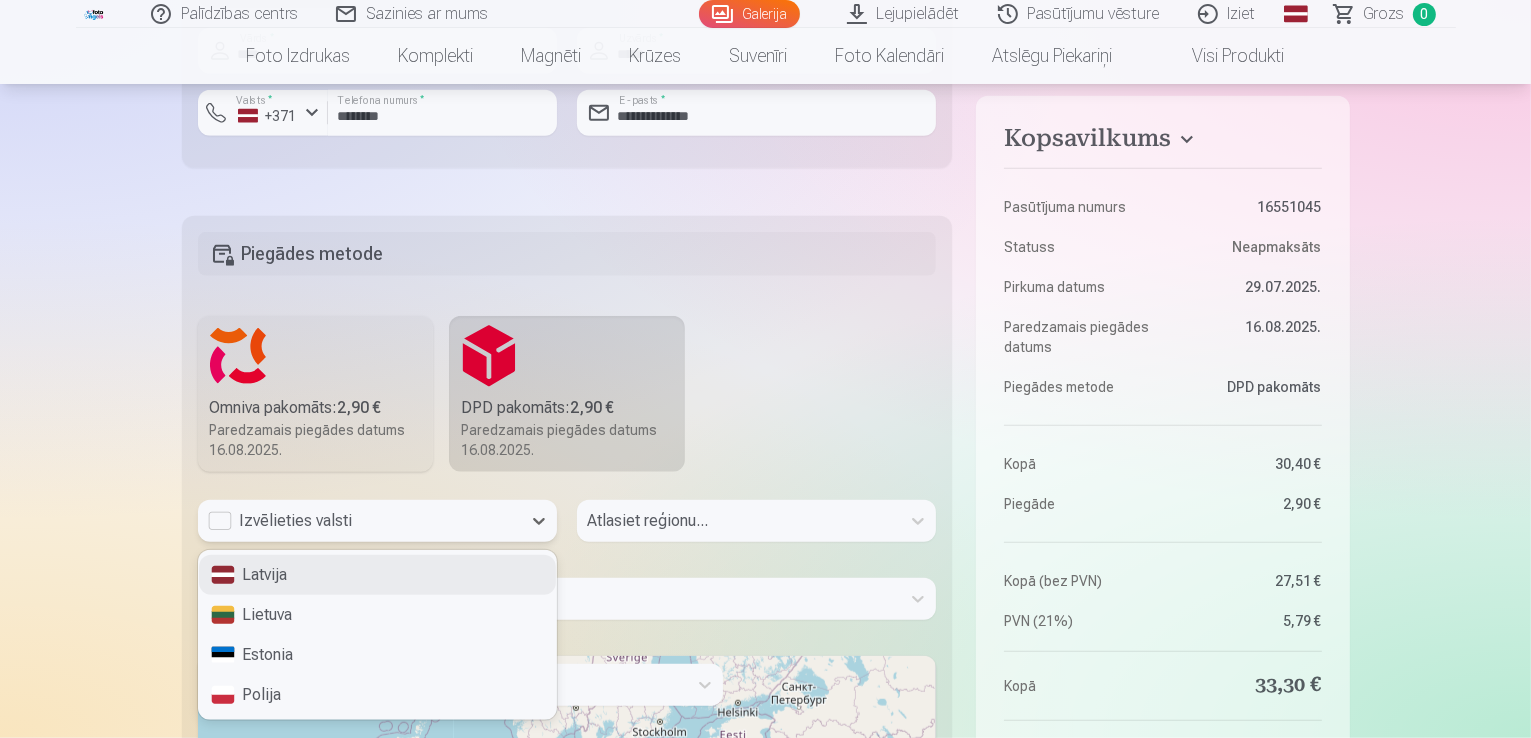 click on "Izvēlieties valsti" at bounding box center [359, 521] 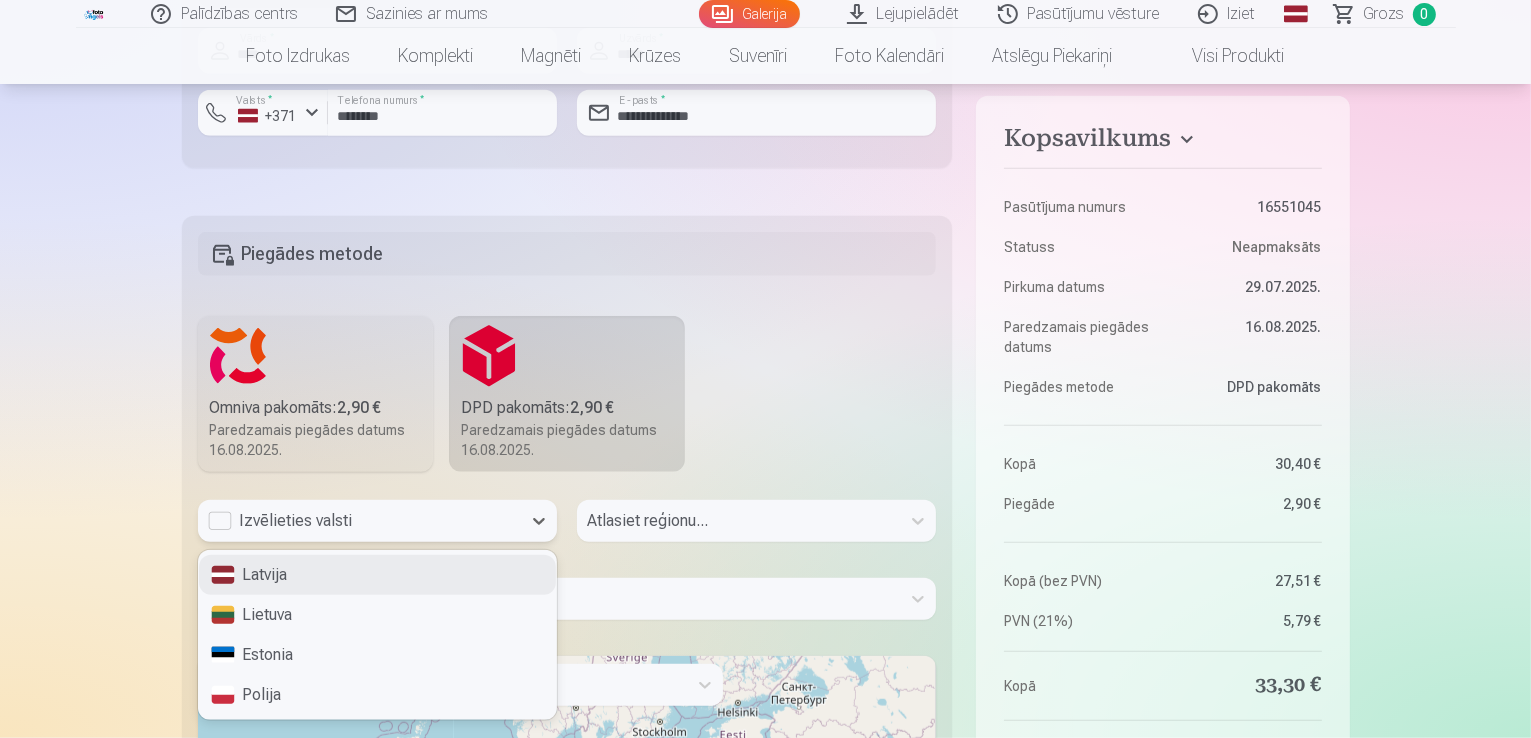click on "Latvija" at bounding box center (377, 575) 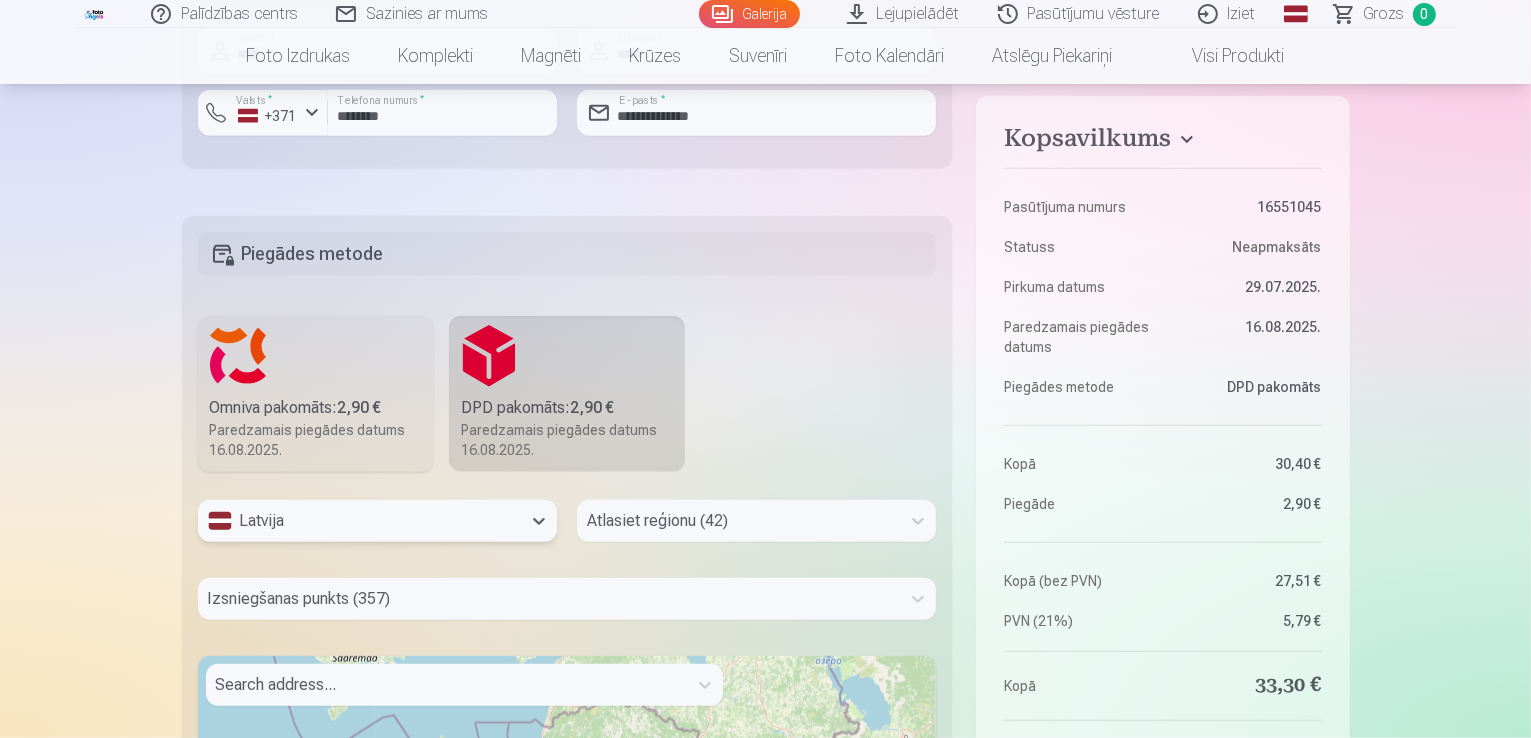 scroll, scrollTop: 1794, scrollLeft: 0, axis: vertical 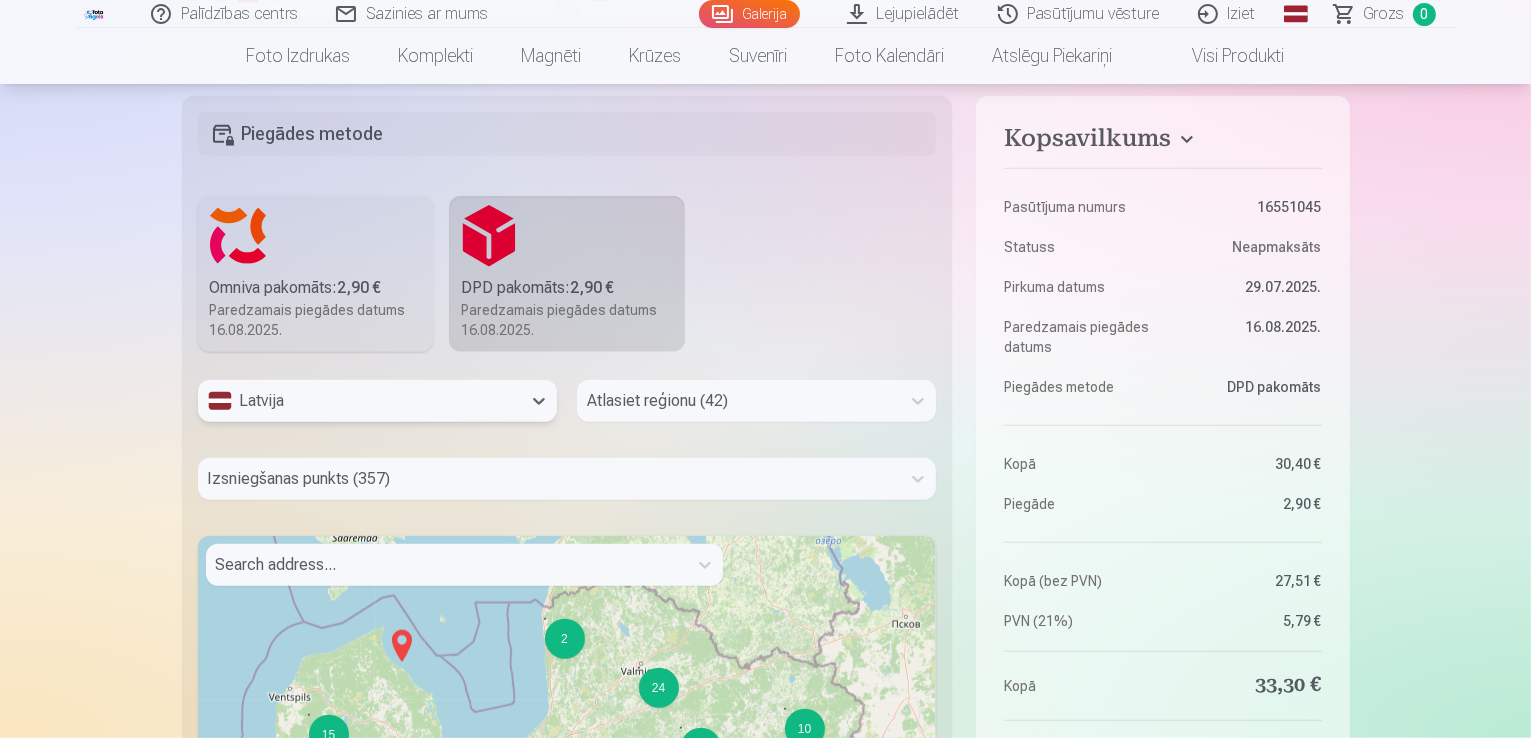 click on "Atlasiet reģionu (42)" at bounding box center [756, 401] 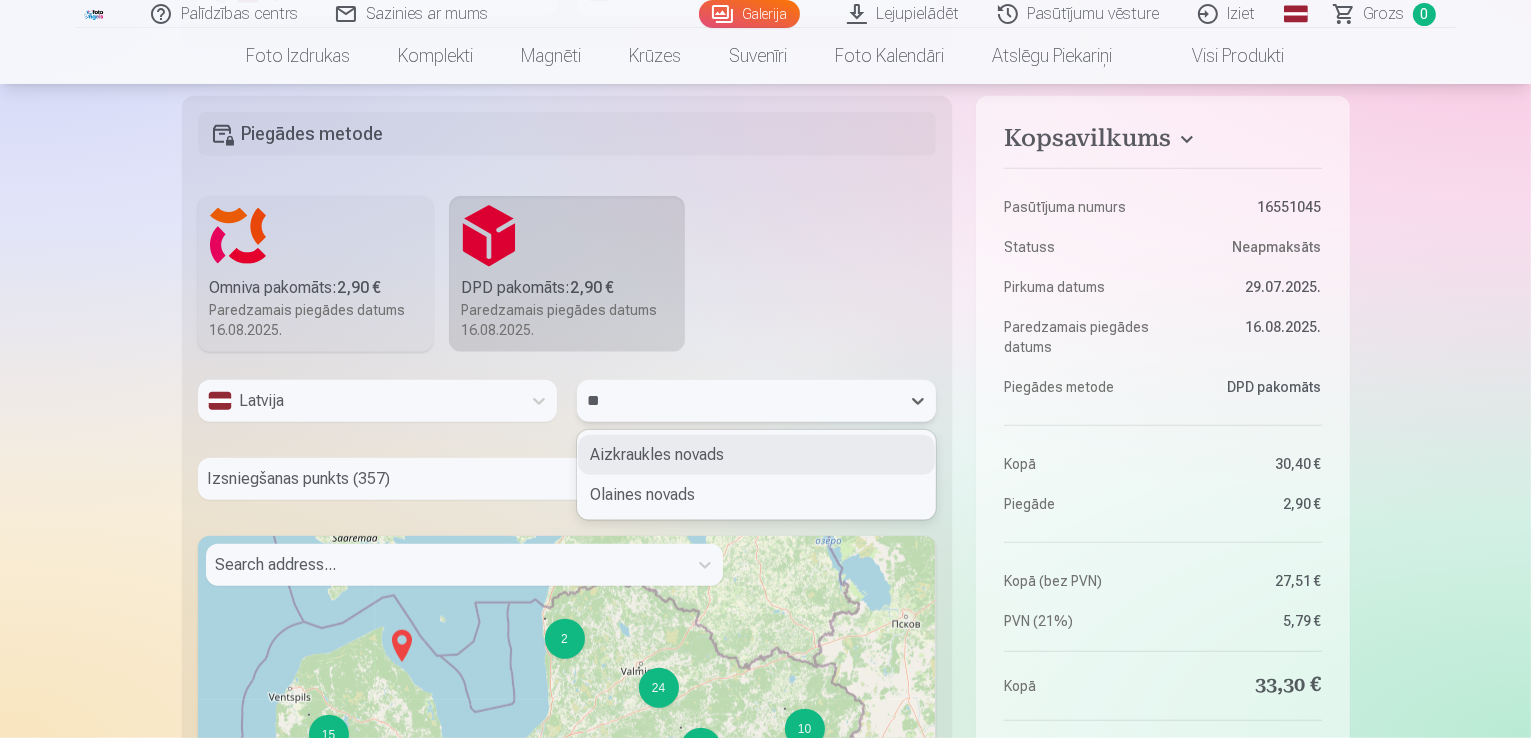 type on "***" 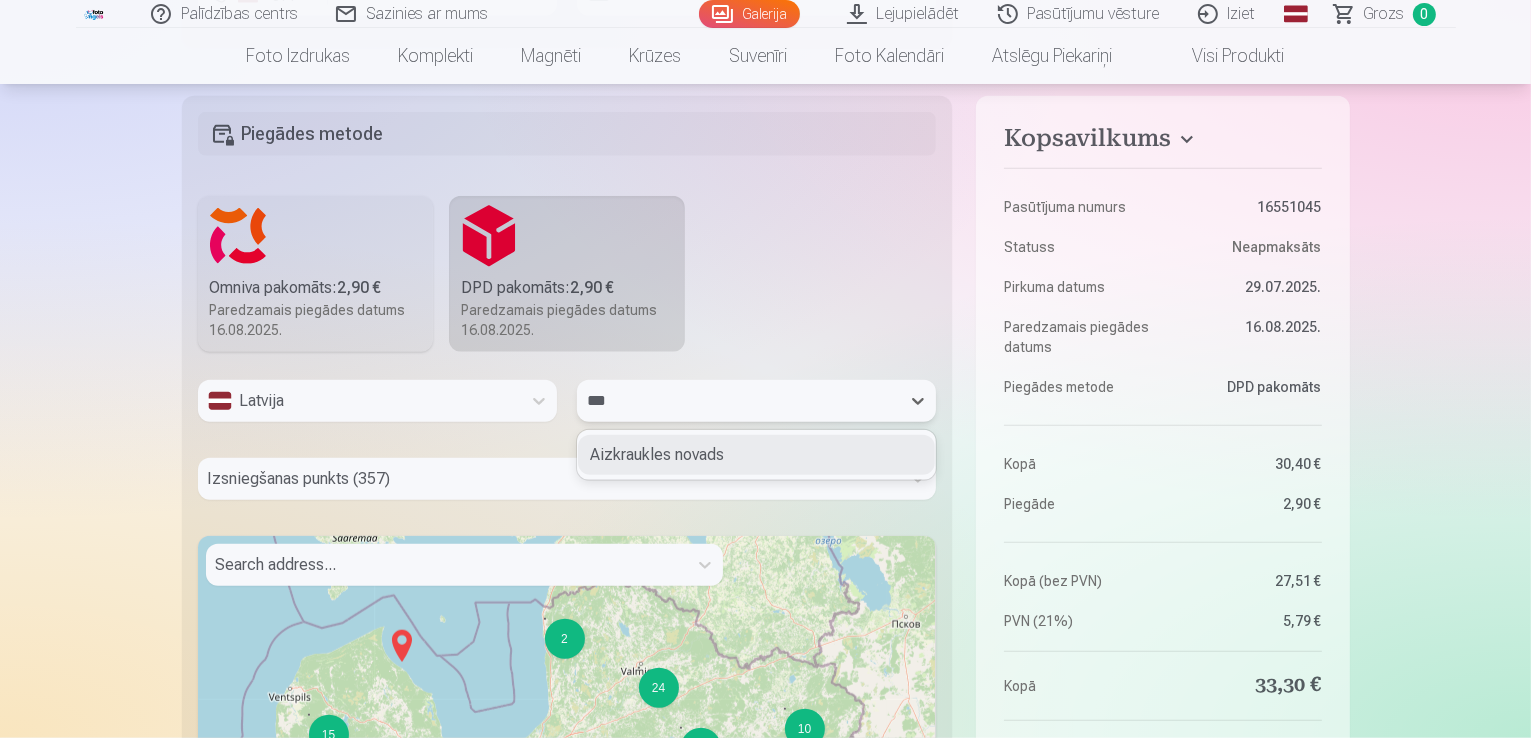 click on "Aizkraukles novads" at bounding box center (756, 455) 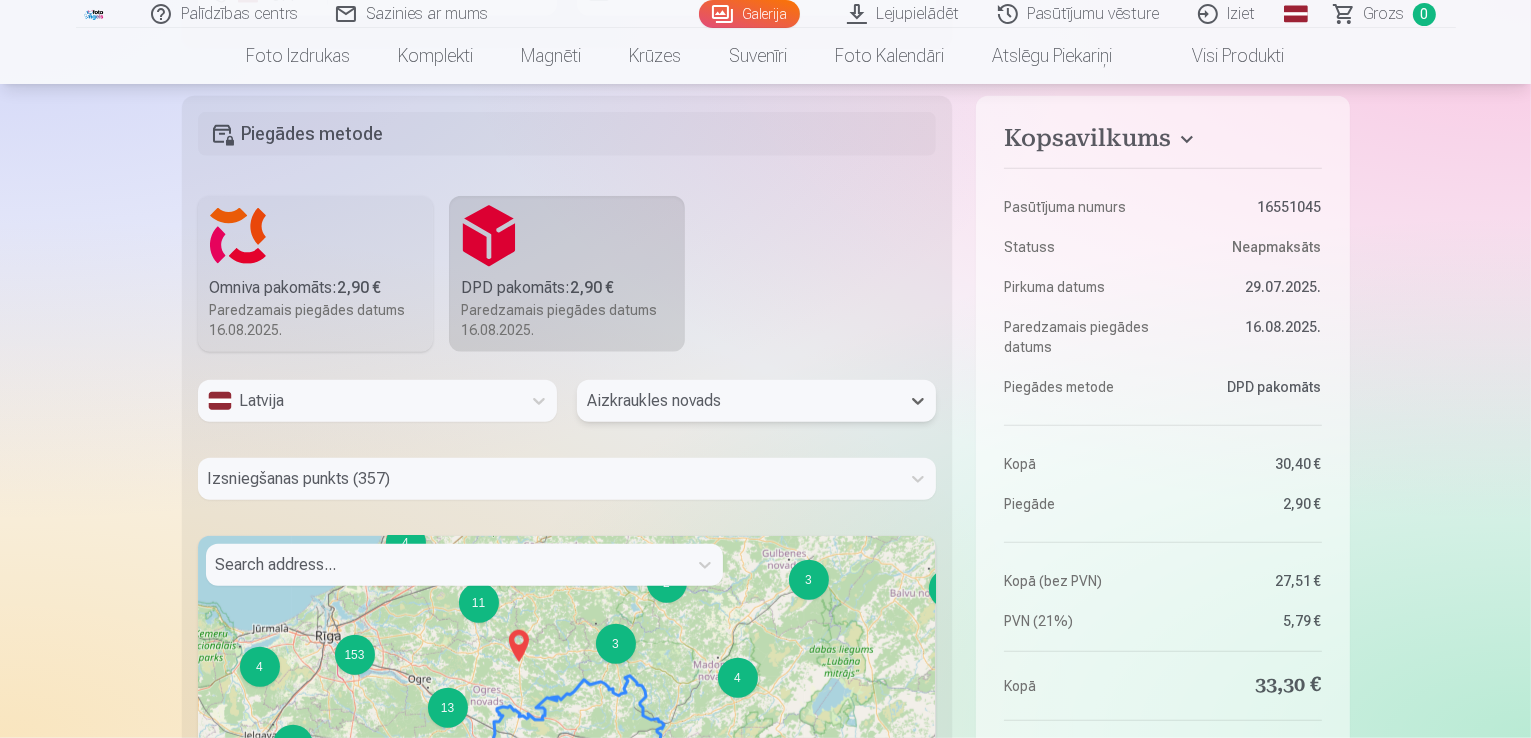 click on "Izsniegšanas punkts (357)" at bounding box center (567, 479) 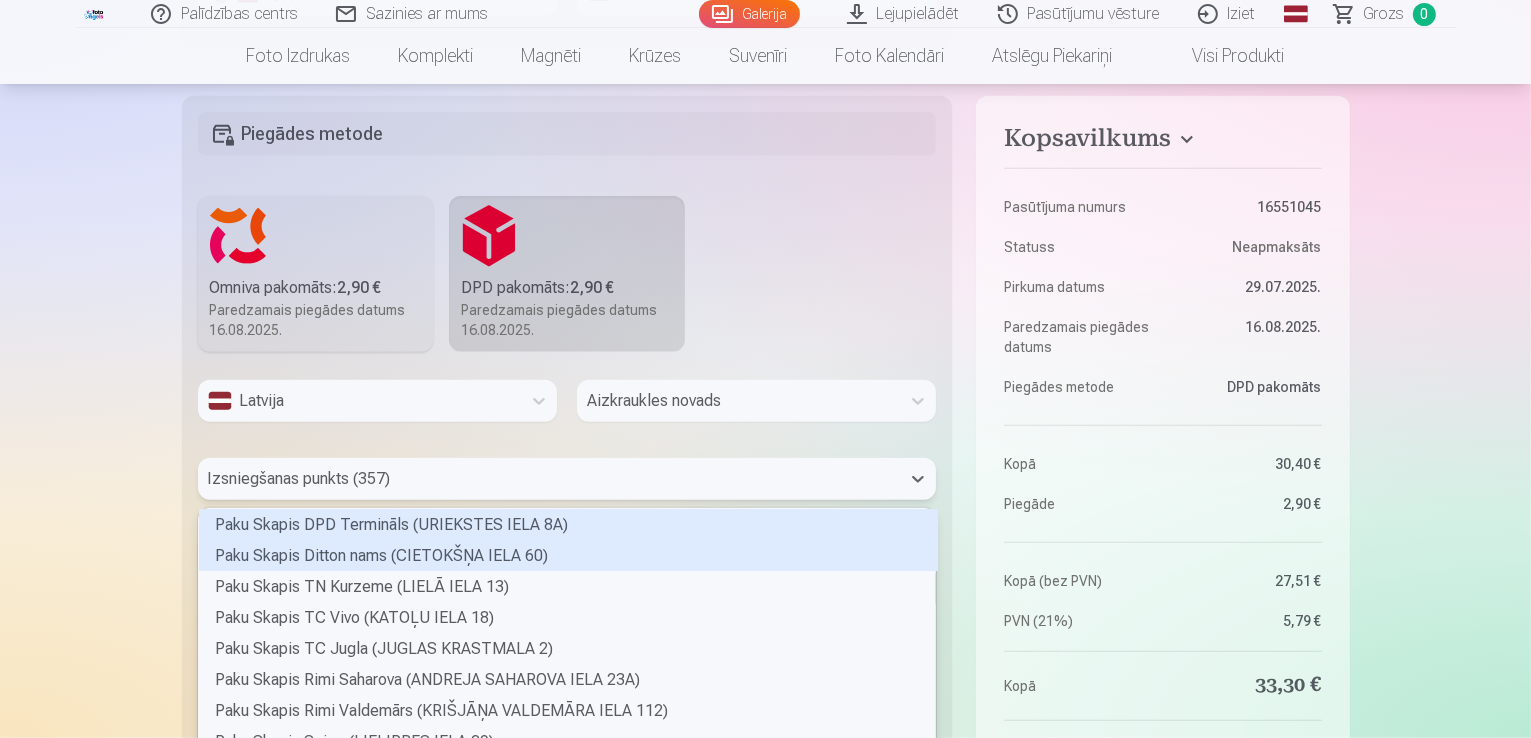 scroll, scrollTop: 1872, scrollLeft: 0, axis: vertical 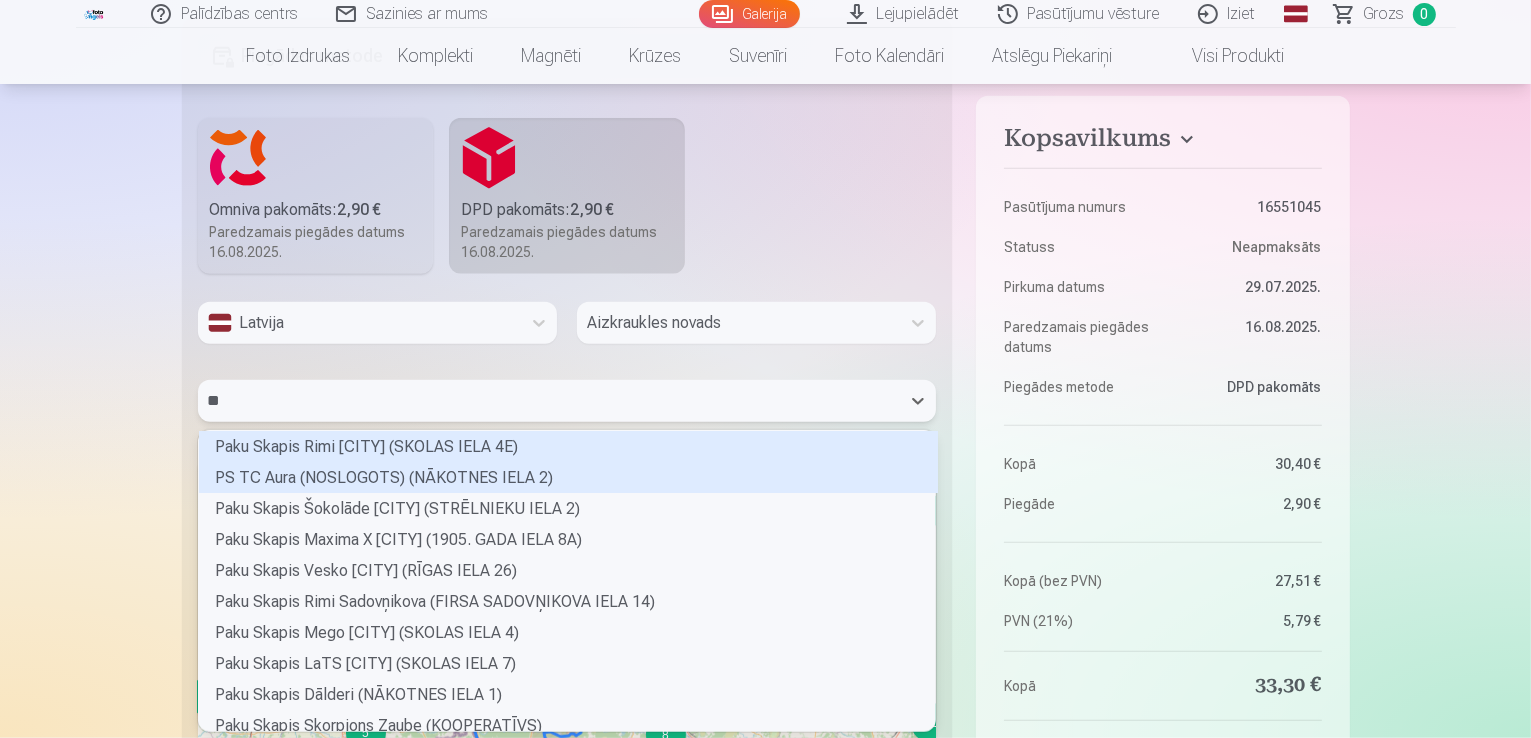 type on "***" 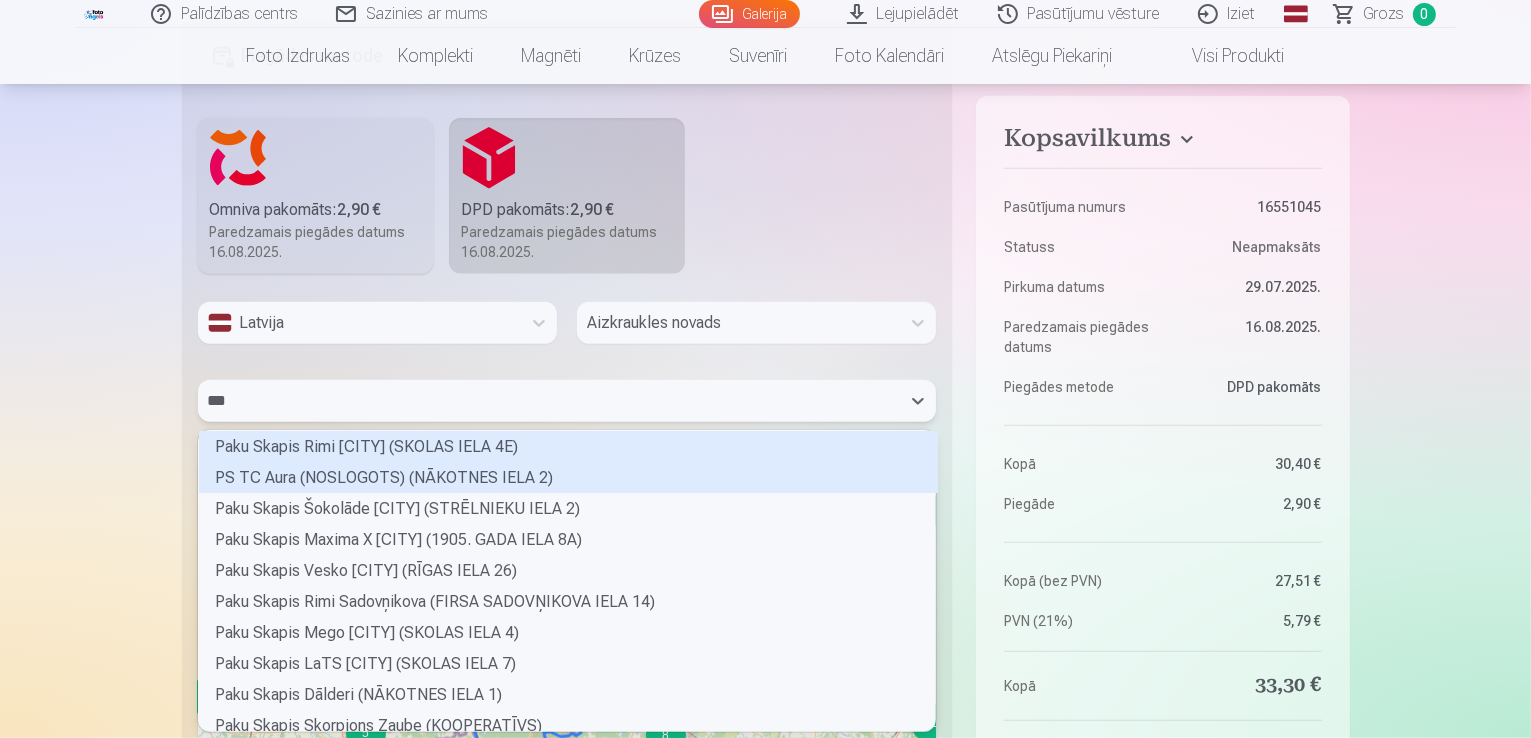 scroll, scrollTop: 26, scrollLeft: 732, axis: both 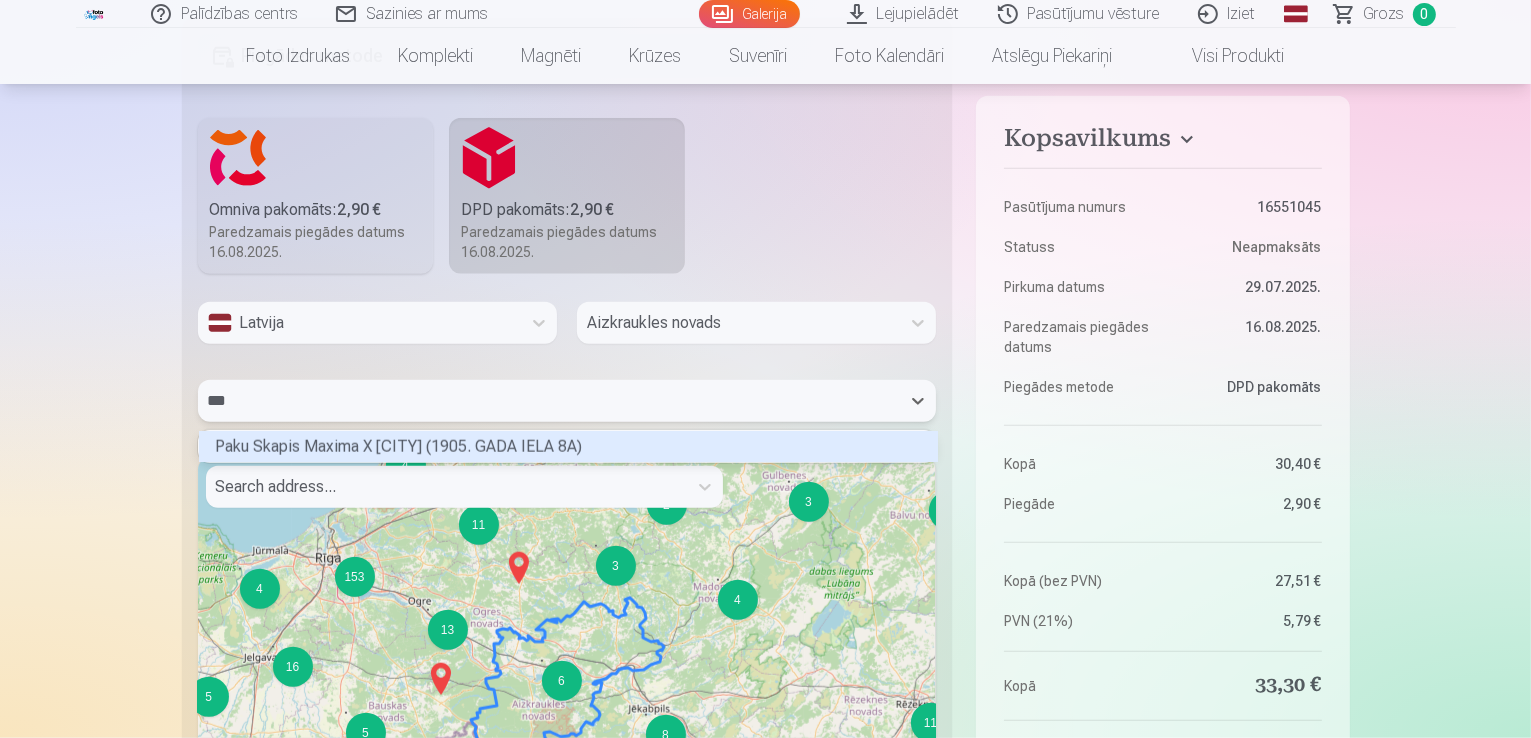 click on "Paku Skapis Maxima X Koknese ([STREET] [NUMBER])" at bounding box center (568, 446) 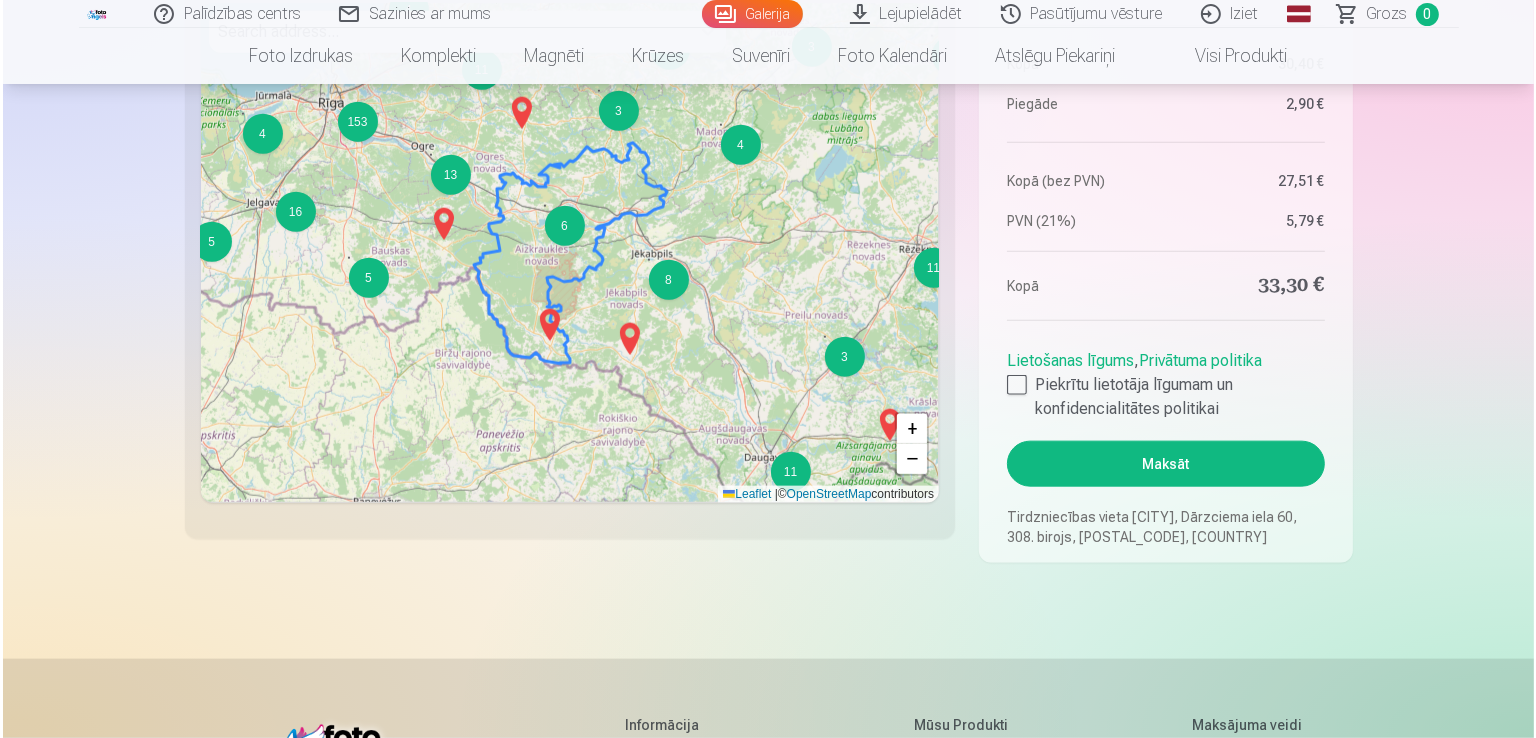 scroll, scrollTop: 2339, scrollLeft: 0, axis: vertical 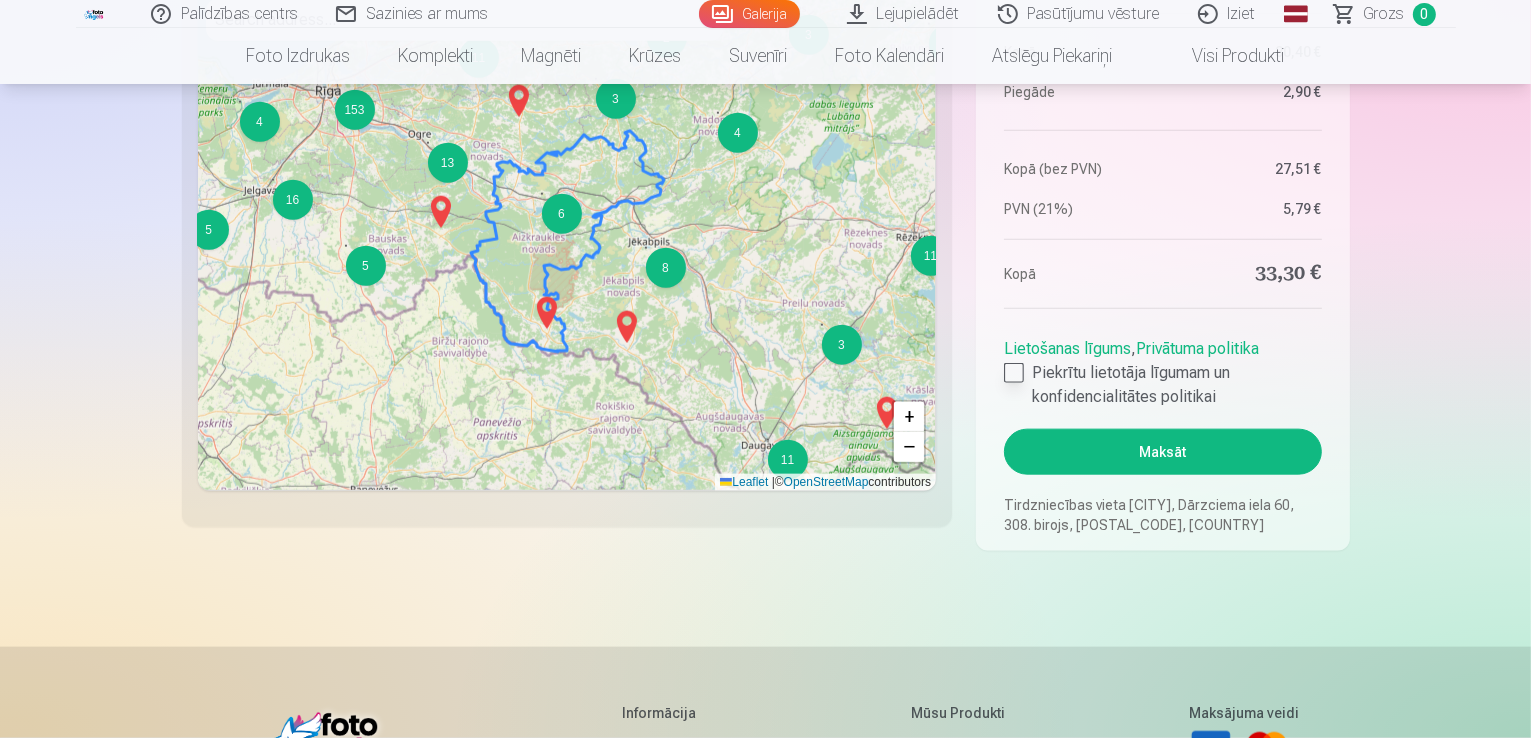 click at bounding box center (1014, 373) 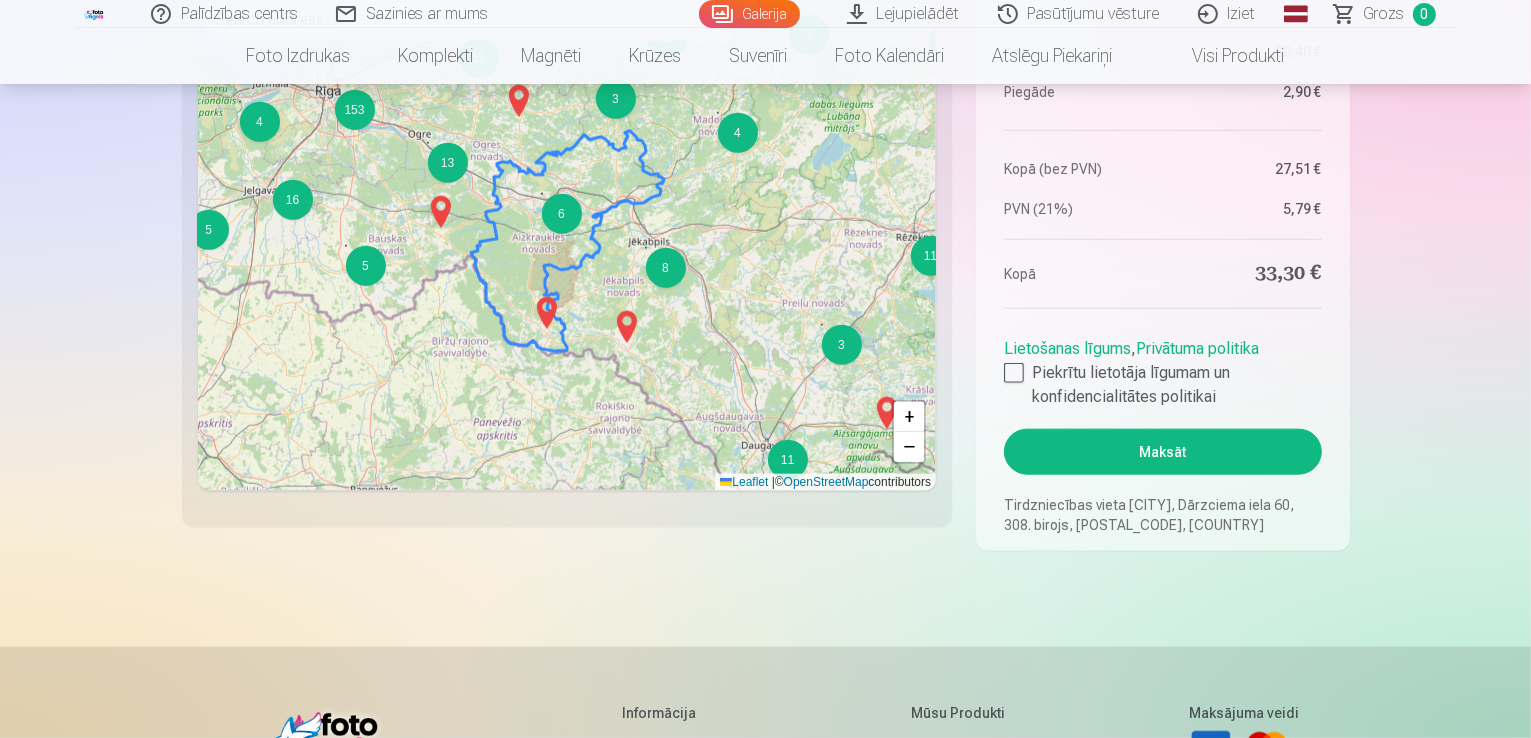 click on "Maksāt" at bounding box center (1162, 452) 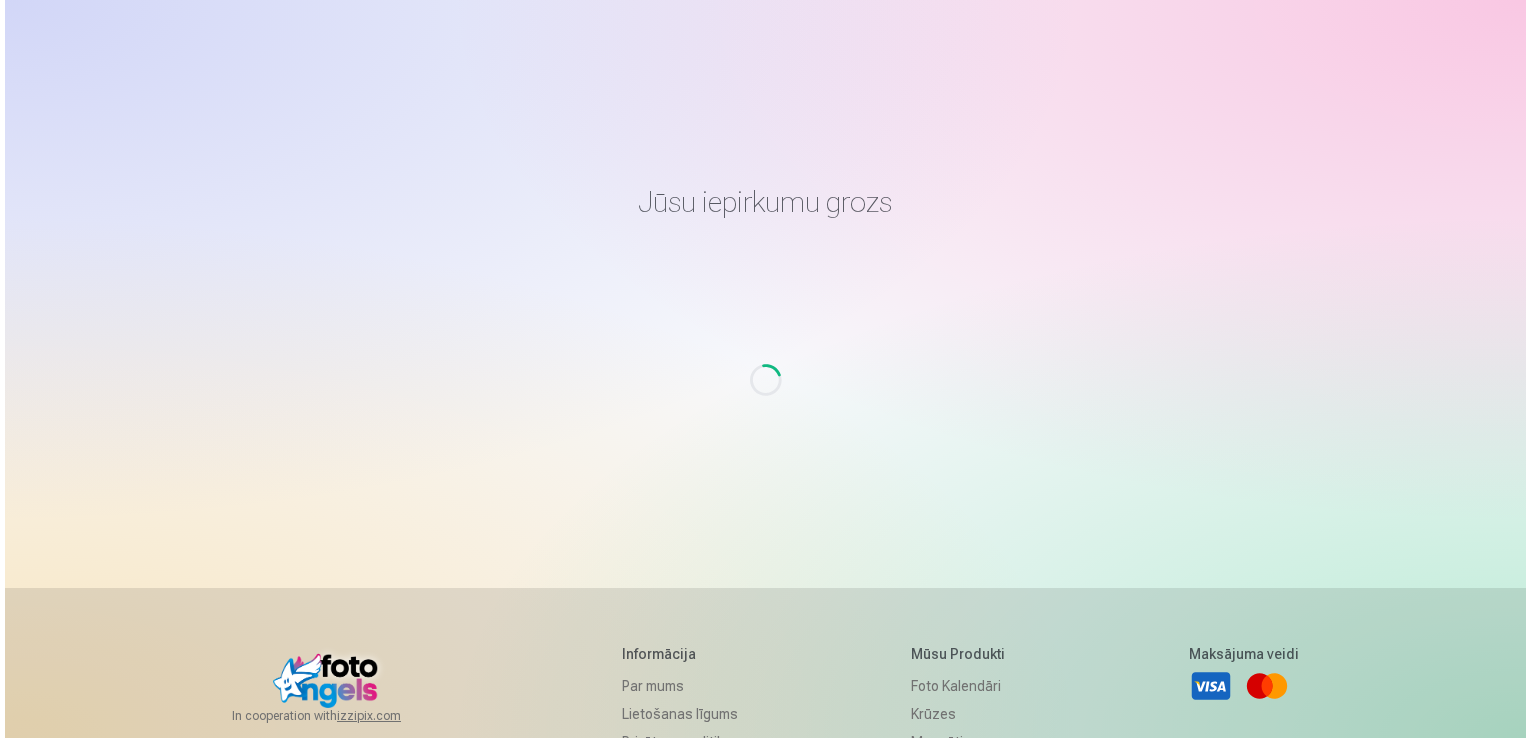 scroll, scrollTop: 0, scrollLeft: 0, axis: both 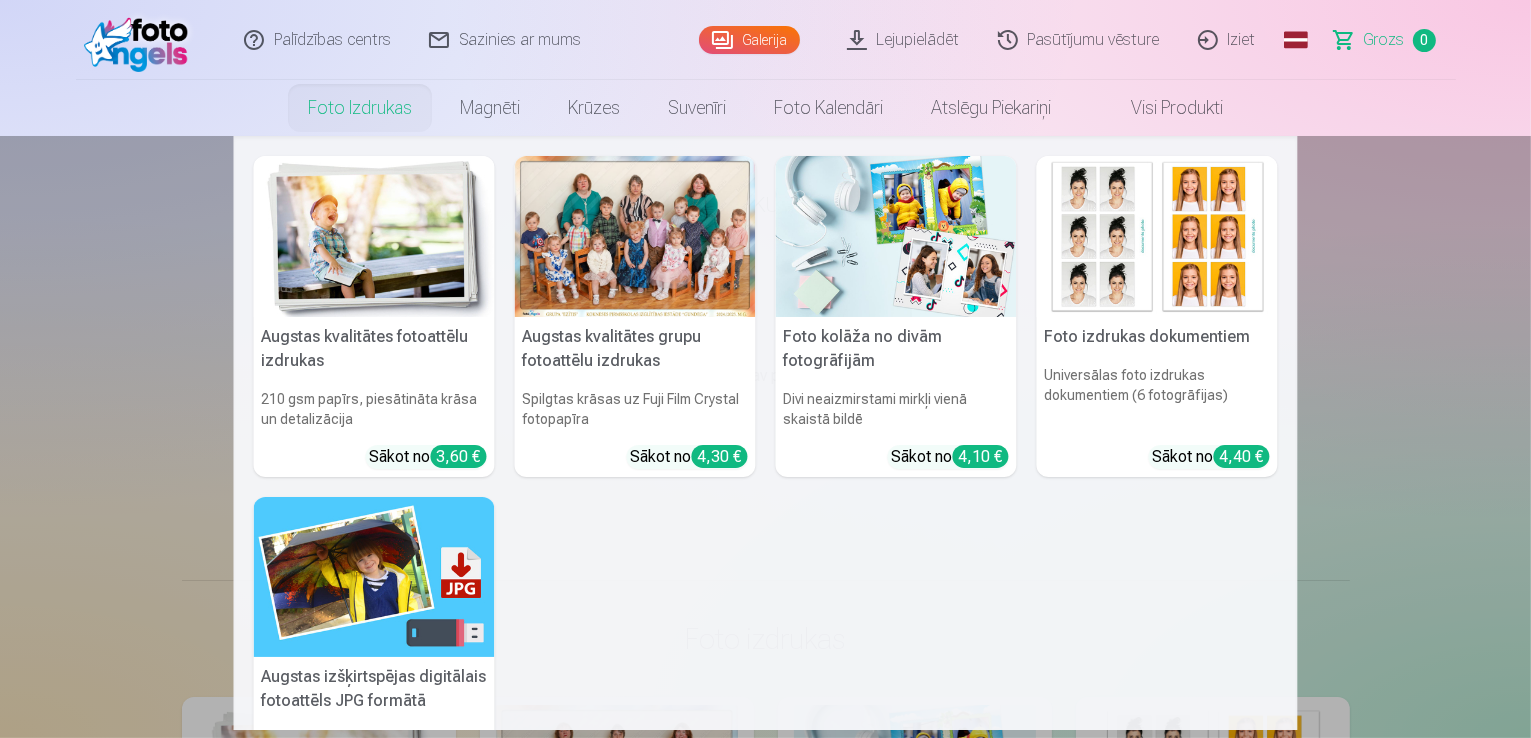 click on "Foto izdrukas" at bounding box center (360, 108) 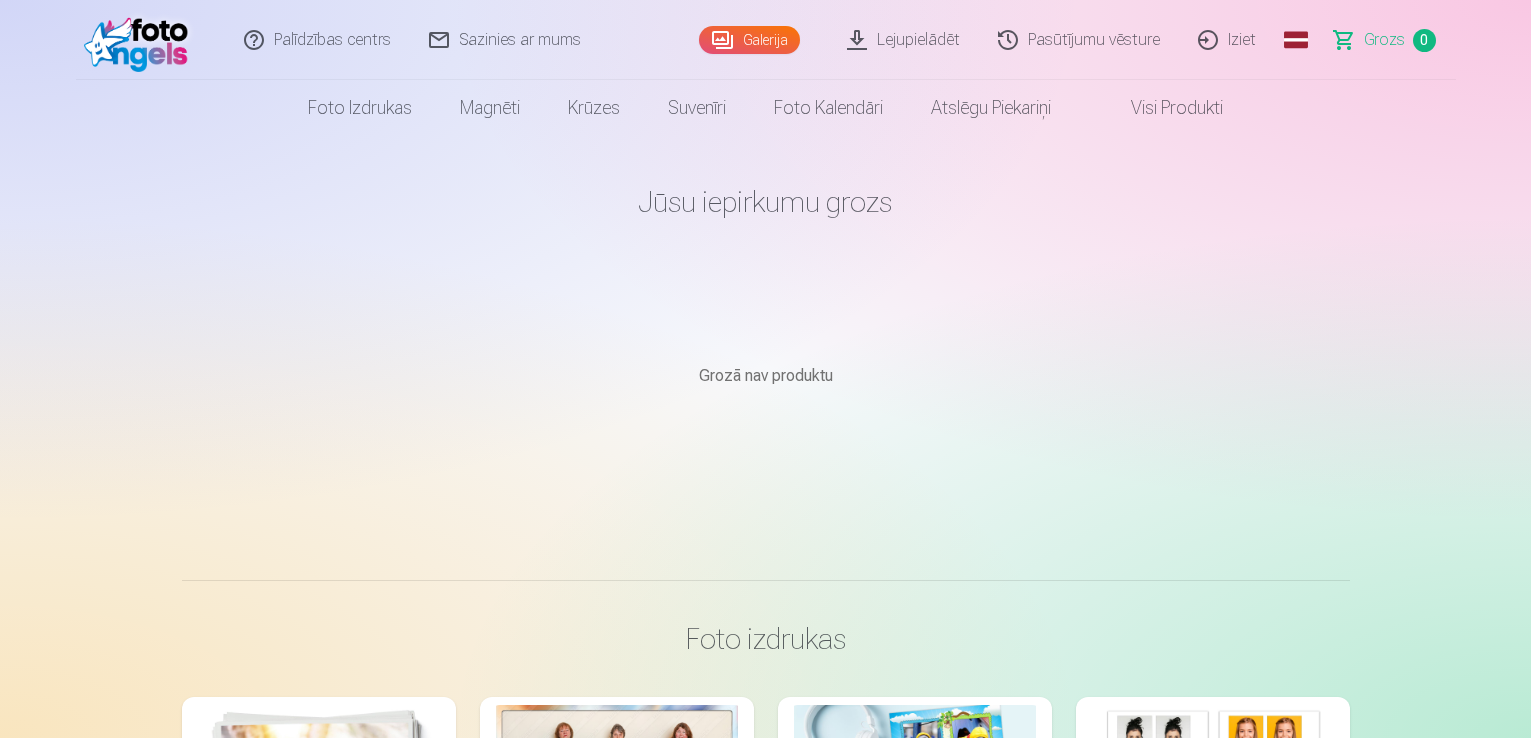 scroll, scrollTop: 0, scrollLeft: 0, axis: both 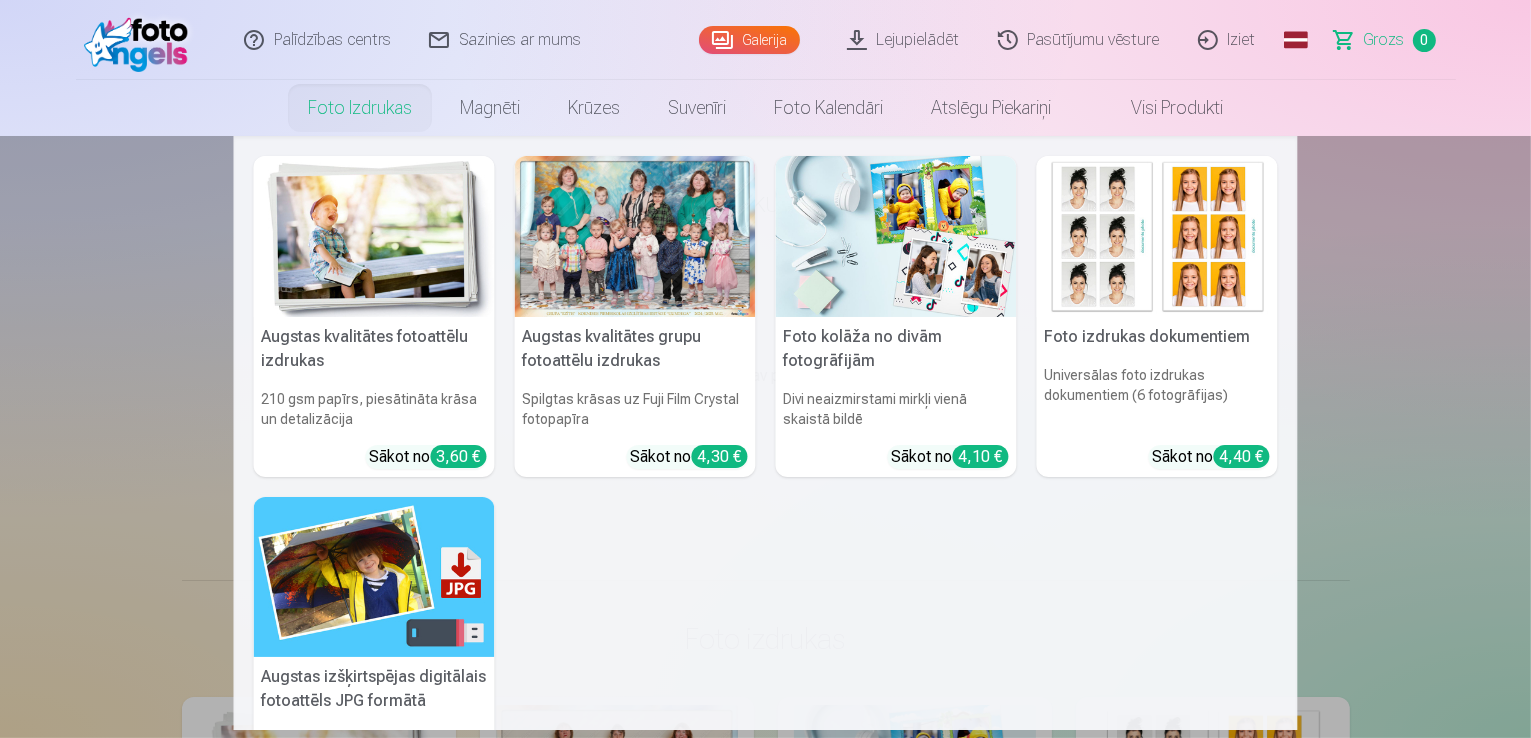 click at bounding box center (374, 236) 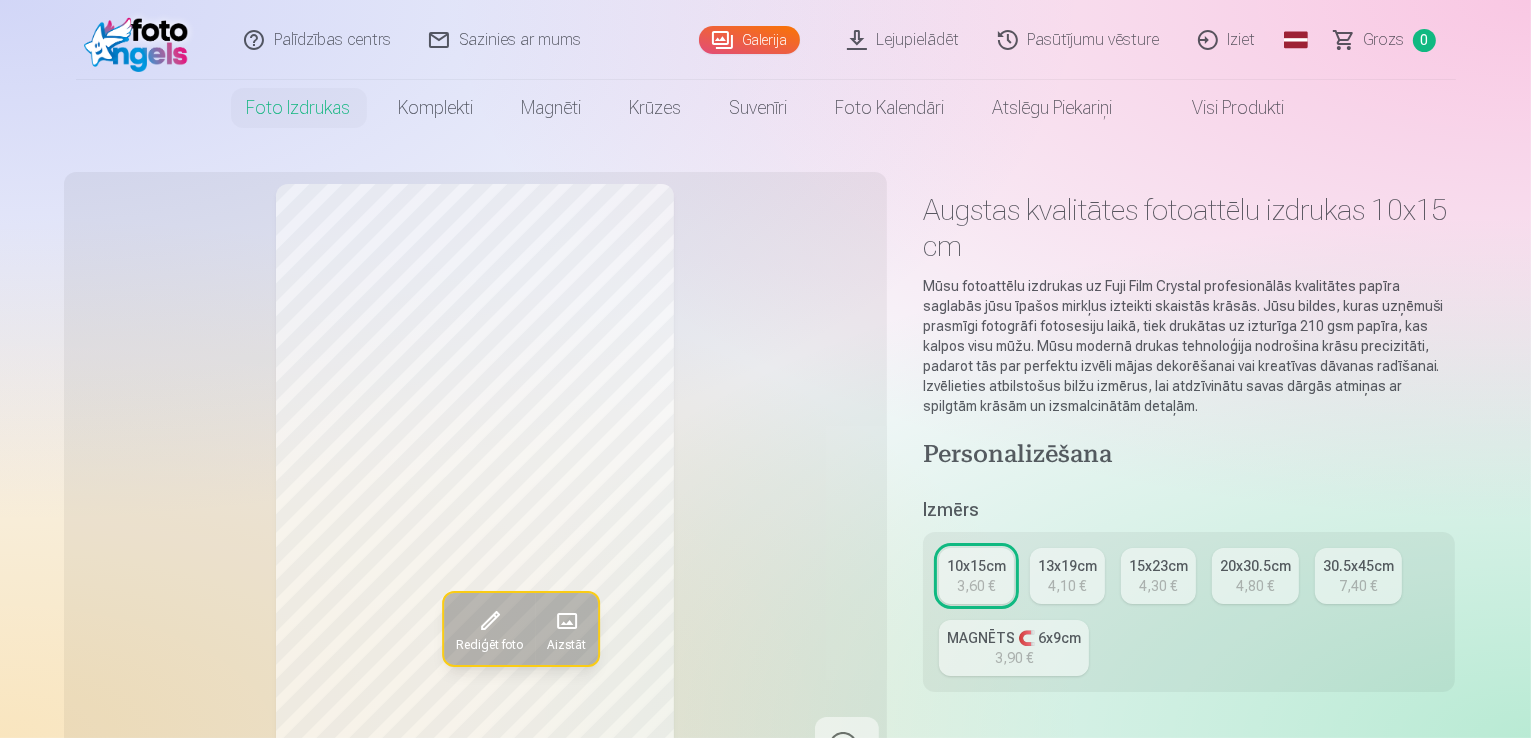 click on "13x19cm 4,10 €" at bounding box center [1067, 576] 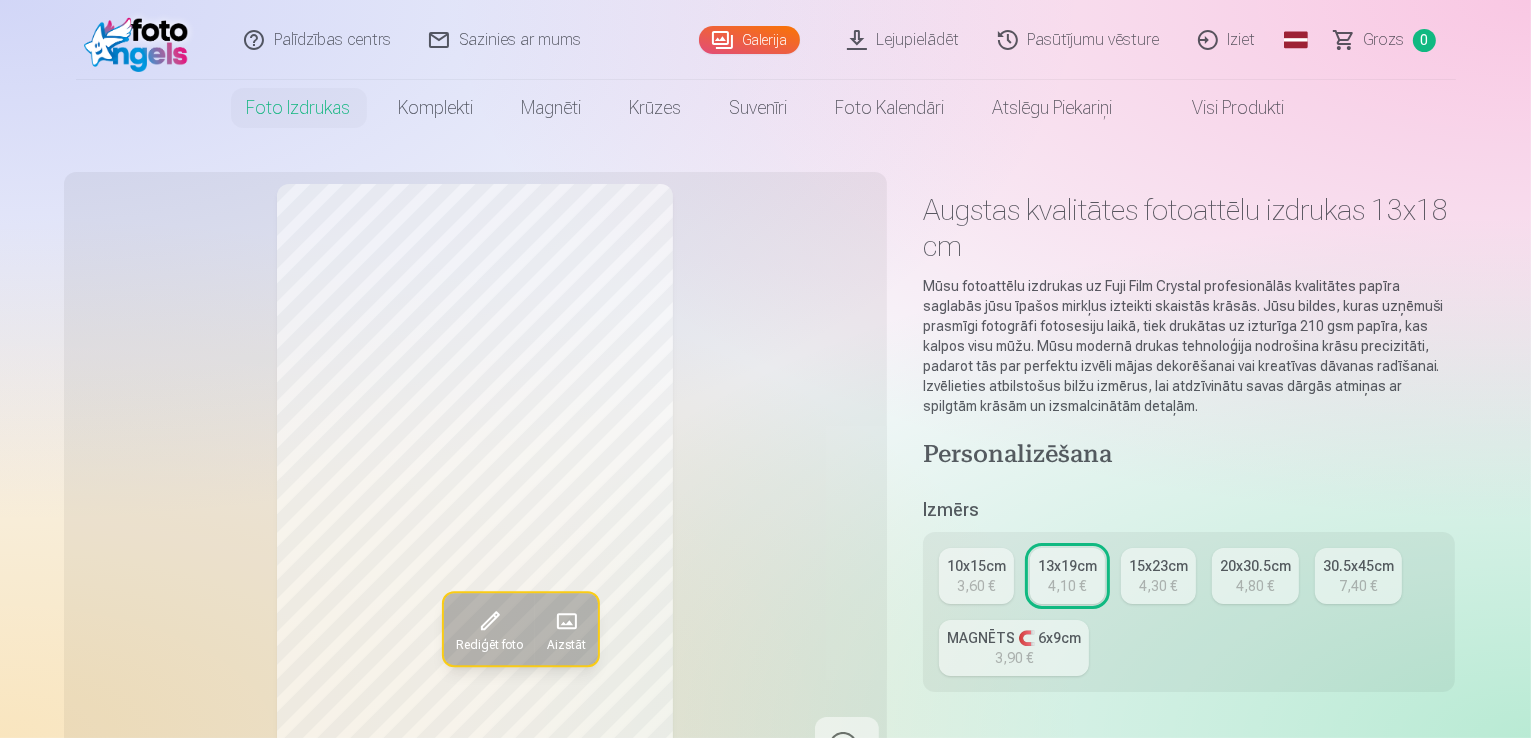 click on "3,60 €" at bounding box center (976, 586) 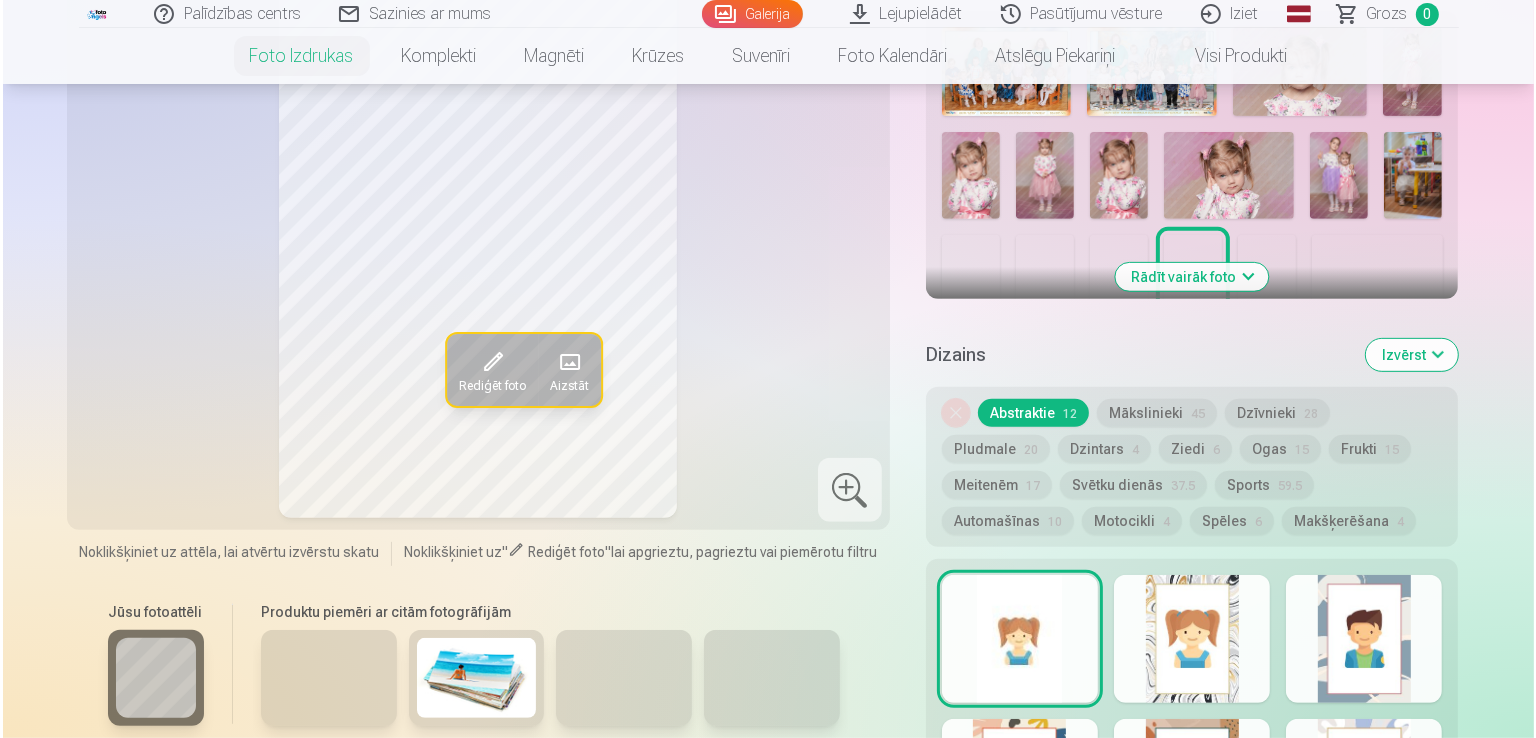 scroll, scrollTop: 484, scrollLeft: 0, axis: vertical 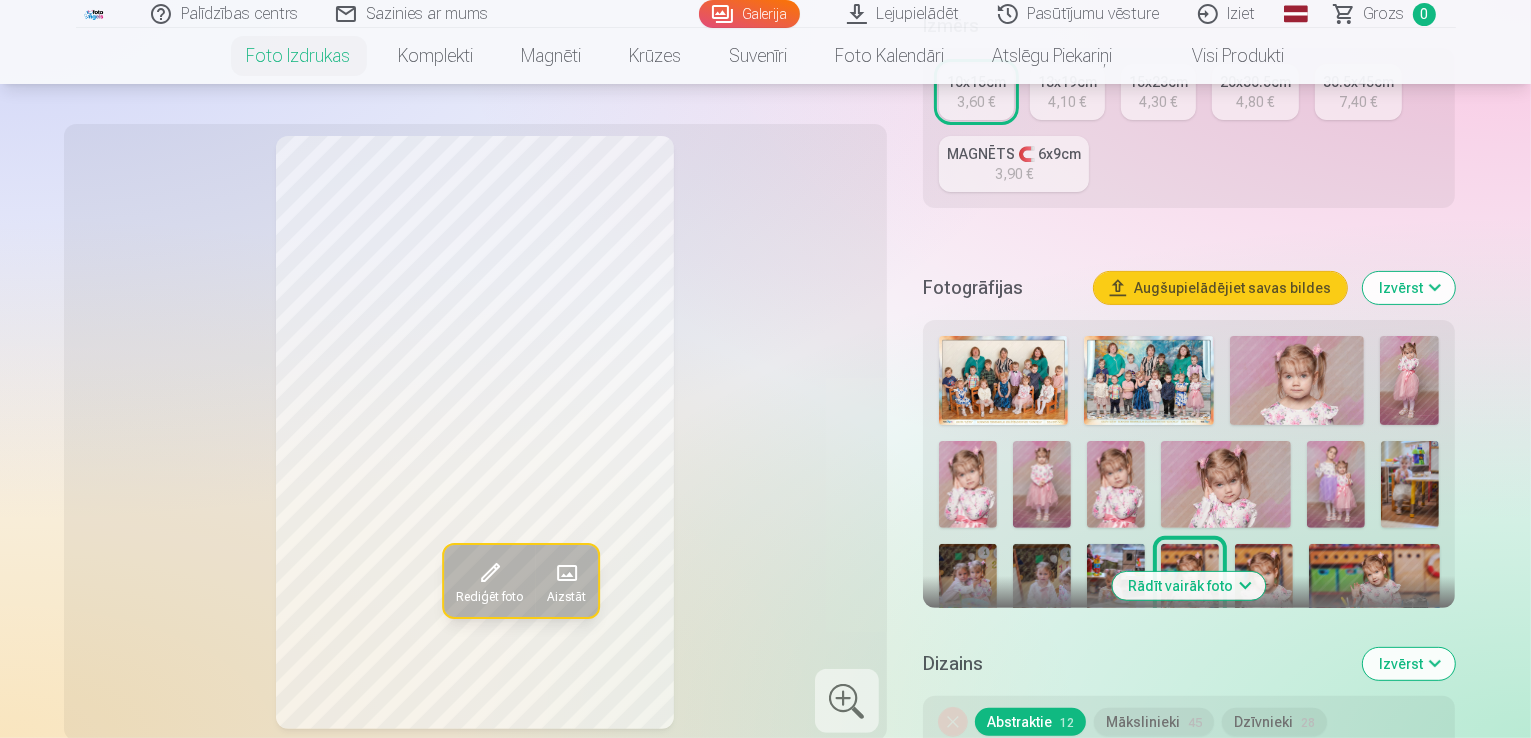click on "Rādīt vairāk foto" at bounding box center [1189, 586] 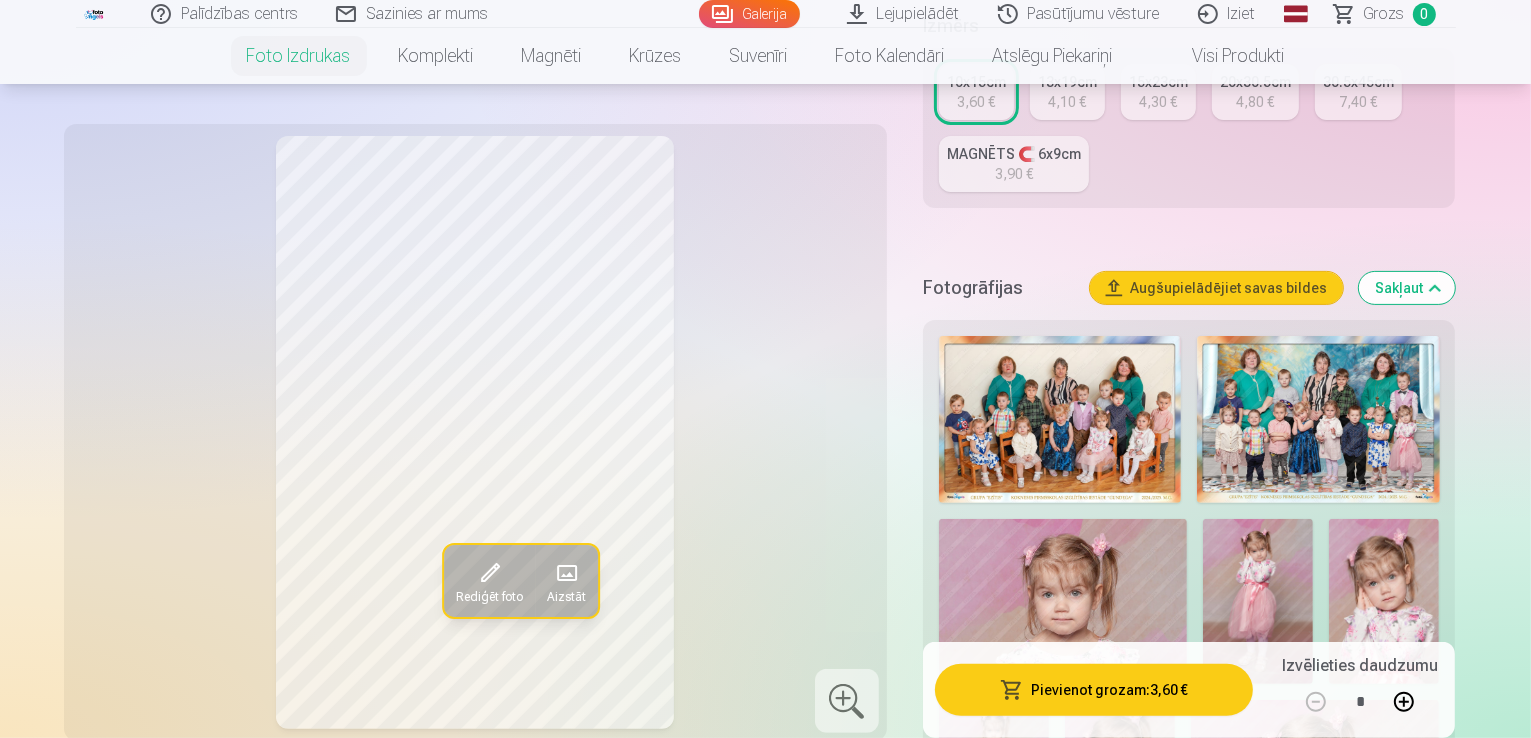 click at bounding box center (1063, 601) 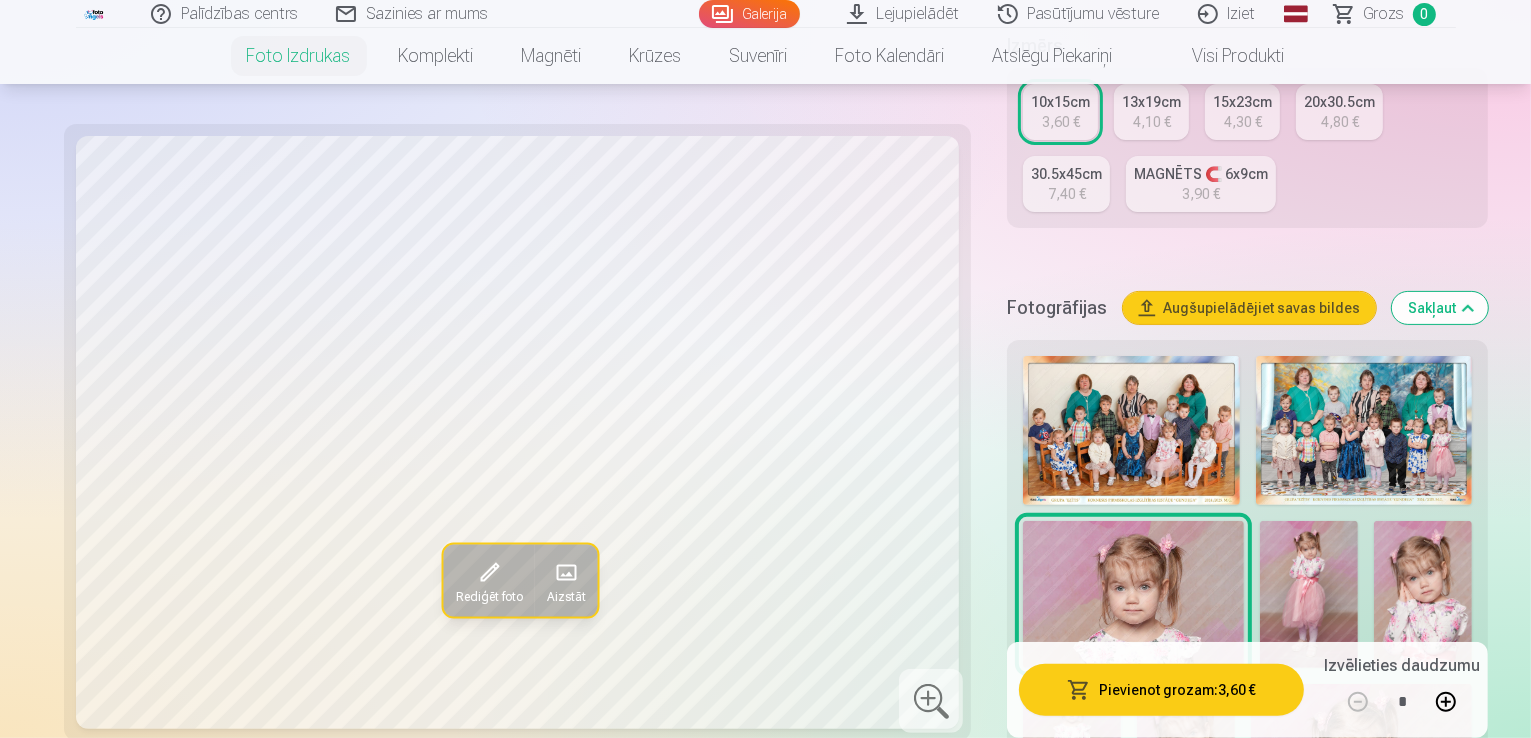 click at bounding box center [1423, 594] 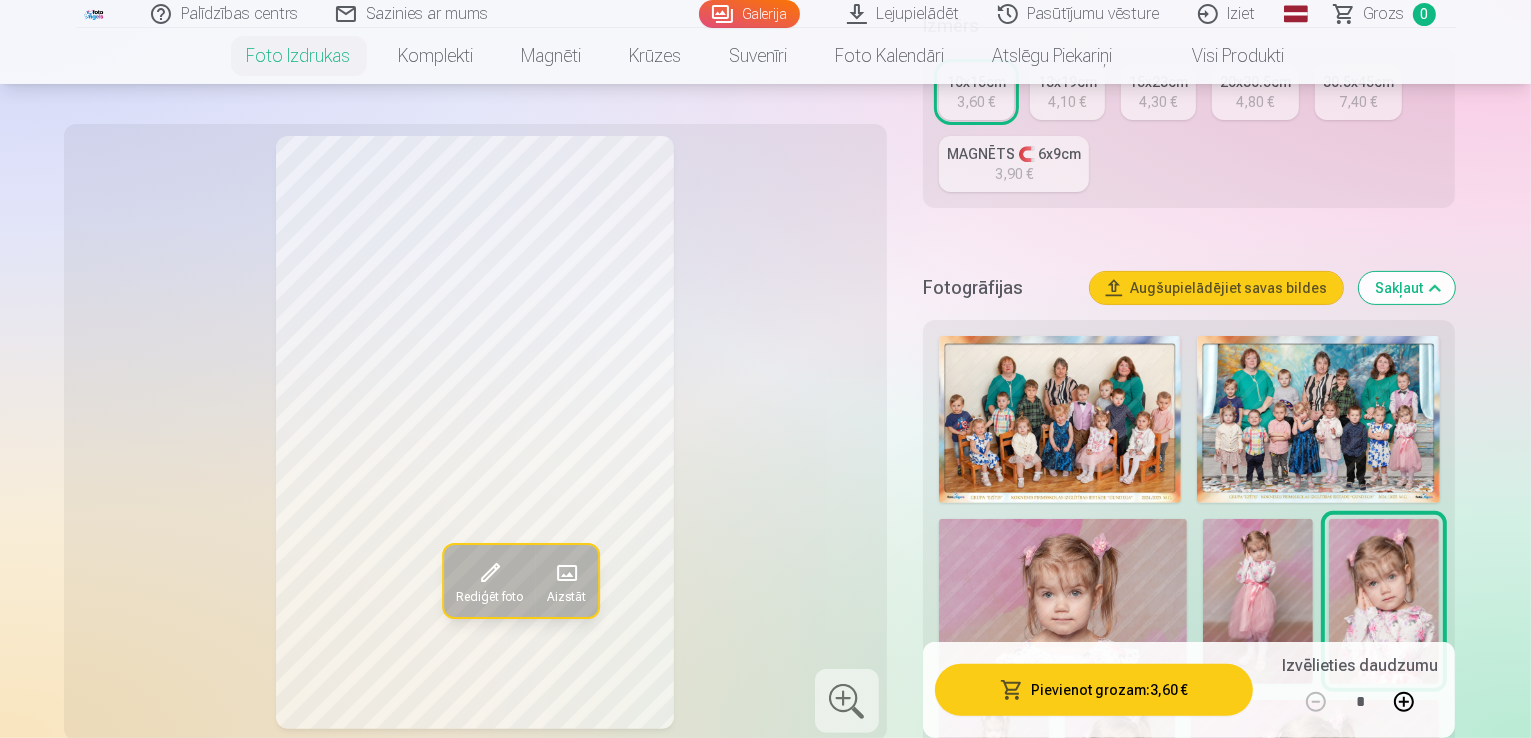 click on "Pievienot grozam :  3,60 €" at bounding box center (1094, 690) 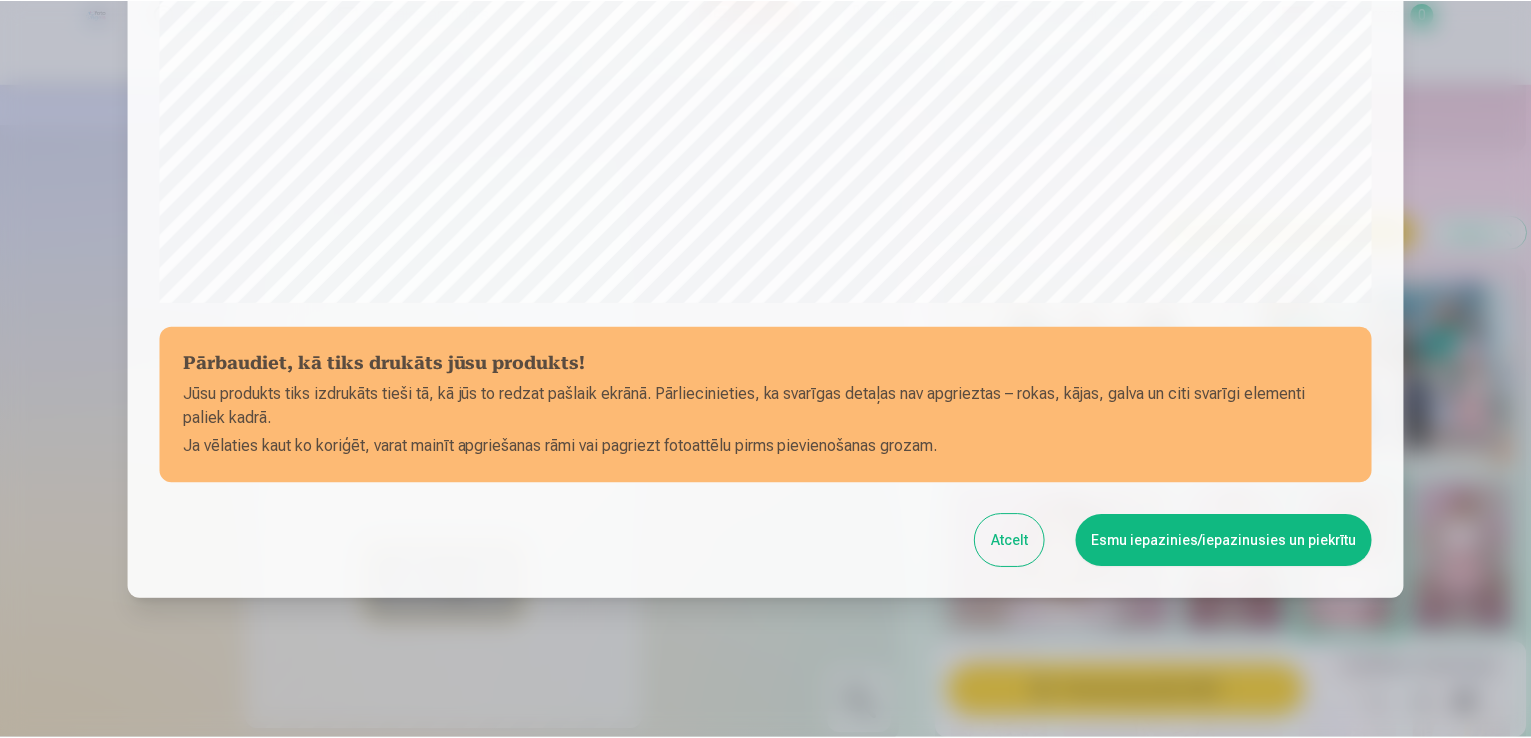 scroll, scrollTop: 702, scrollLeft: 0, axis: vertical 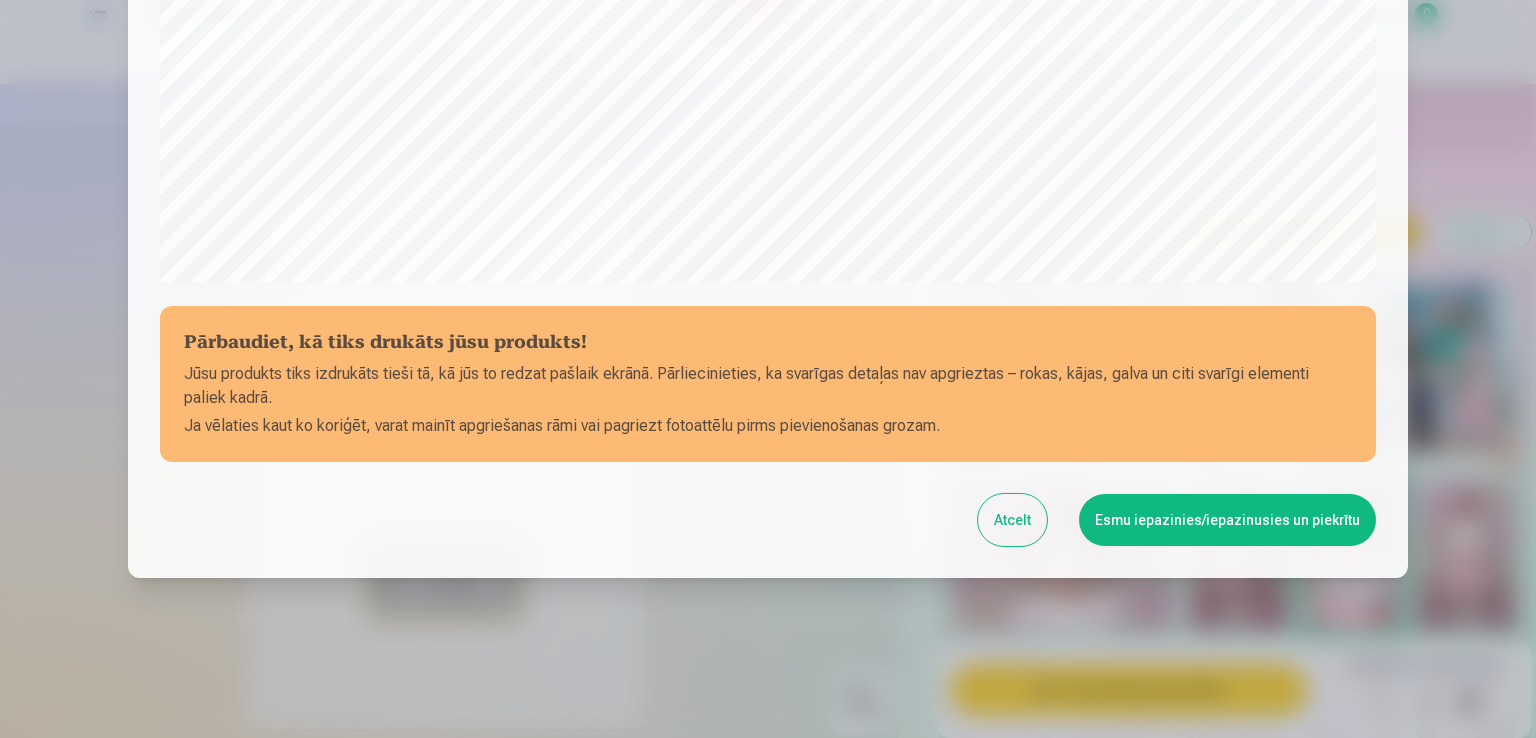 click on "Esmu iepazinies/iepazinusies un piekrītu" at bounding box center (1227, 520) 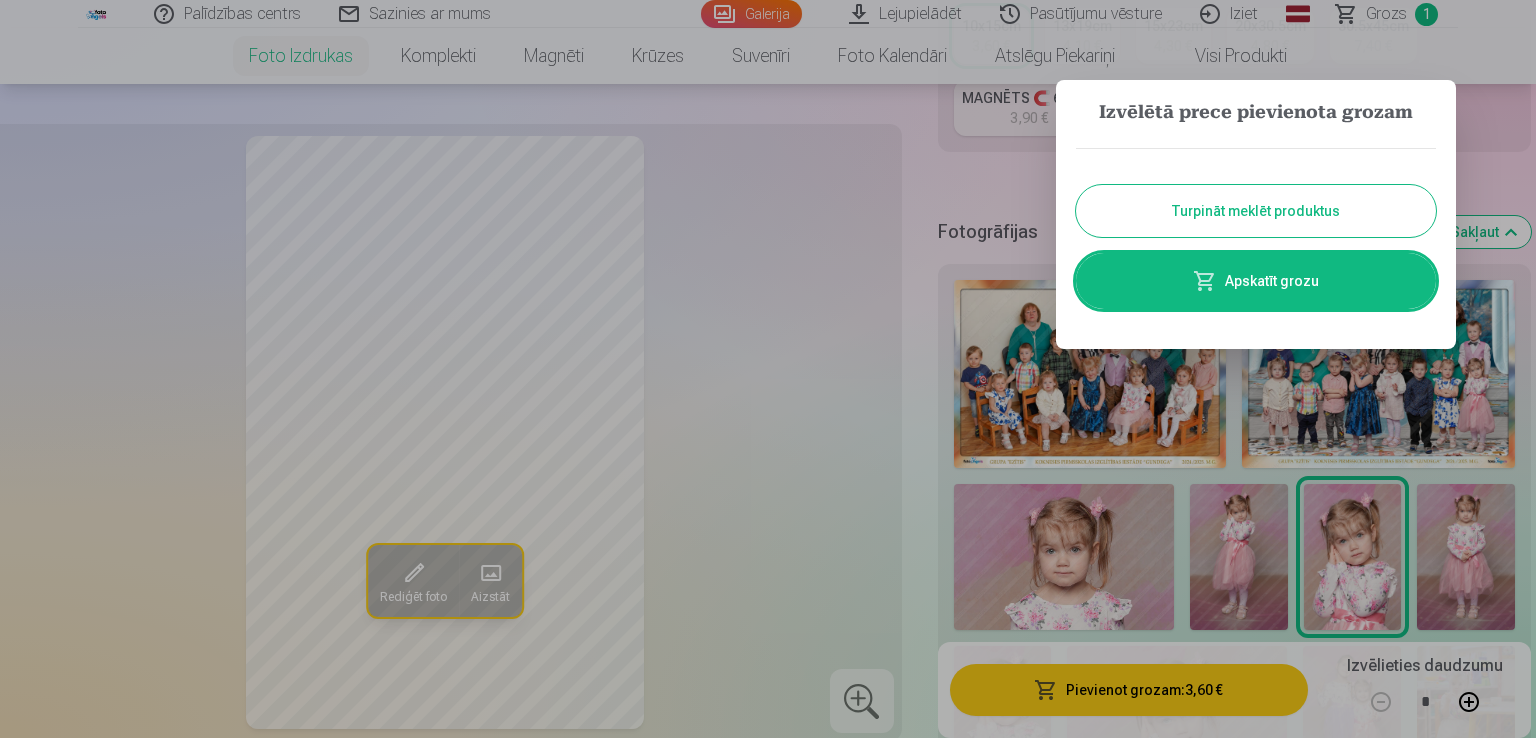 click on "Turpināt meklēt produktus" at bounding box center [1256, 211] 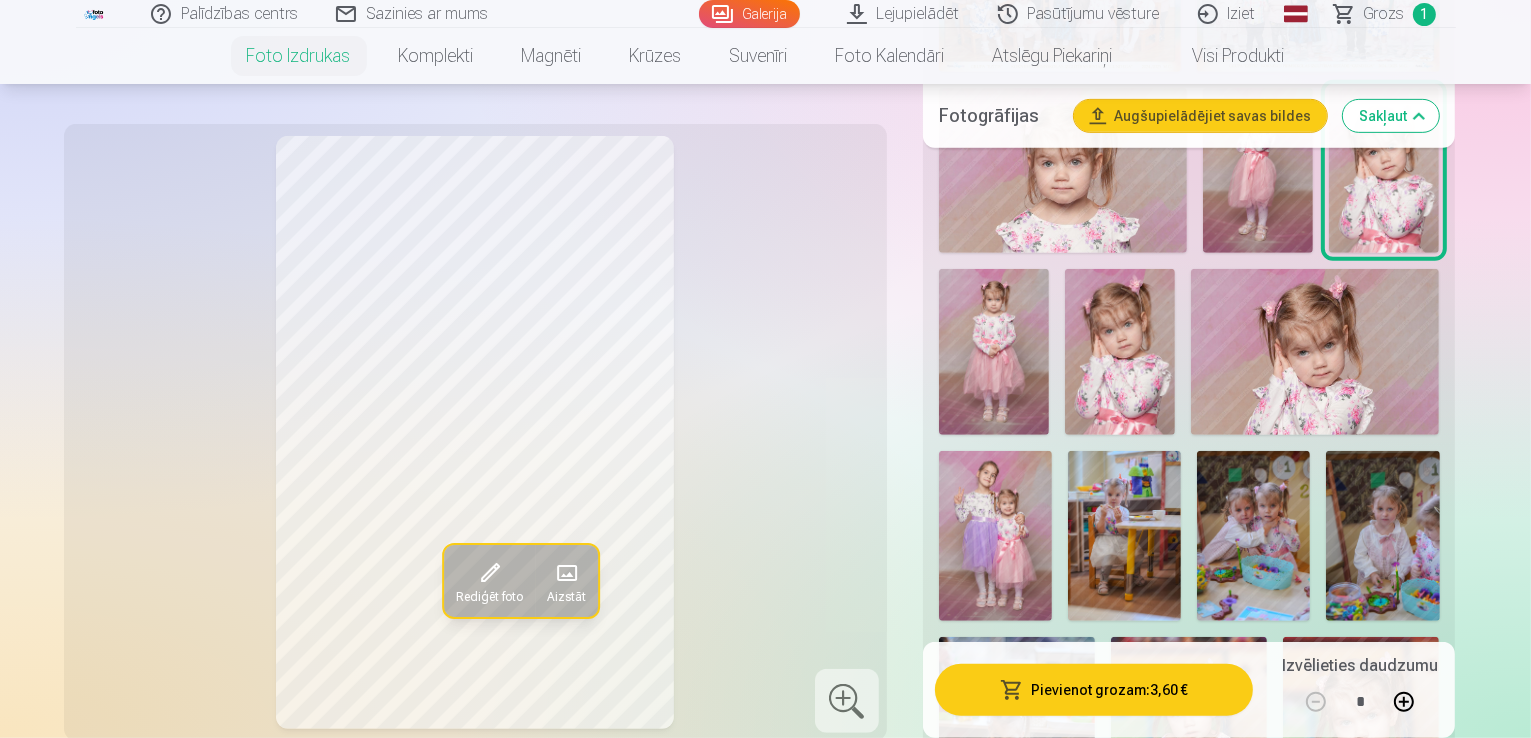 scroll, scrollTop: 926, scrollLeft: 0, axis: vertical 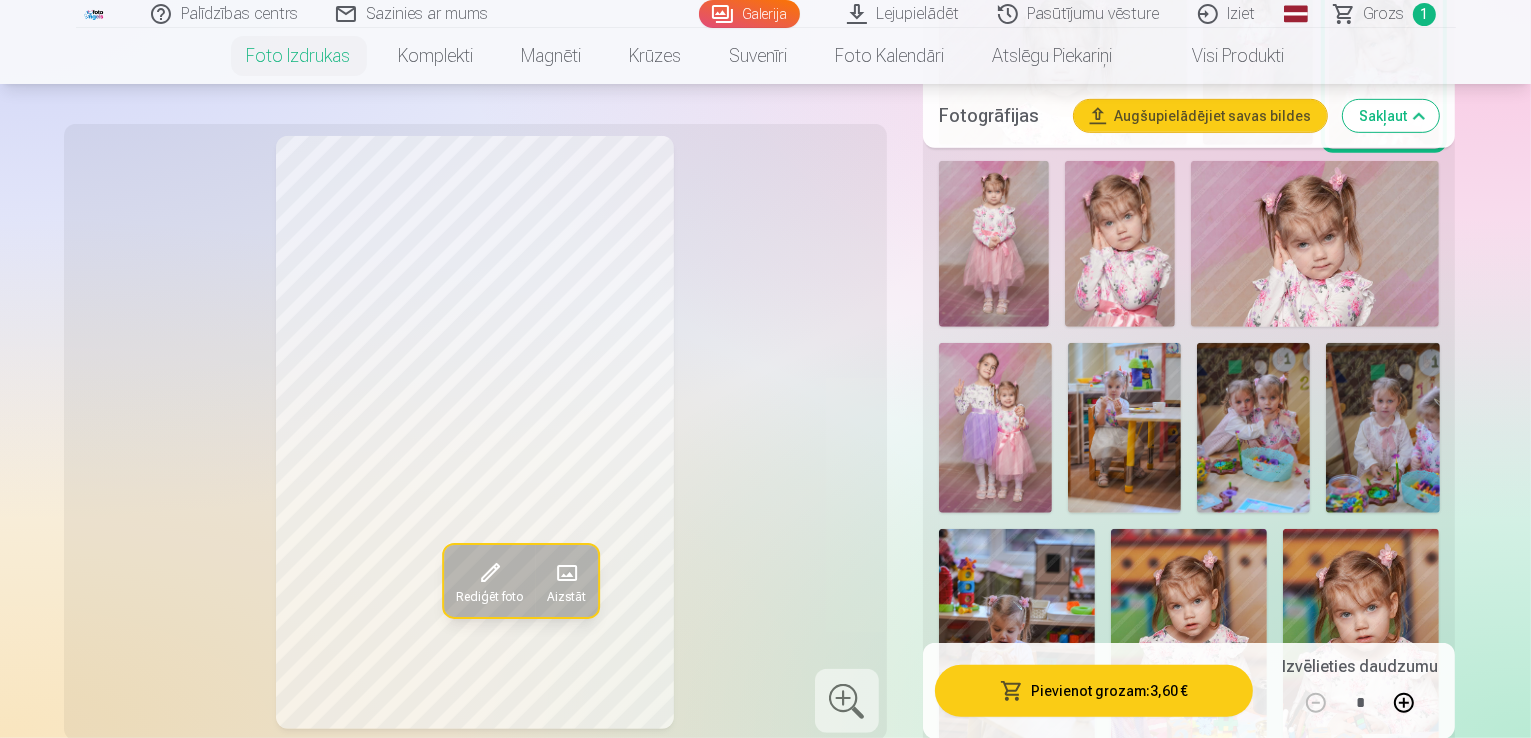 click at bounding box center (1189, 646) 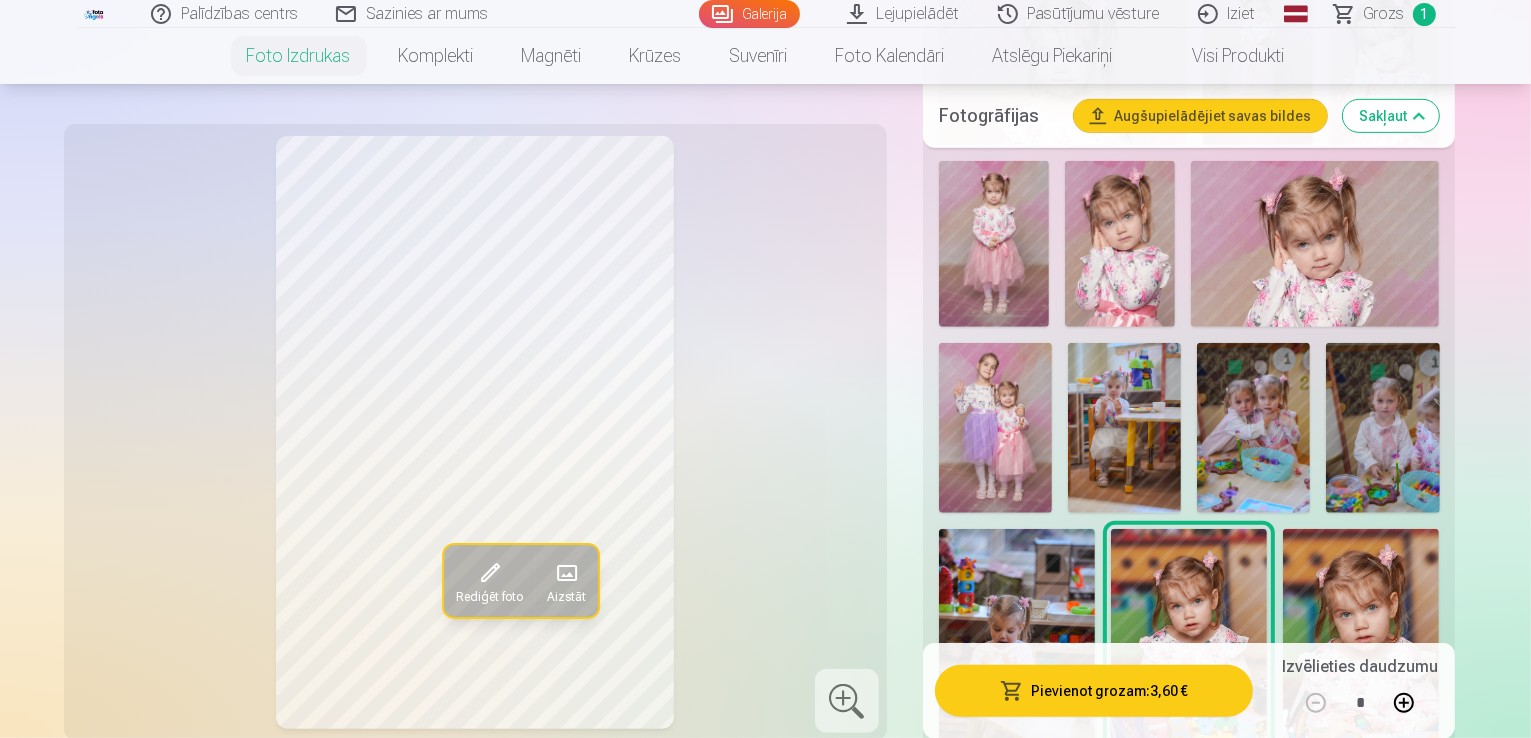 click at bounding box center (1063, 861) 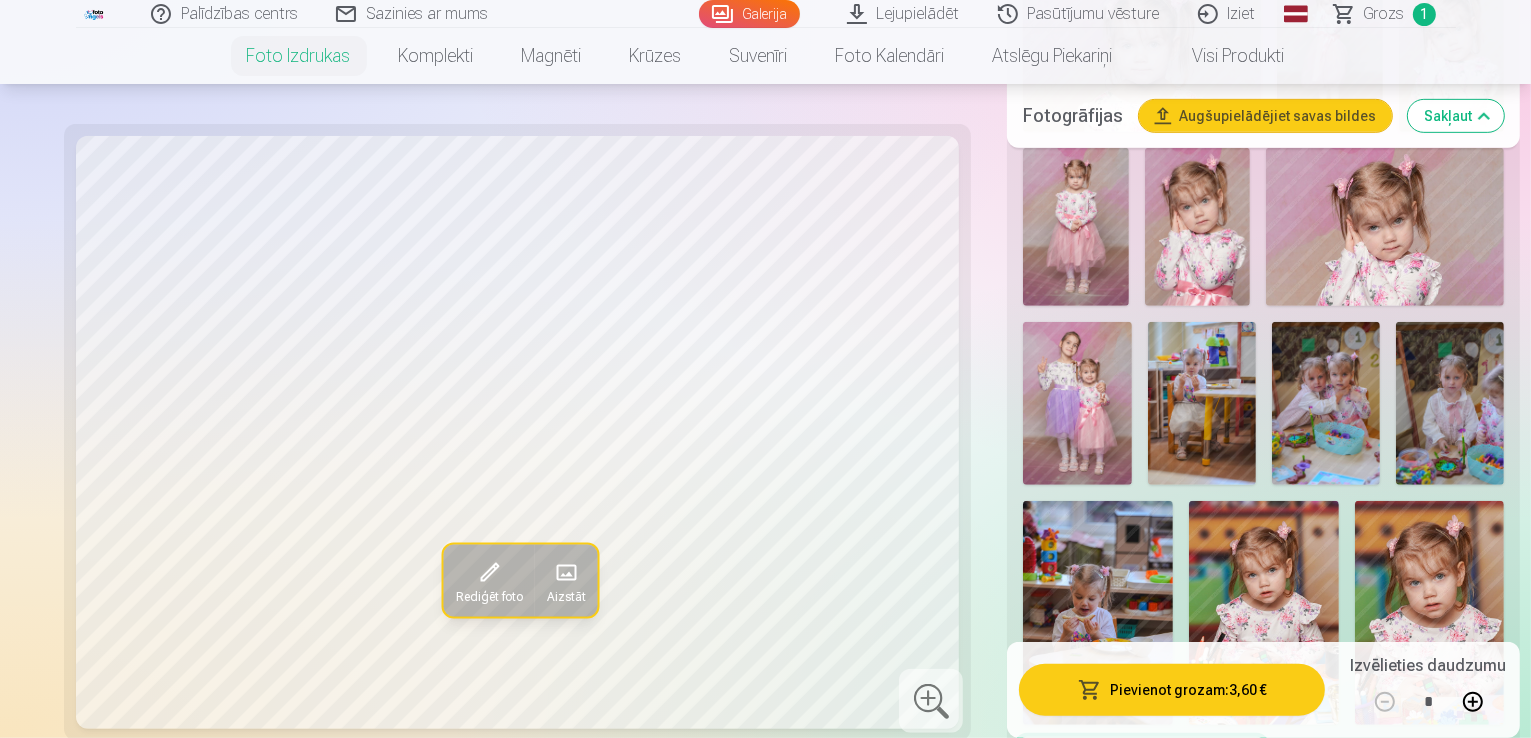 click on "Pievienot grozam :  3,60 €" at bounding box center (1172, 690) 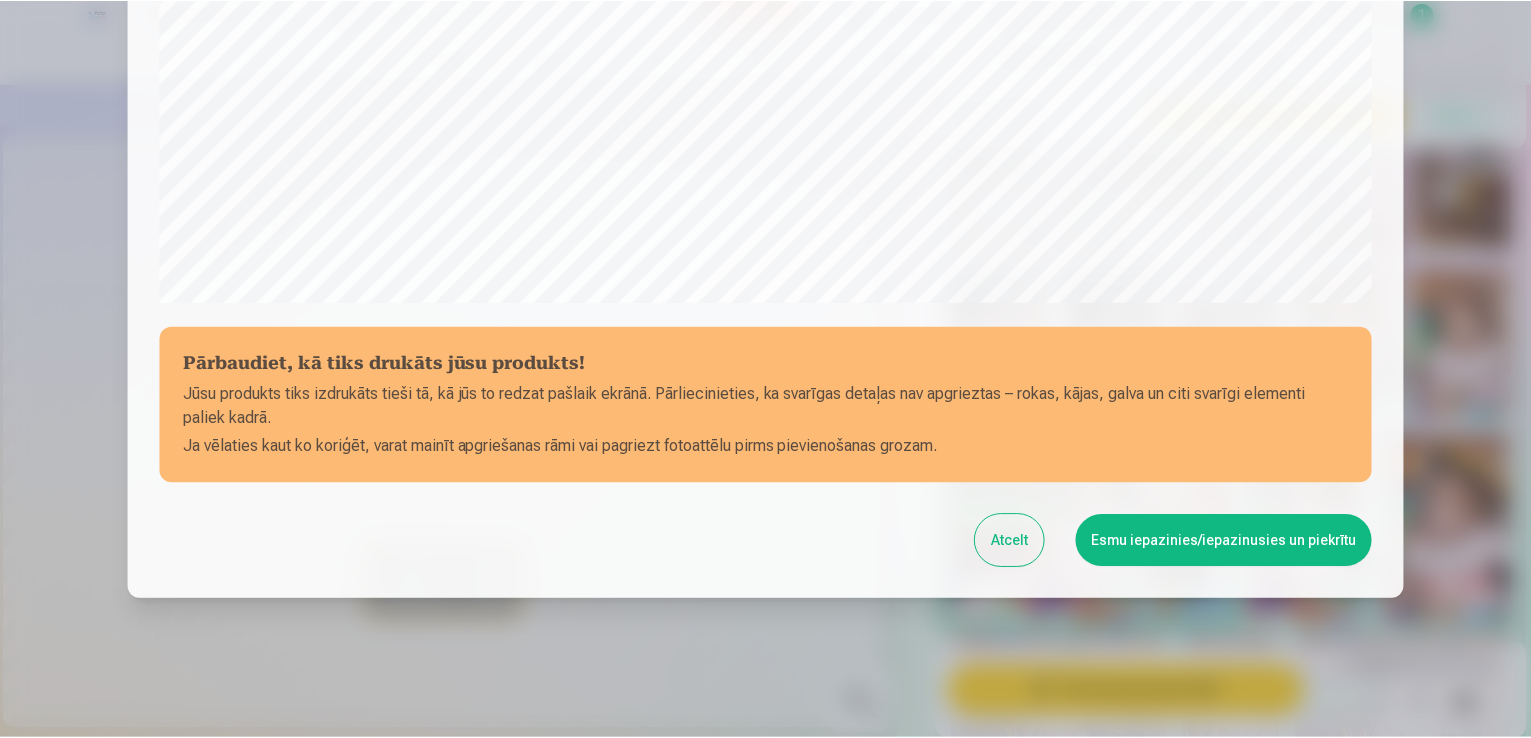 scroll, scrollTop: 702, scrollLeft: 0, axis: vertical 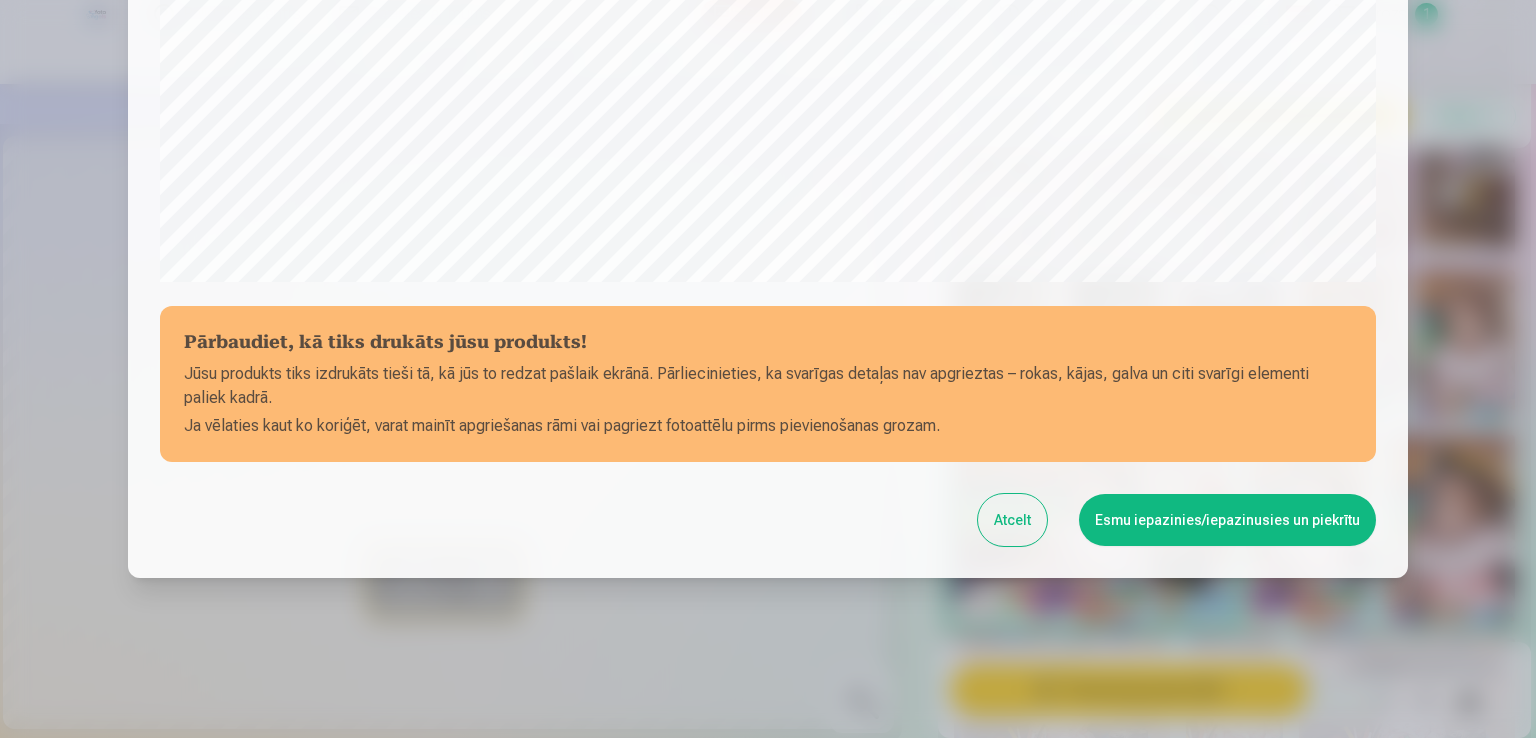 click on "Esmu iepazinies/iepazinusies un piekrītu" at bounding box center (1227, 520) 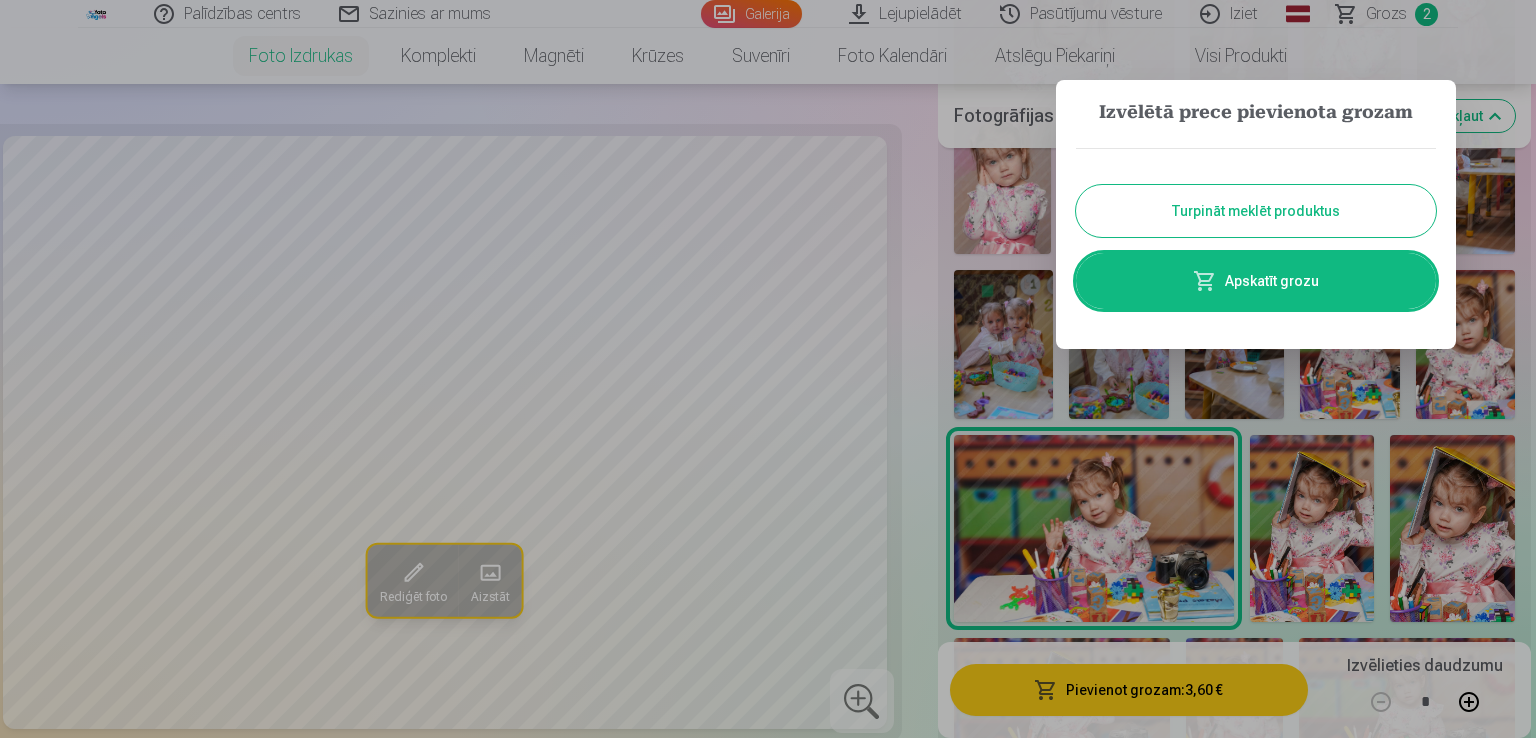 click on "Turpināt meklēt produktus" at bounding box center [1256, 211] 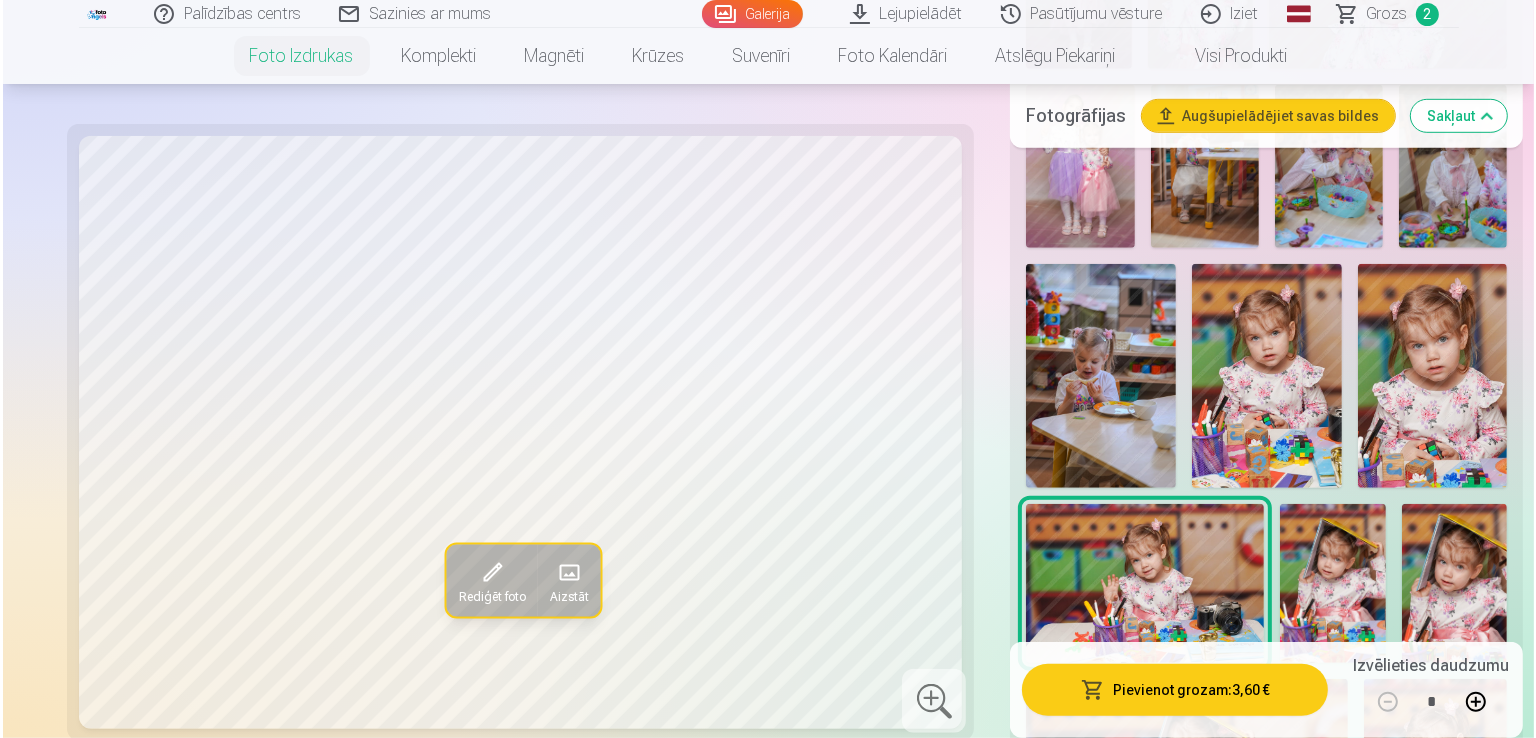 scroll, scrollTop: 1271, scrollLeft: 0, axis: vertical 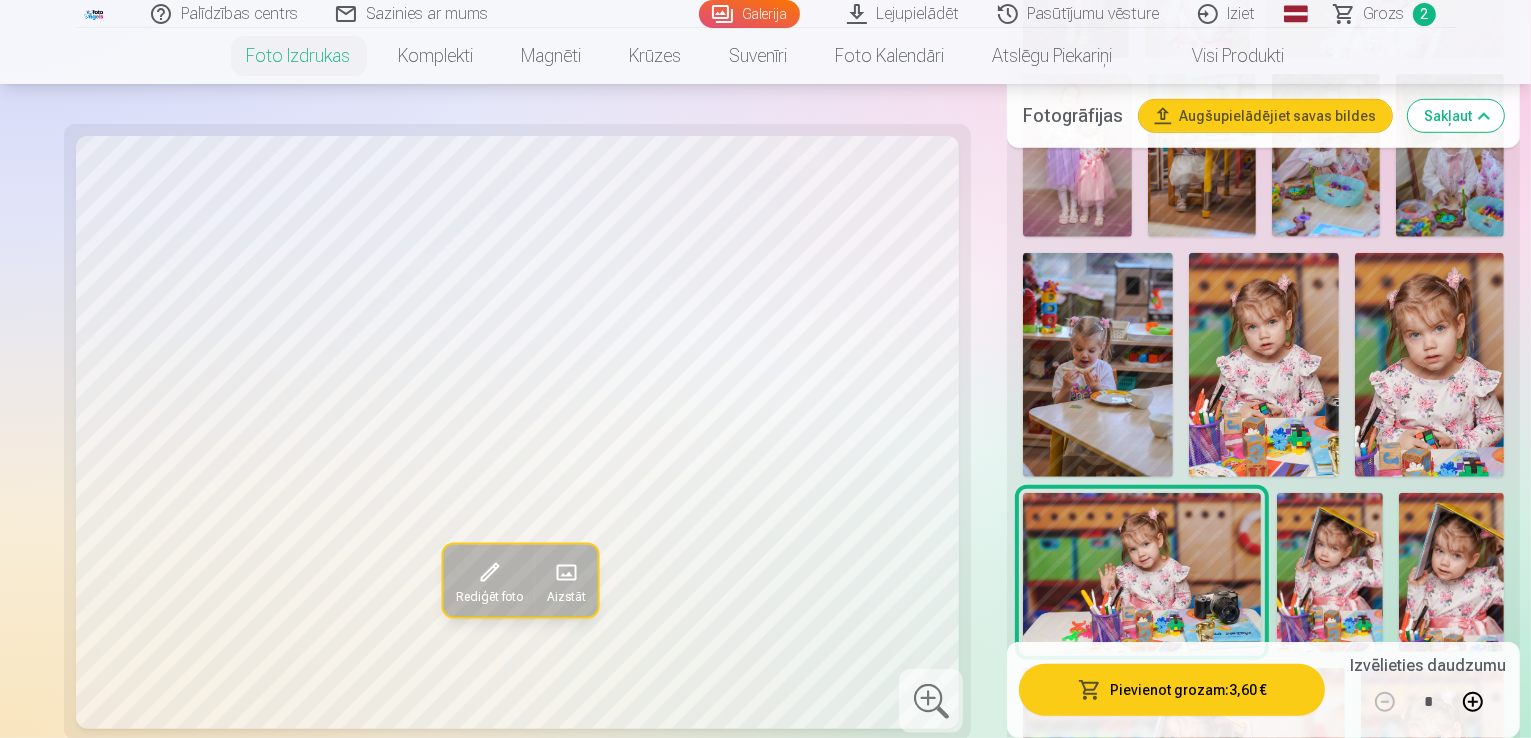 click at bounding box center [1330, 572] 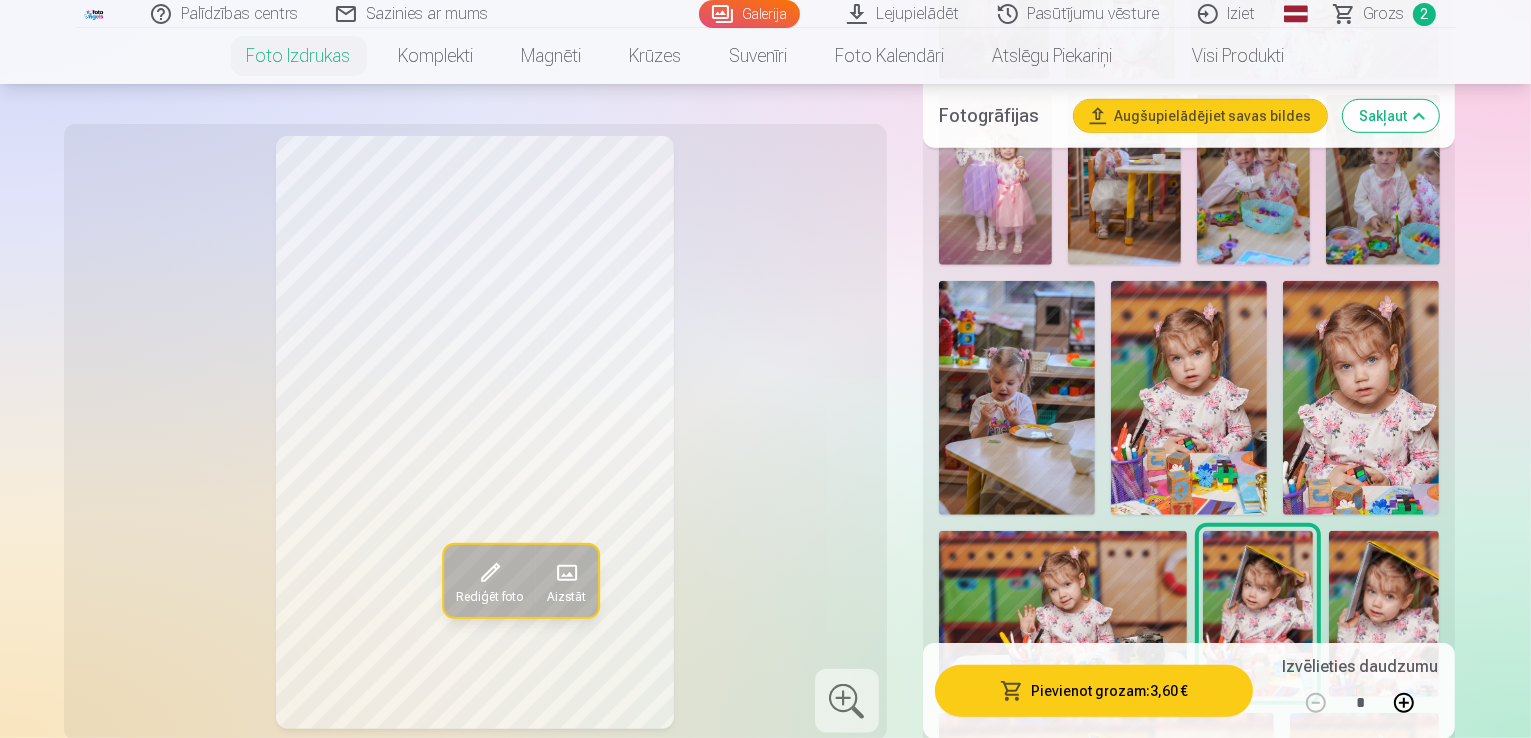 click on "Pievienot grozam :  3,60 €" at bounding box center (1094, 690) 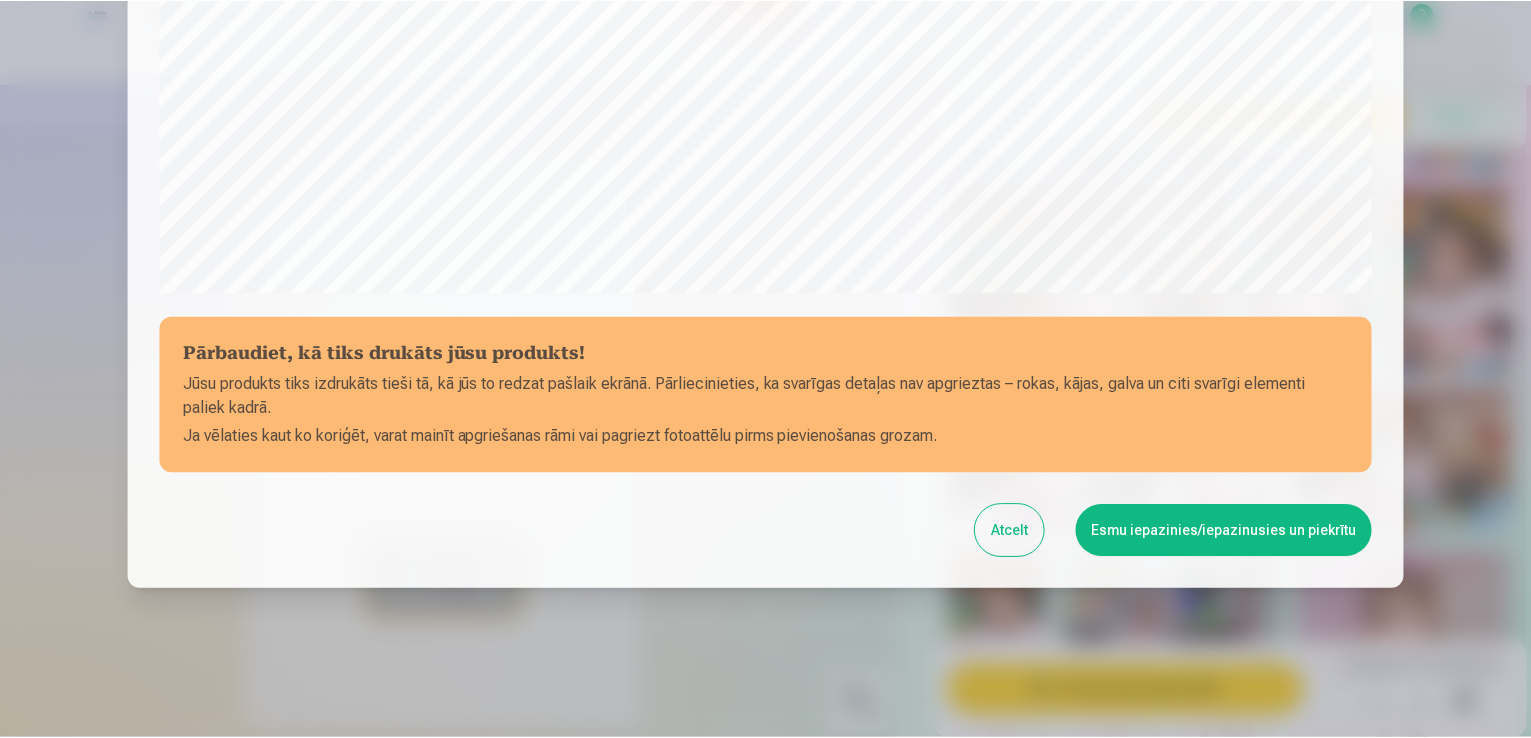 scroll, scrollTop: 702, scrollLeft: 0, axis: vertical 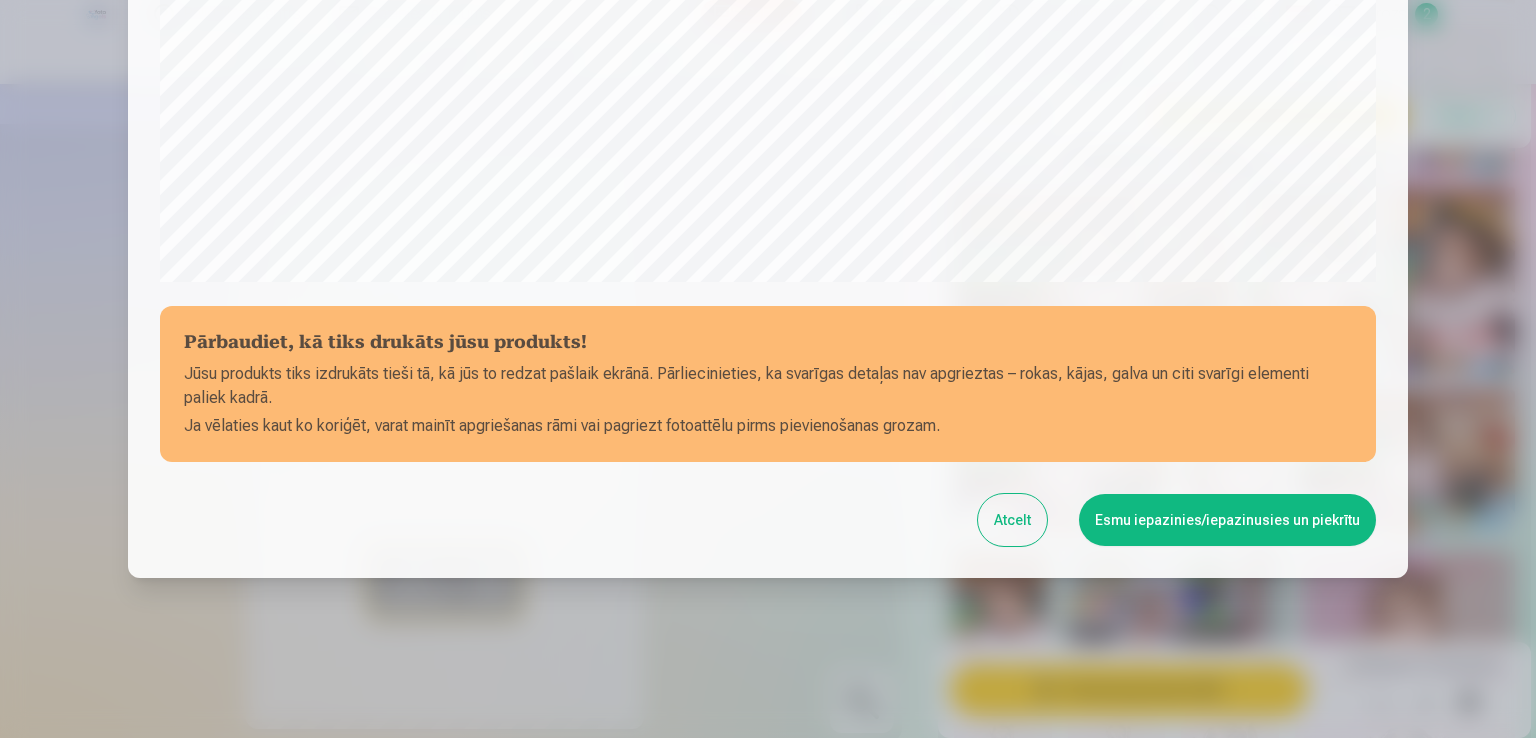 click on "Esmu iepazinies/iepazinusies un piekrītu" at bounding box center [1227, 520] 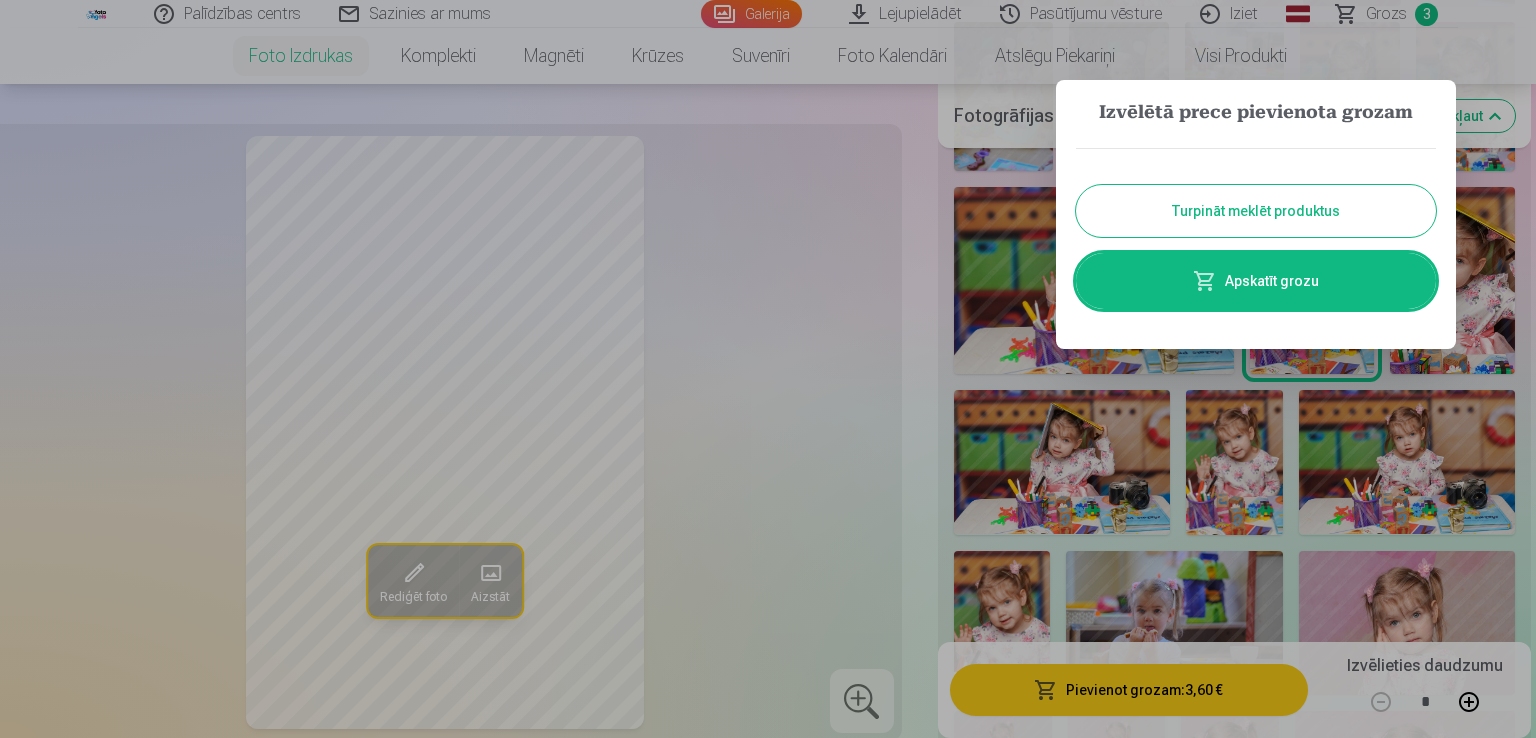 click on "Turpināt meklēt produktus" at bounding box center (1256, 211) 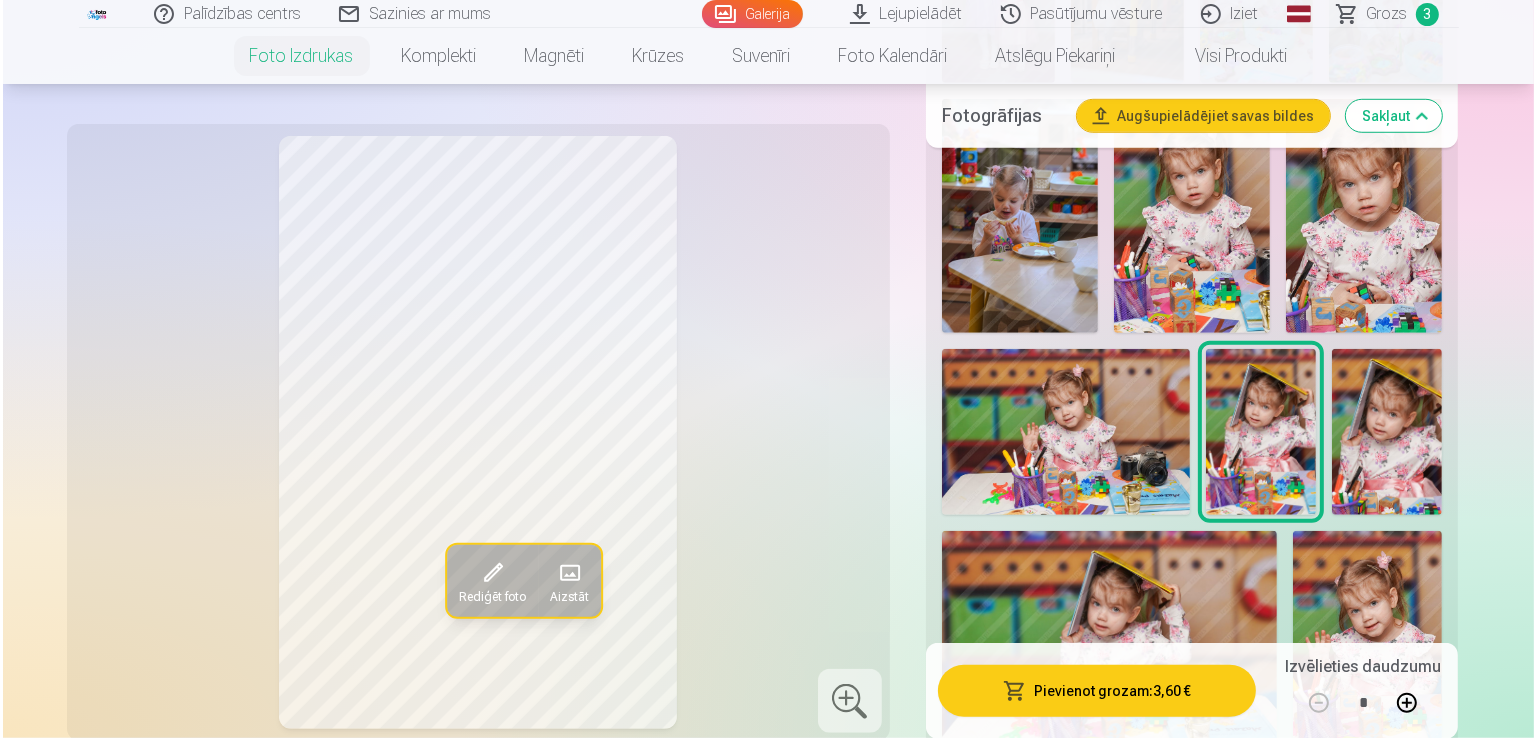 scroll, scrollTop: 1464, scrollLeft: 0, axis: vertical 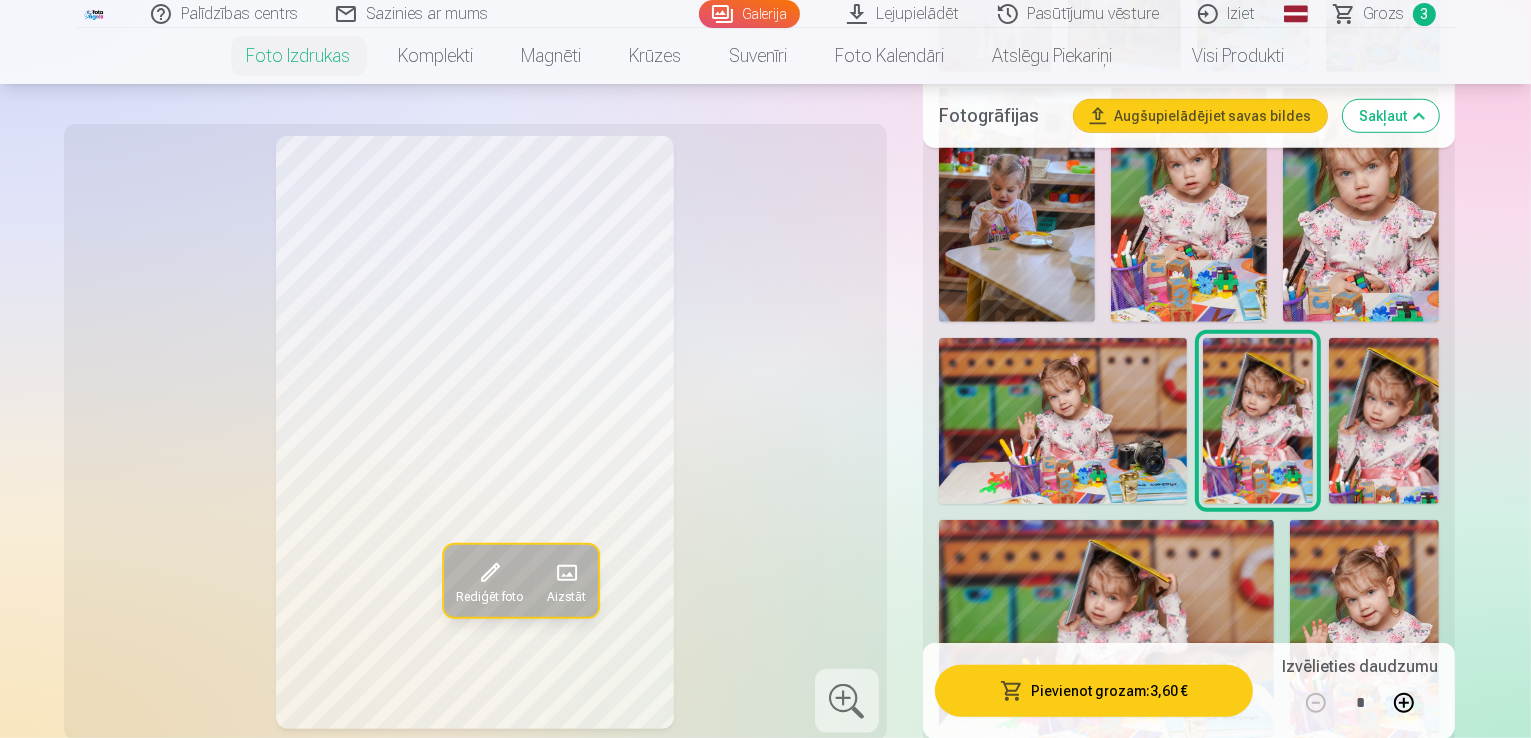 click at bounding box center [1364, 872] 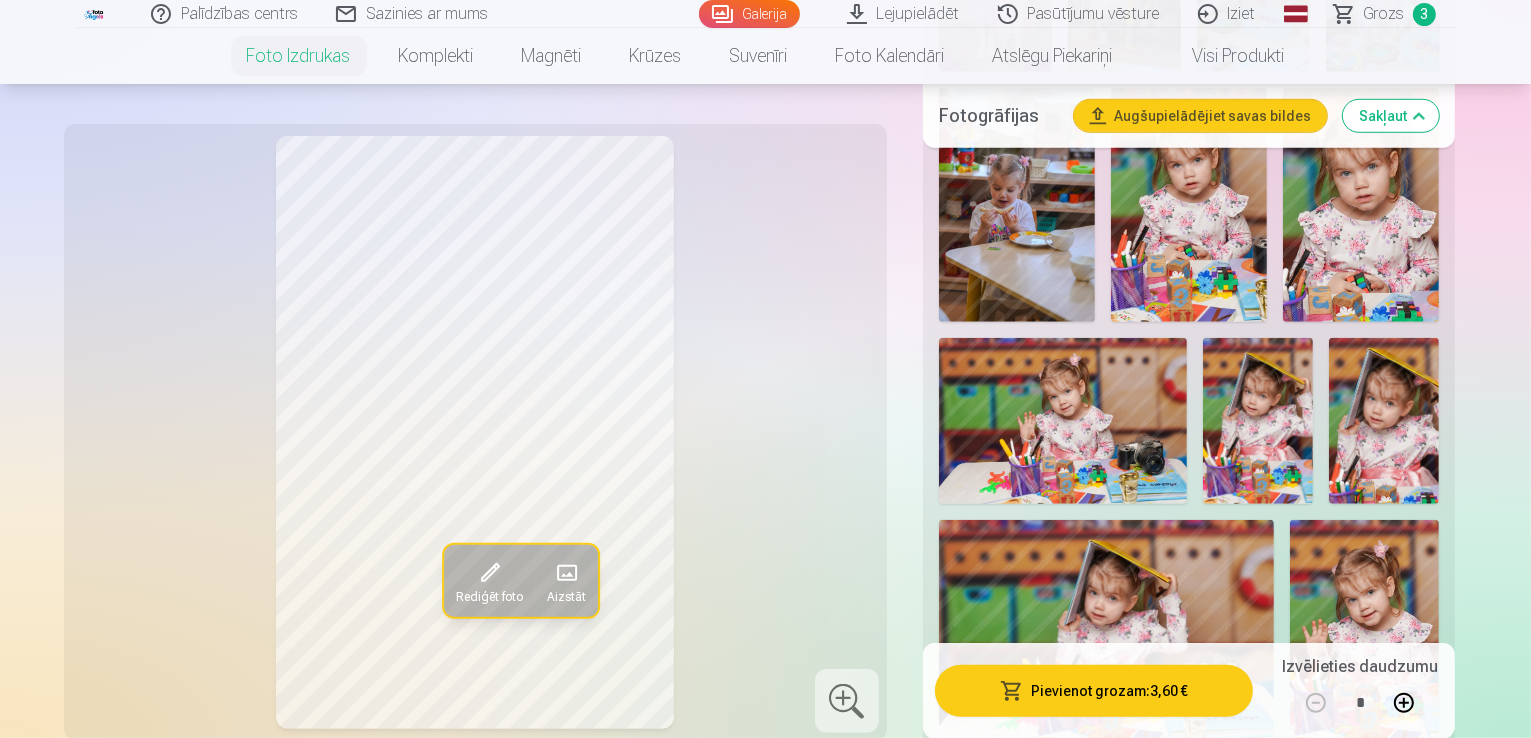 click at bounding box center (1012, 690) 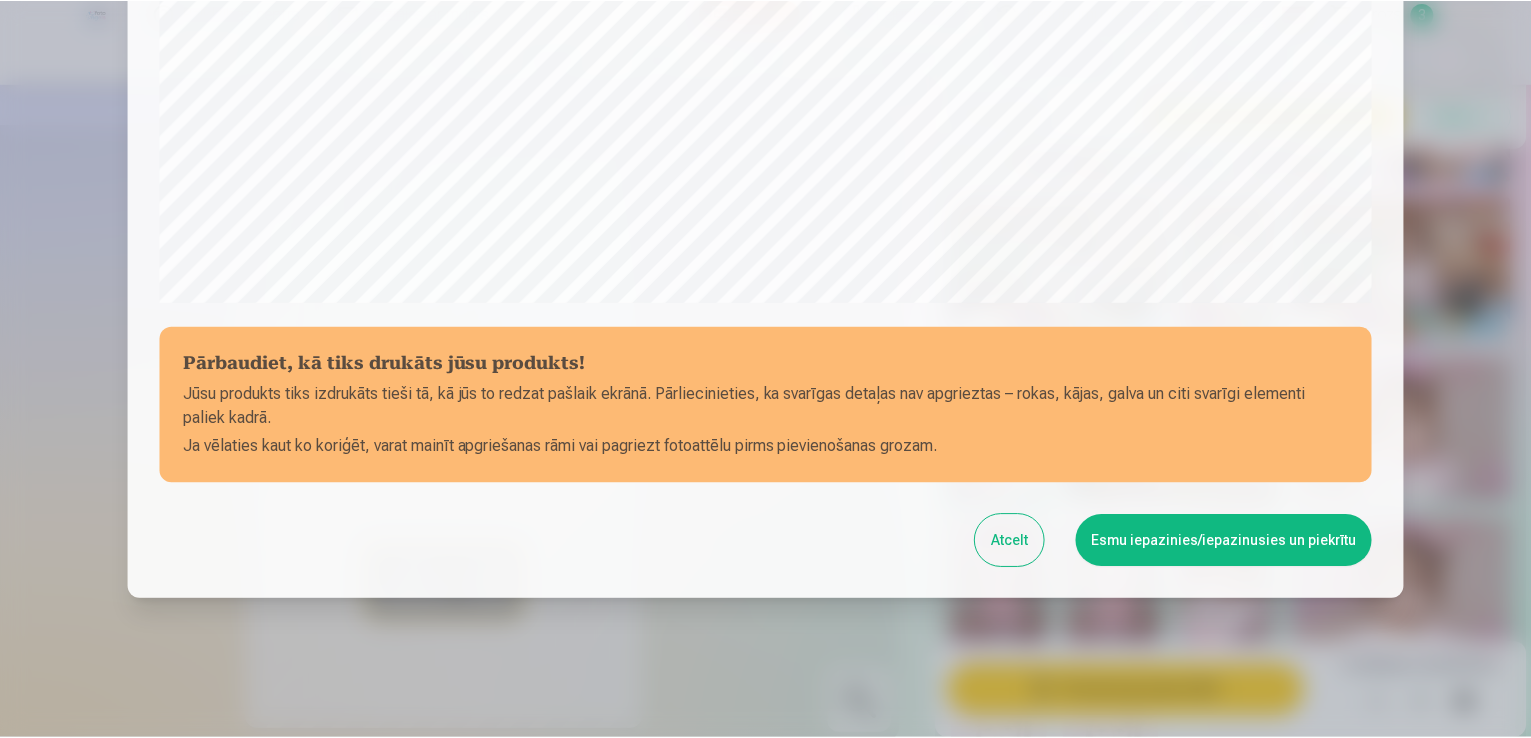 scroll, scrollTop: 702, scrollLeft: 0, axis: vertical 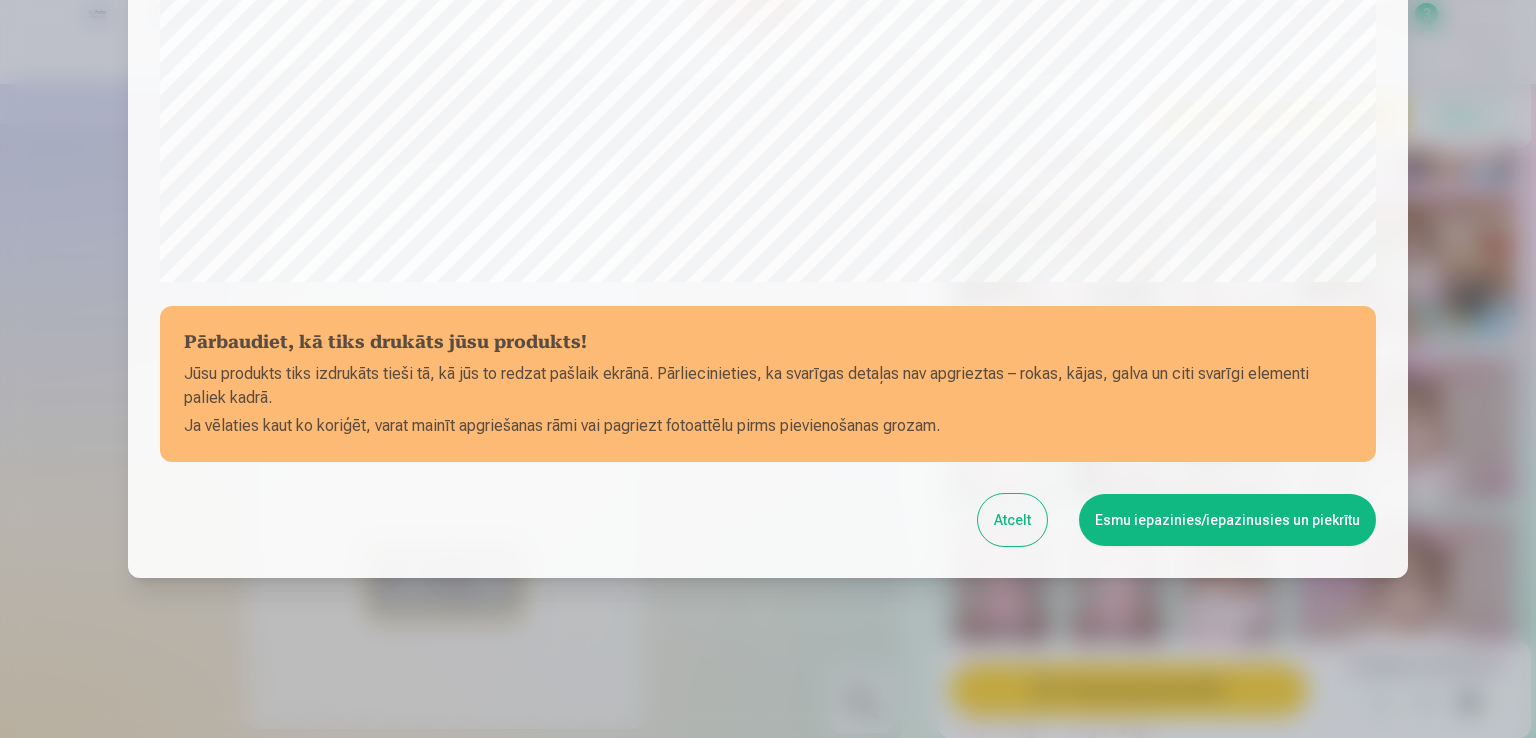 click on "Esmu iepazinies/iepazinusies un piekrītu" at bounding box center (1227, 520) 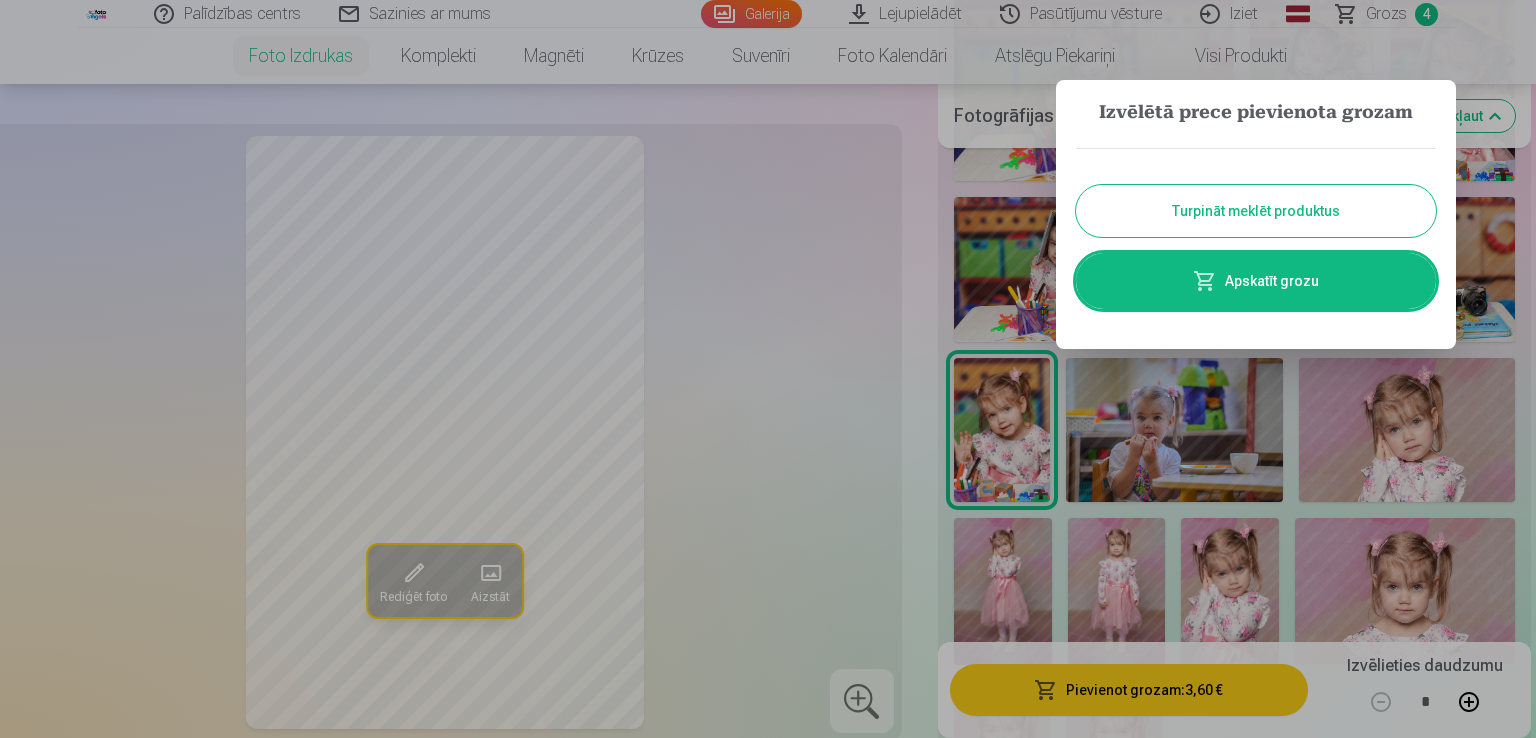 click on "Turpināt meklēt produktus" at bounding box center [1256, 211] 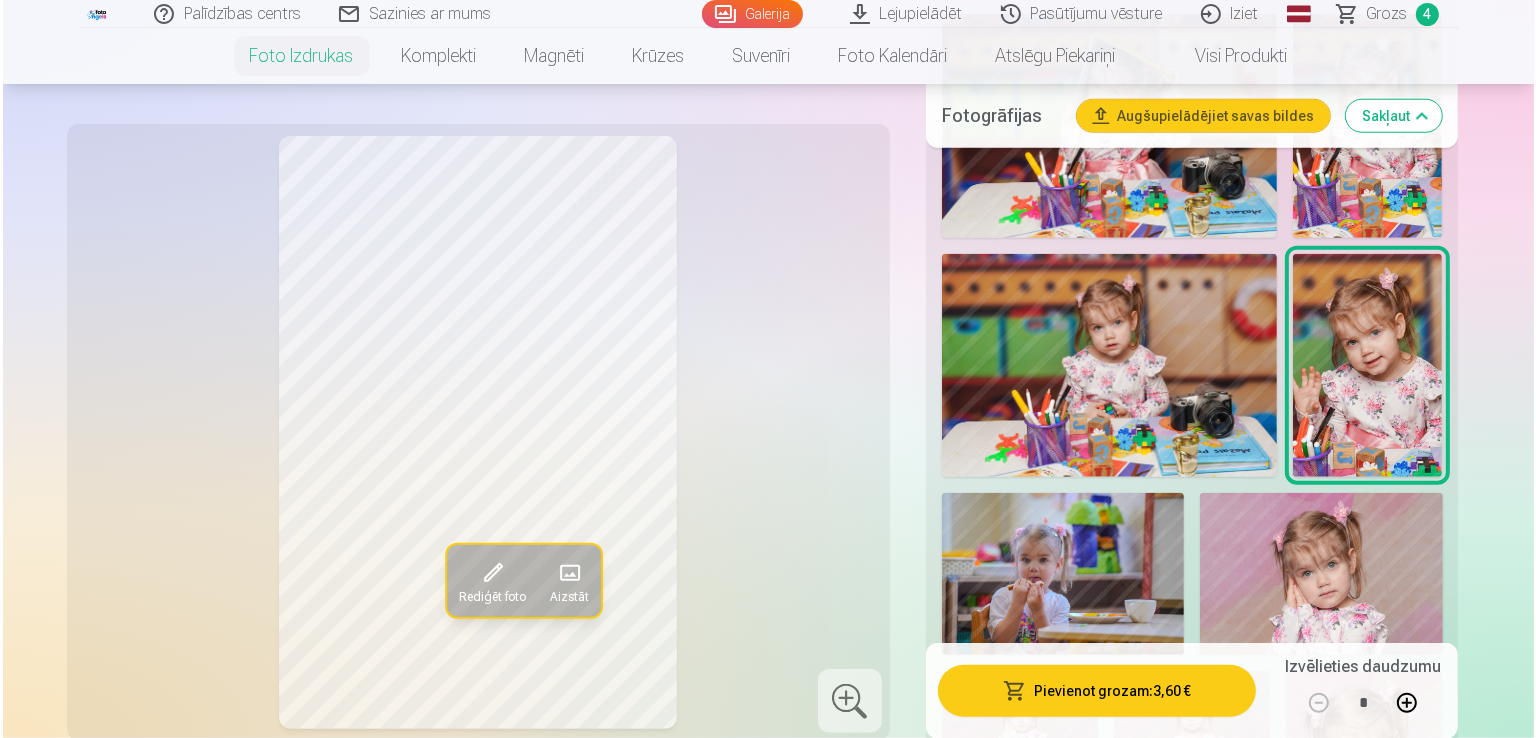 scroll, scrollTop: 1949, scrollLeft: 0, axis: vertical 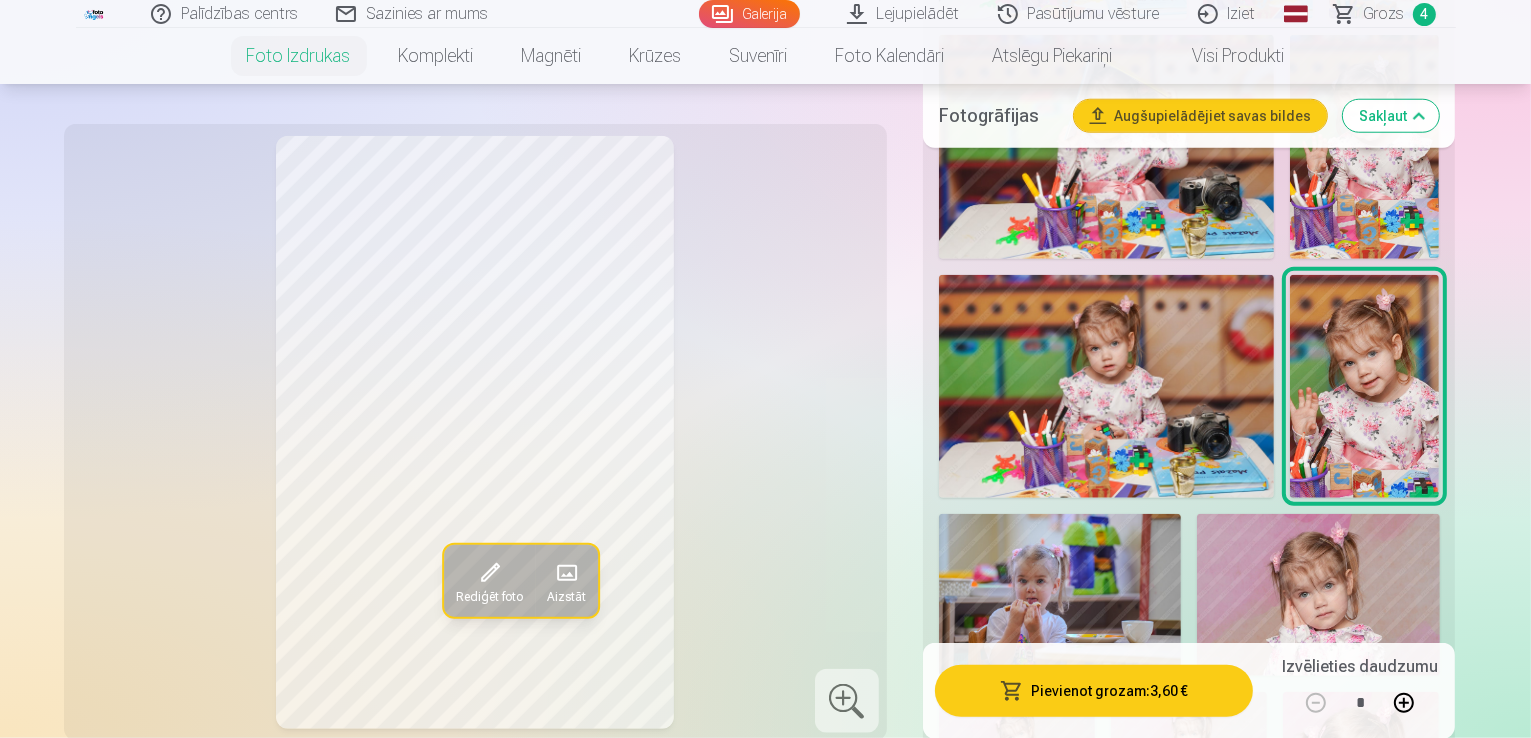 click at bounding box center (1219, 1015) 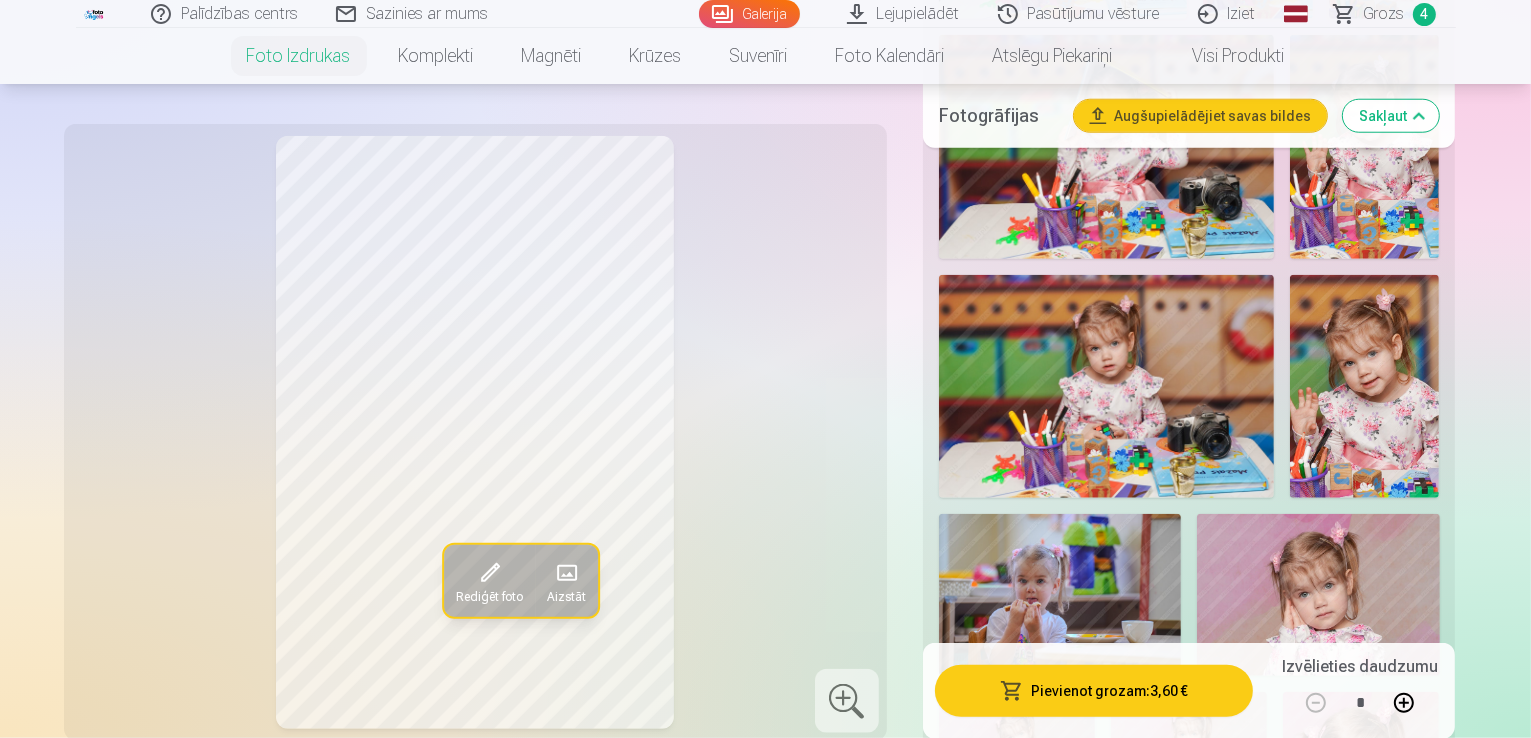 click on "Pievienot grozam :  3,60 €" at bounding box center (1094, 690) 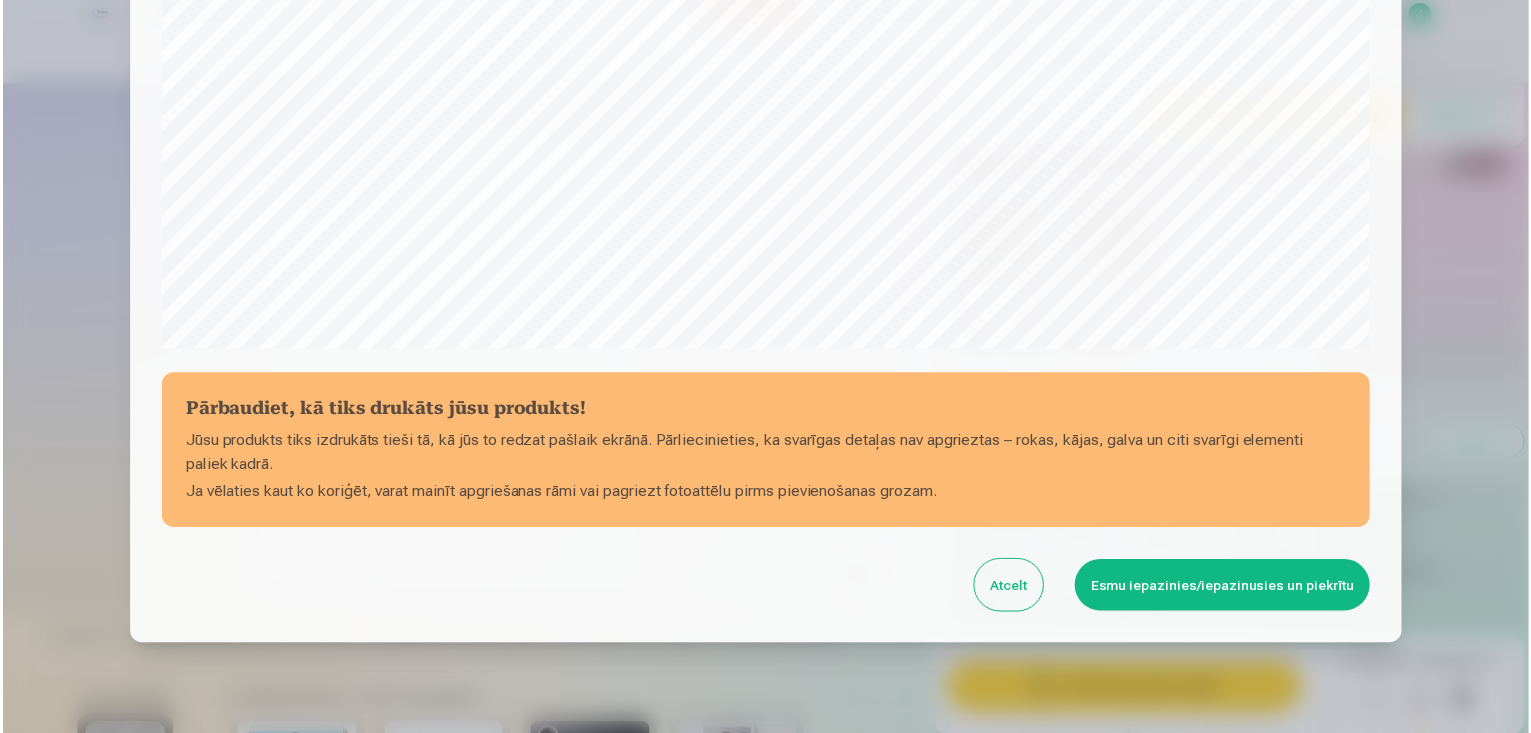 scroll, scrollTop: 702, scrollLeft: 0, axis: vertical 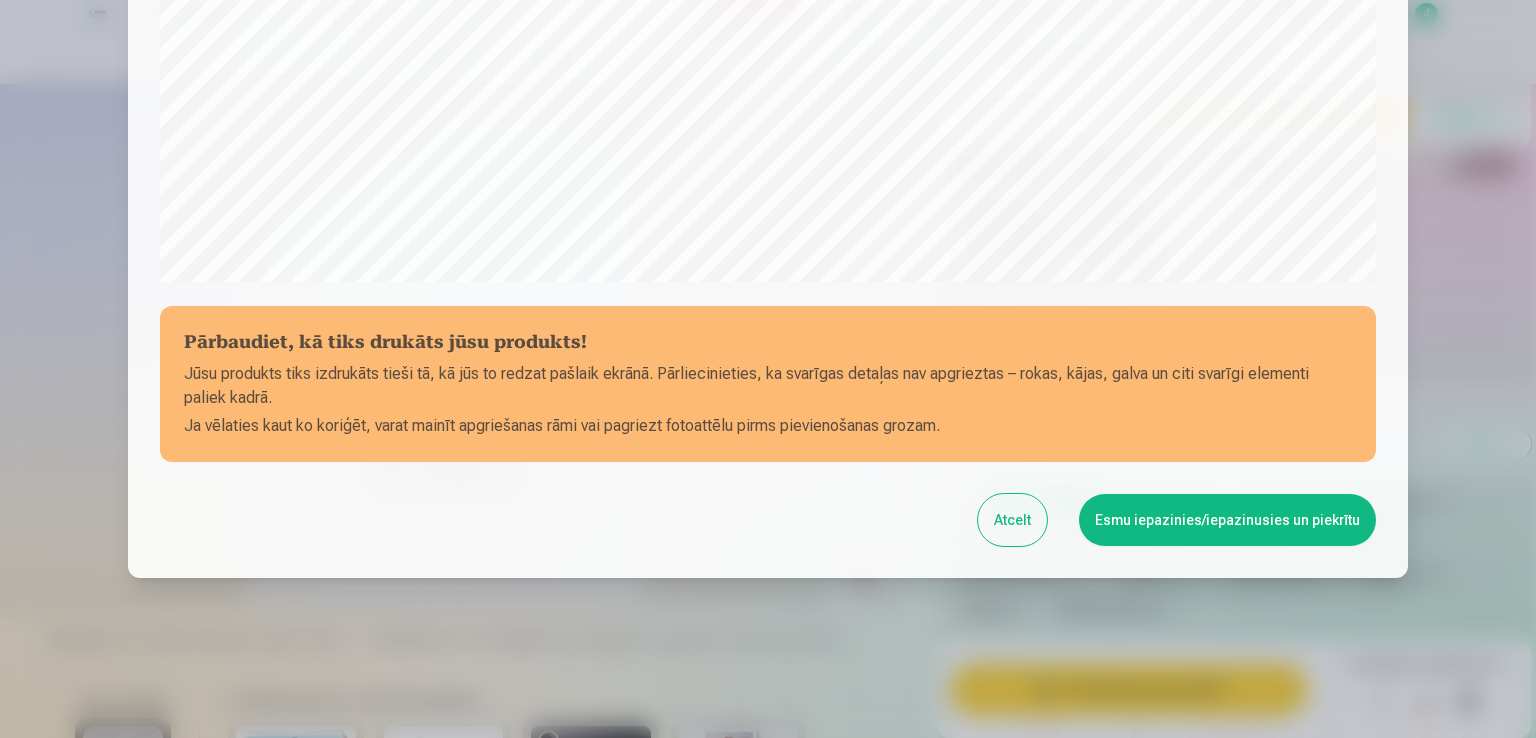 click on "Esmu iepazinies/iepazinusies un piekrītu" at bounding box center [1227, 520] 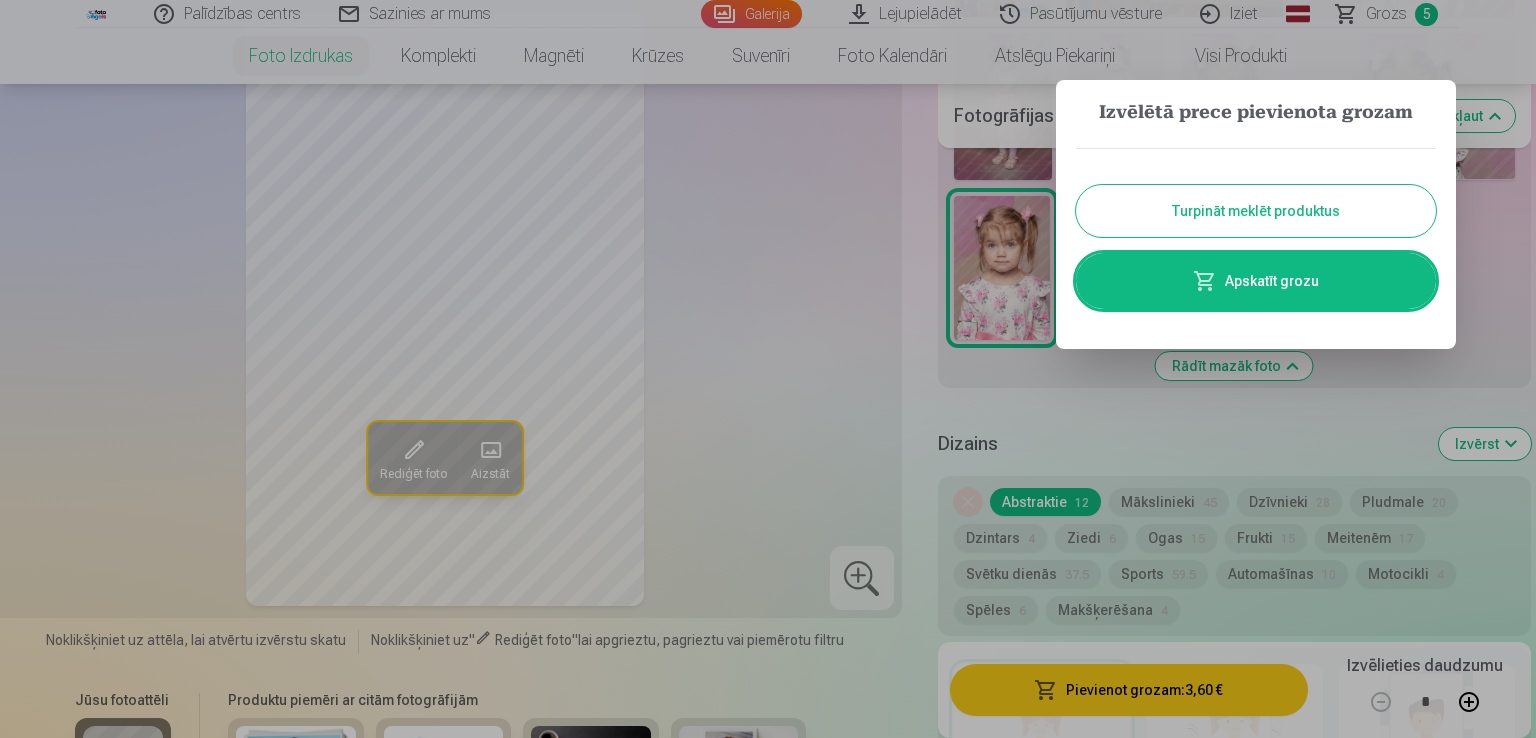 click on "Turpināt meklēt produktus" at bounding box center [1256, 211] 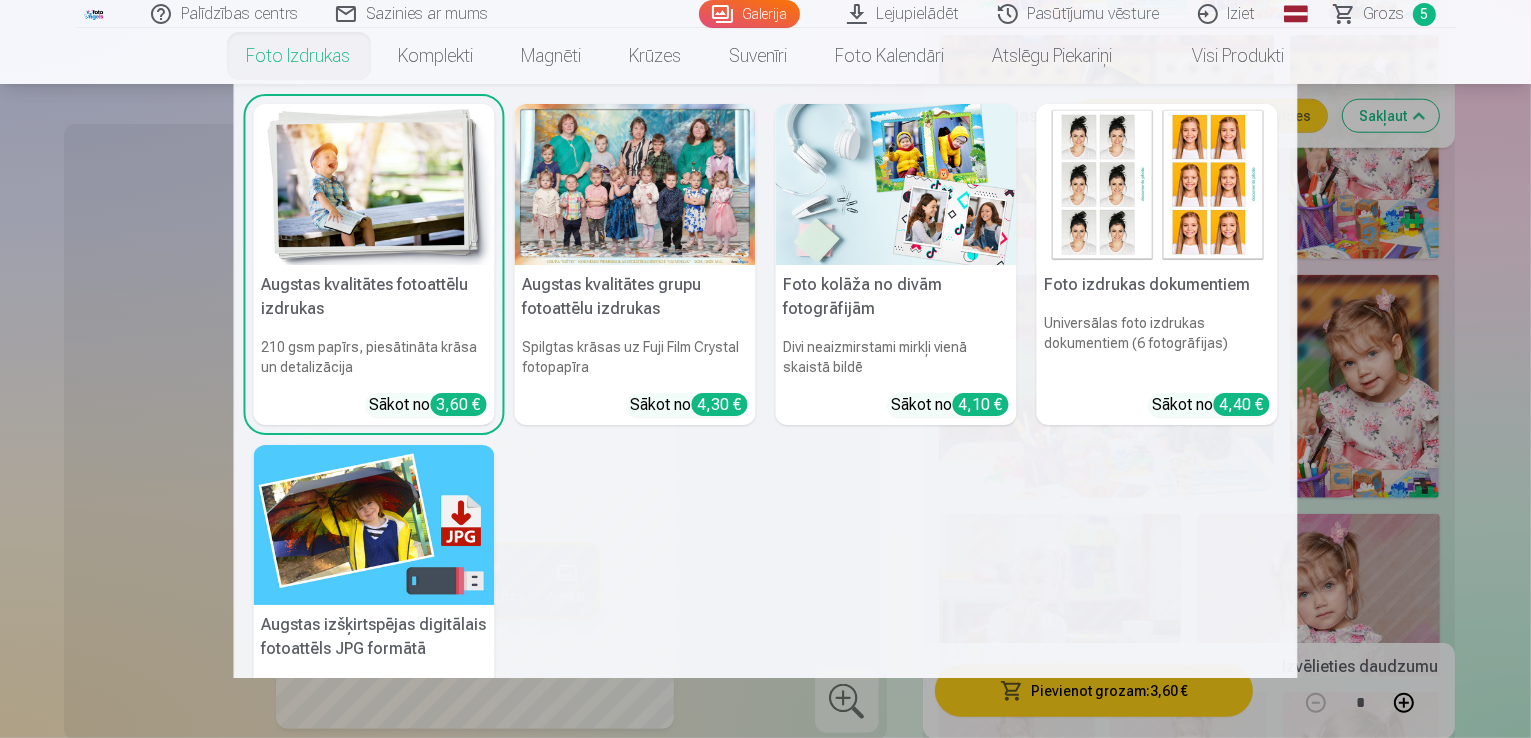 click at bounding box center [635, 184] 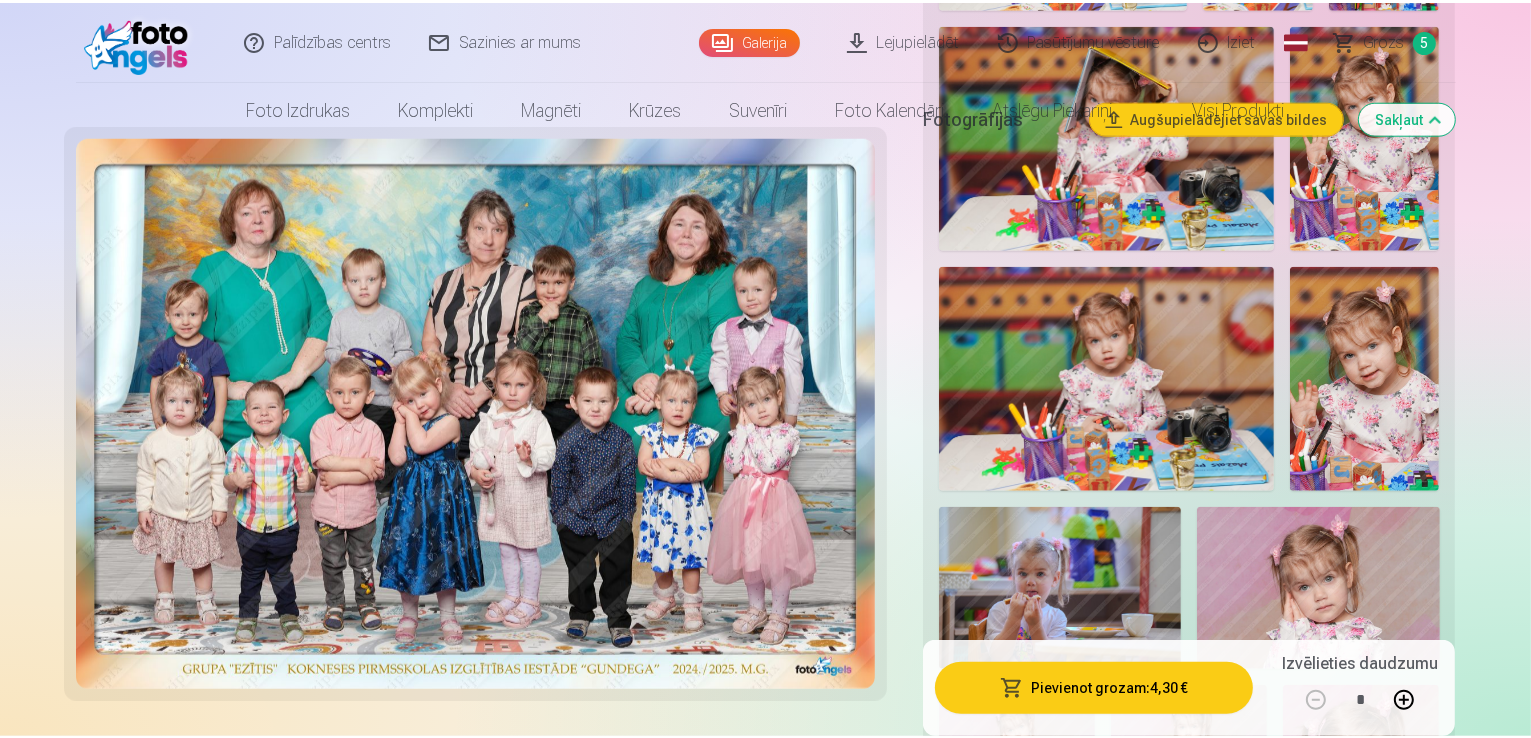 scroll, scrollTop: 0, scrollLeft: 0, axis: both 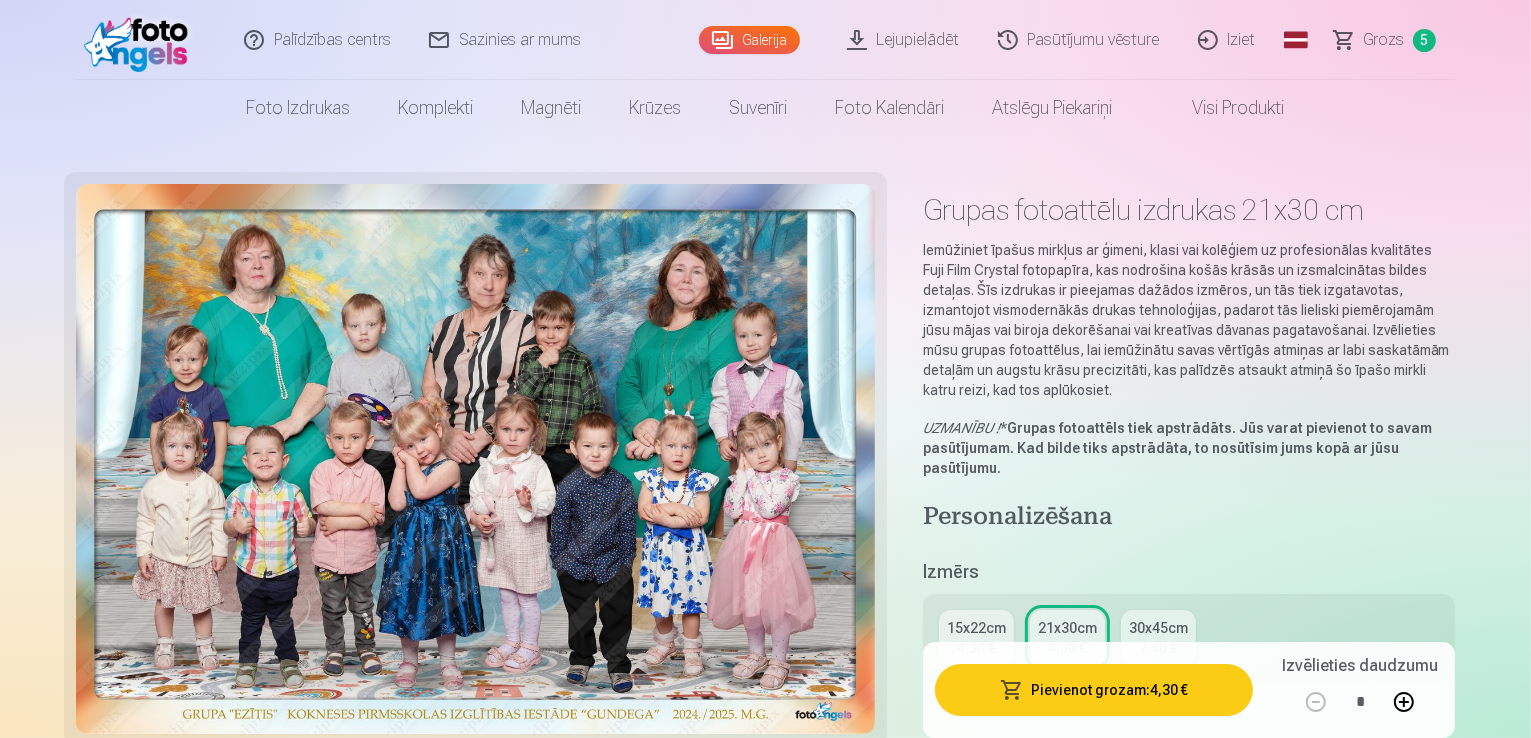 click on "Fotogrāfijas Augšupielādējiet savas bildes Sakļaut" at bounding box center (1189, 762) 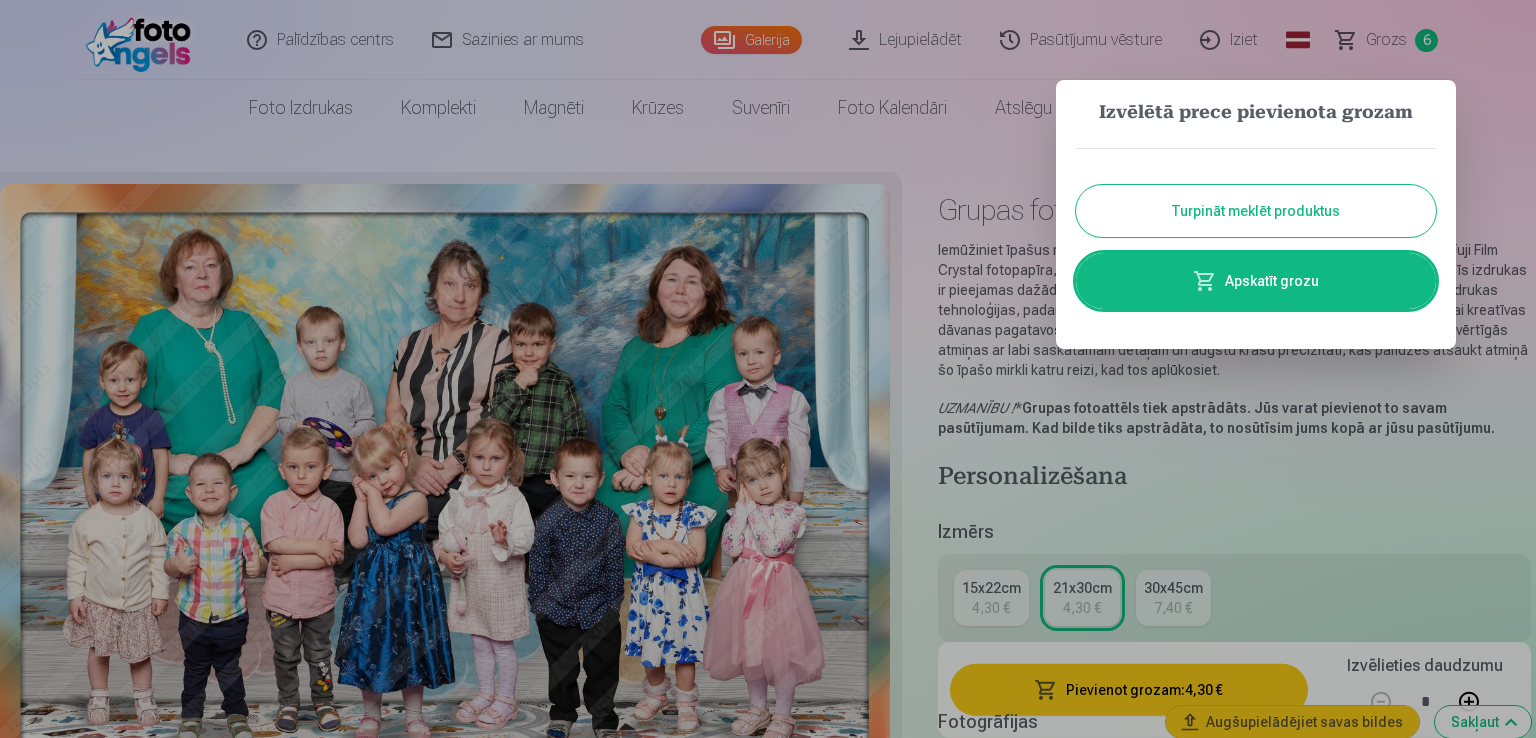 click on "Turpināt meklēt produktus" at bounding box center (1256, 211) 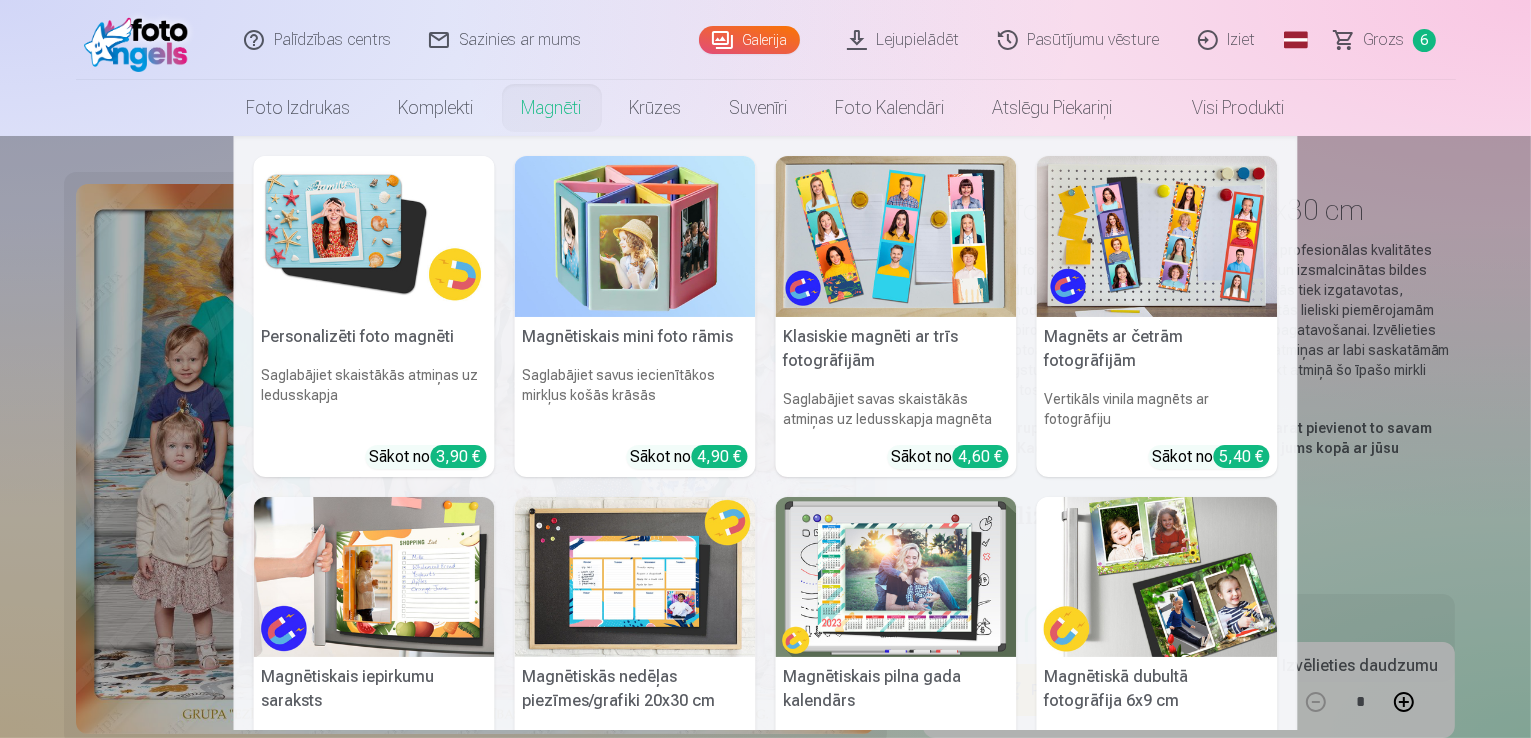 click at bounding box center [374, 236] 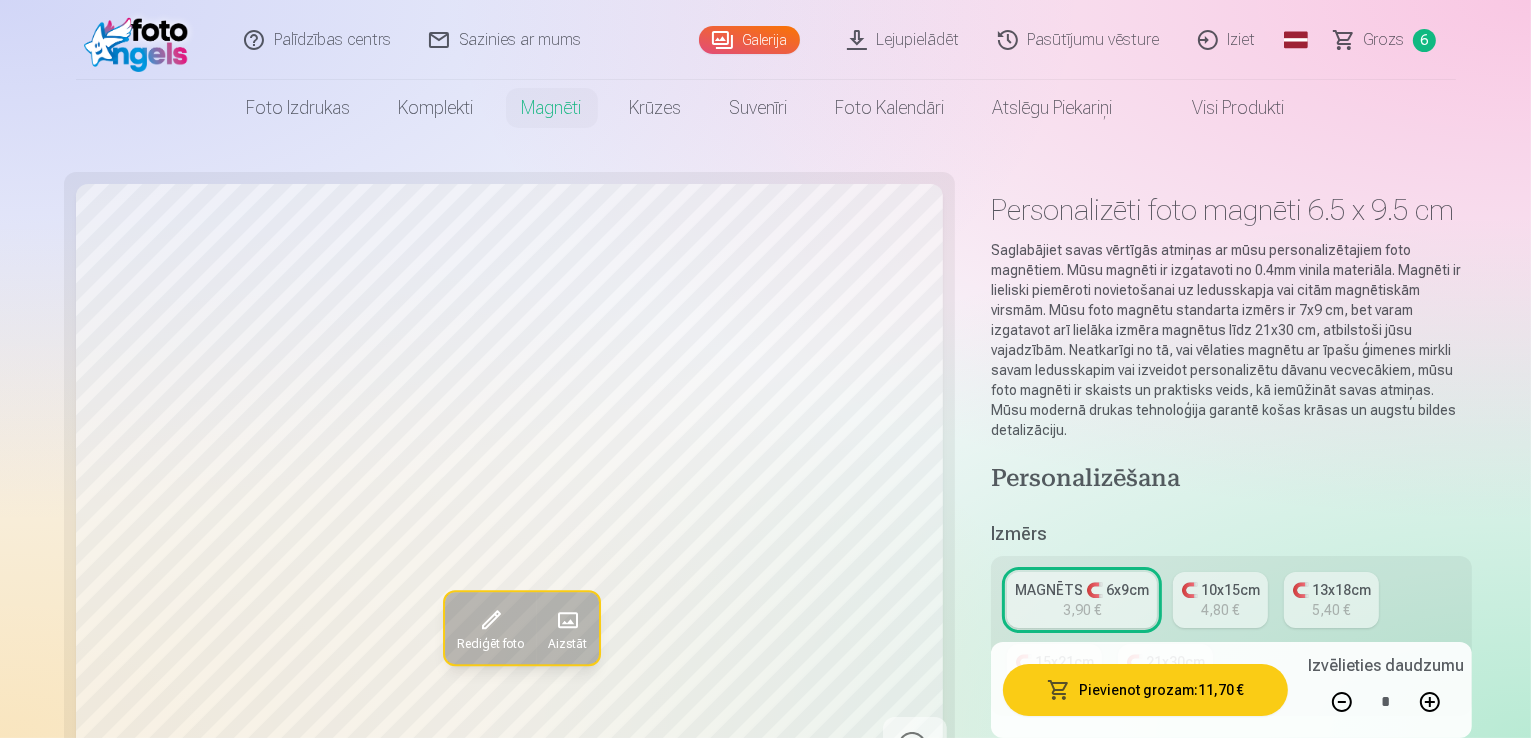 drag, startPoint x: 1530, startPoint y: 25, endPoint x: 1528, endPoint y: 109, distance: 84.0238 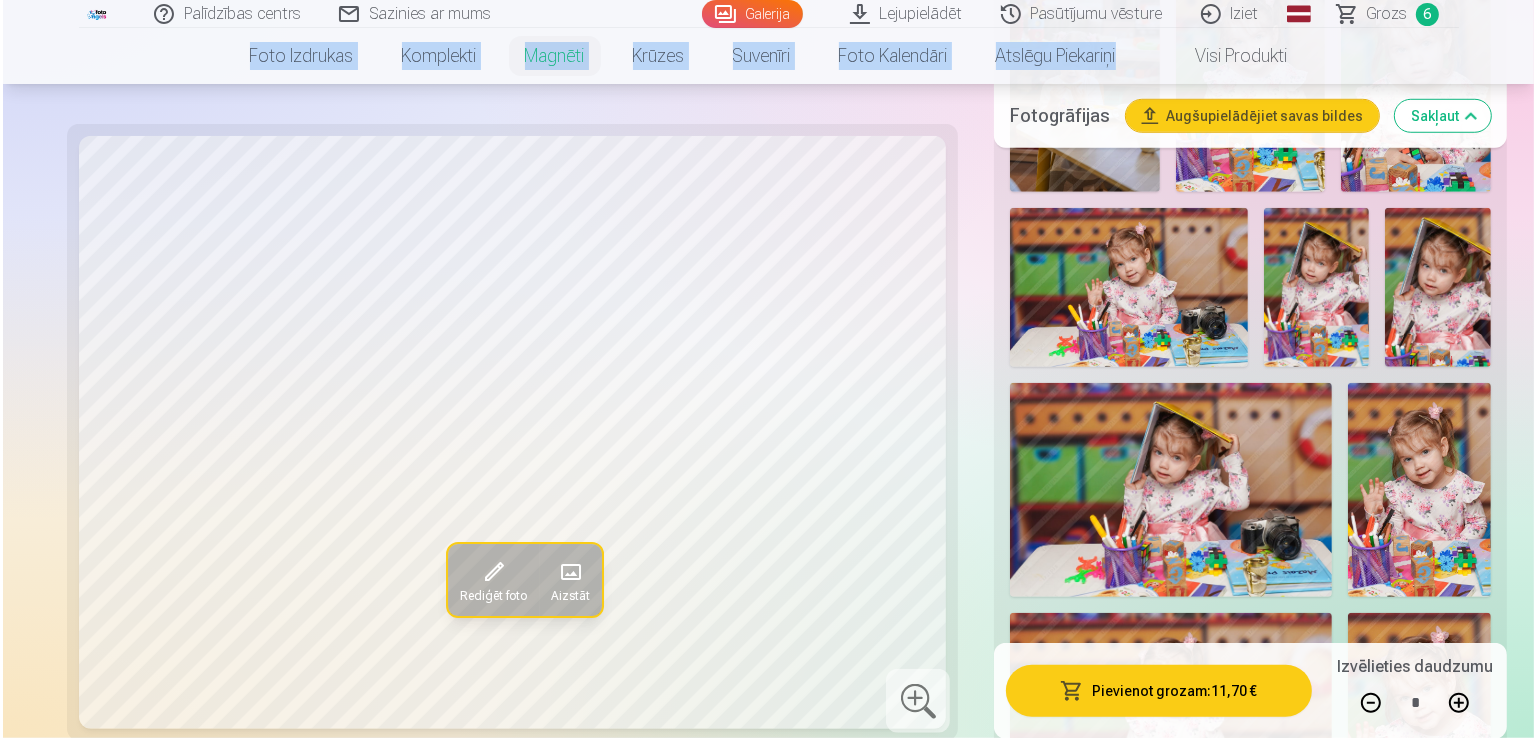 scroll, scrollTop: 1431, scrollLeft: 0, axis: vertical 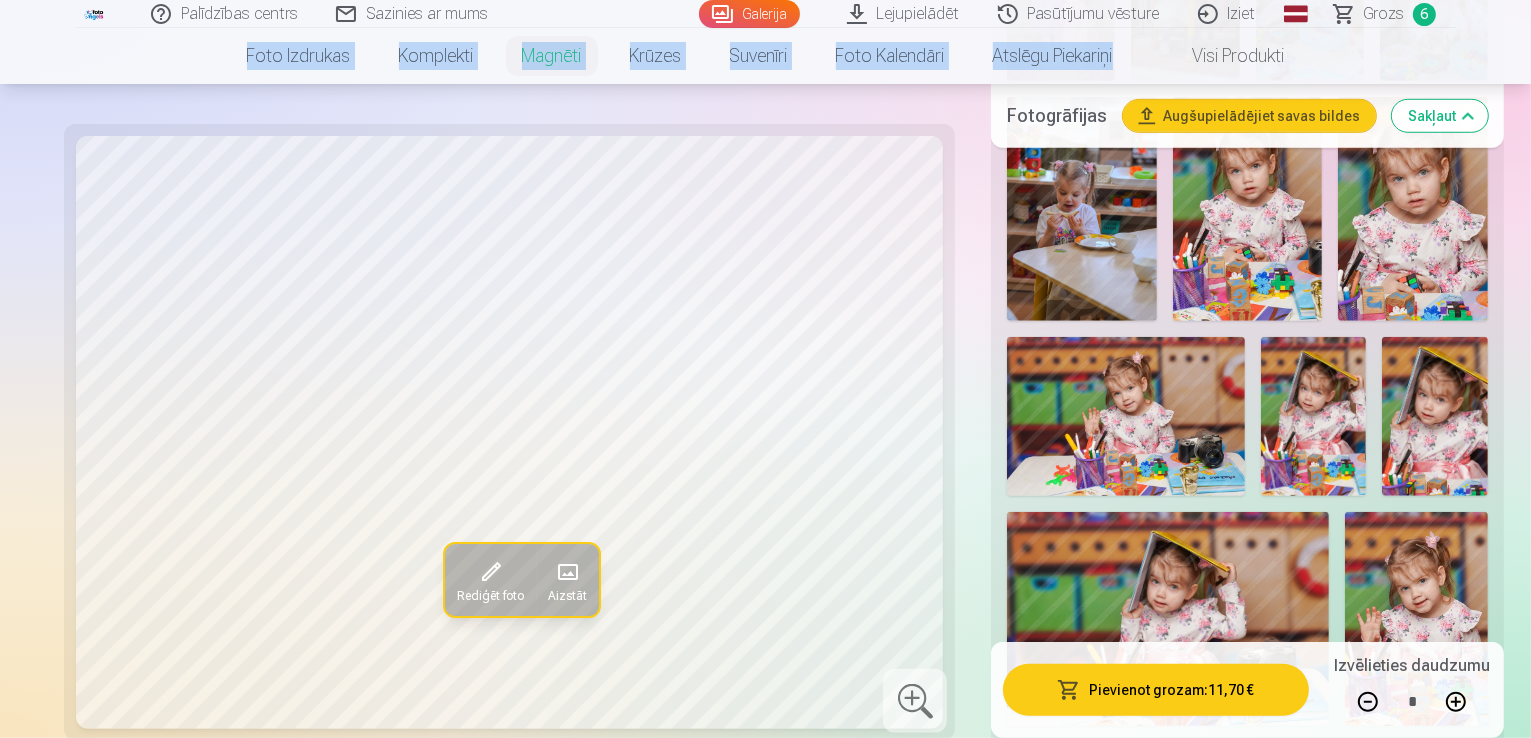 click at bounding box center [1416, 849] 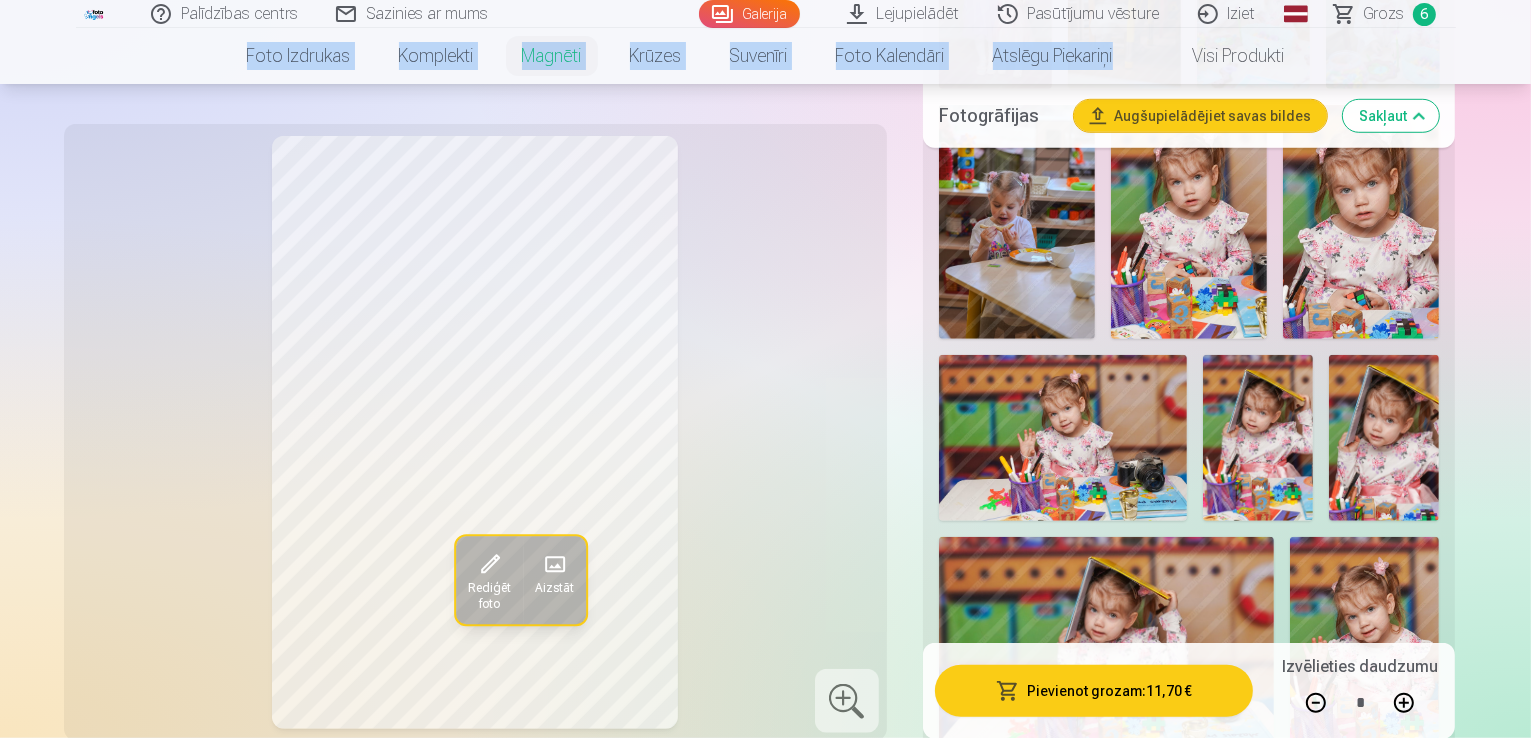 click on "Pievienot grozam :  11,70 €" at bounding box center (1094, 690) 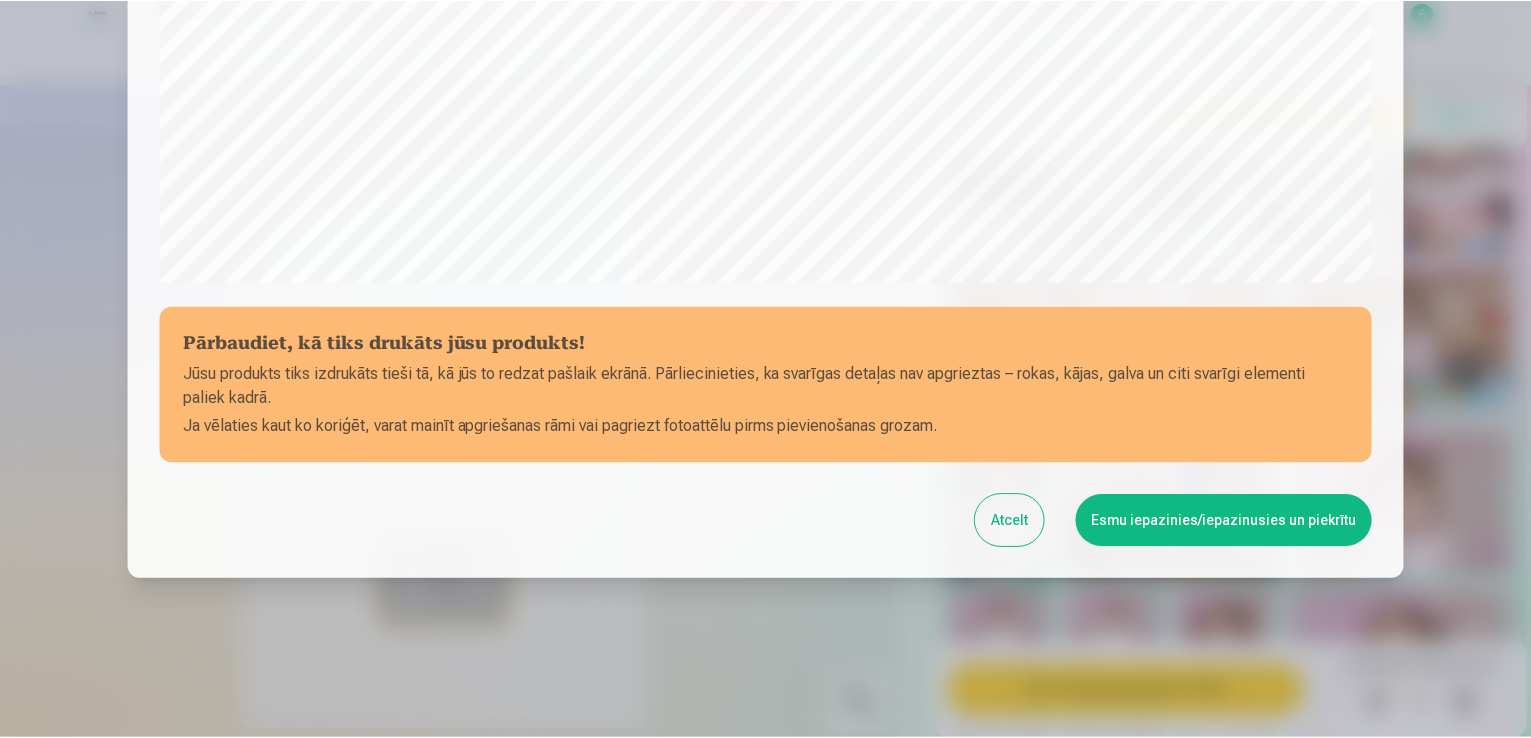 scroll, scrollTop: 702, scrollLeft: 0, axis: vertical 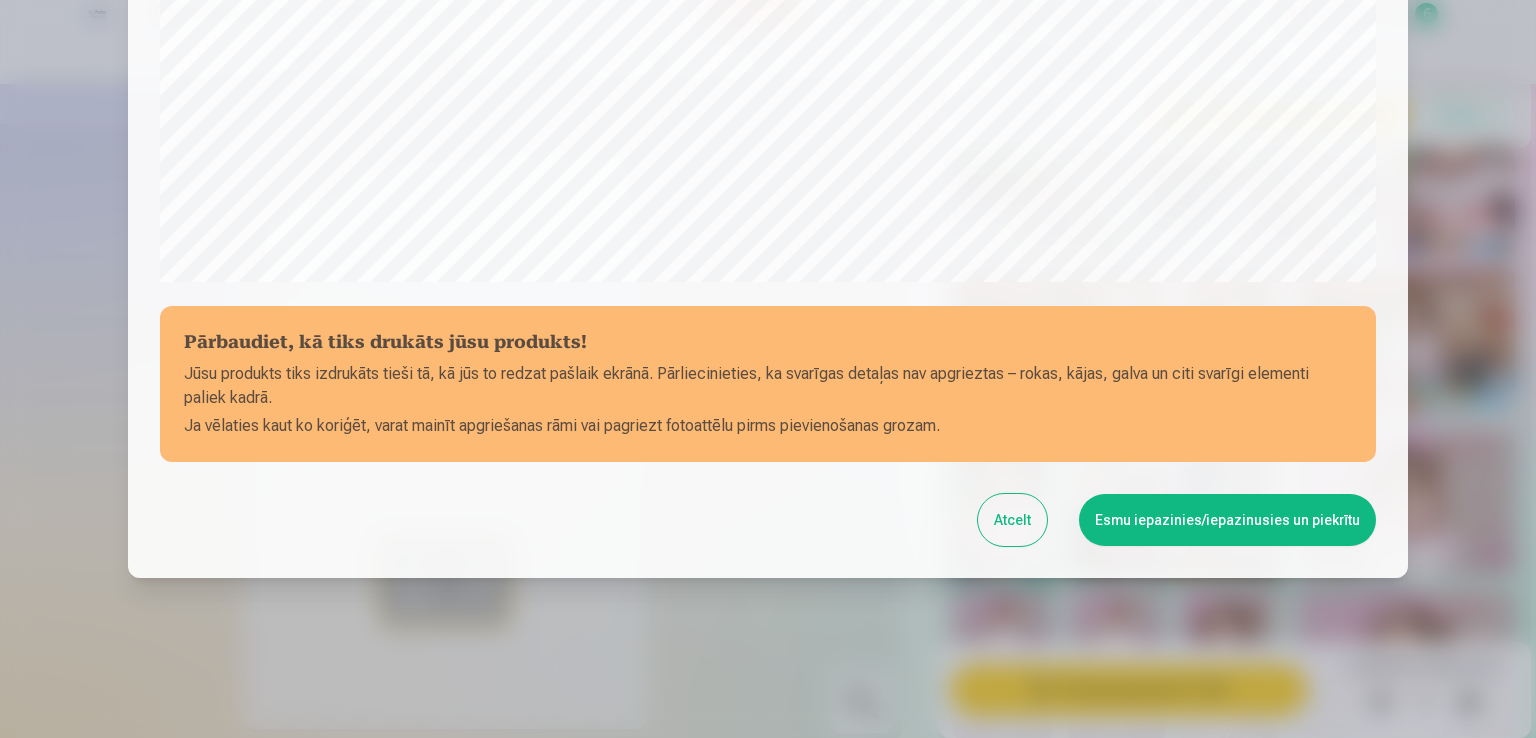 click on "Esmu iepazinies/iepazinusies un piekrītu" at bounding box center [1227, 520] 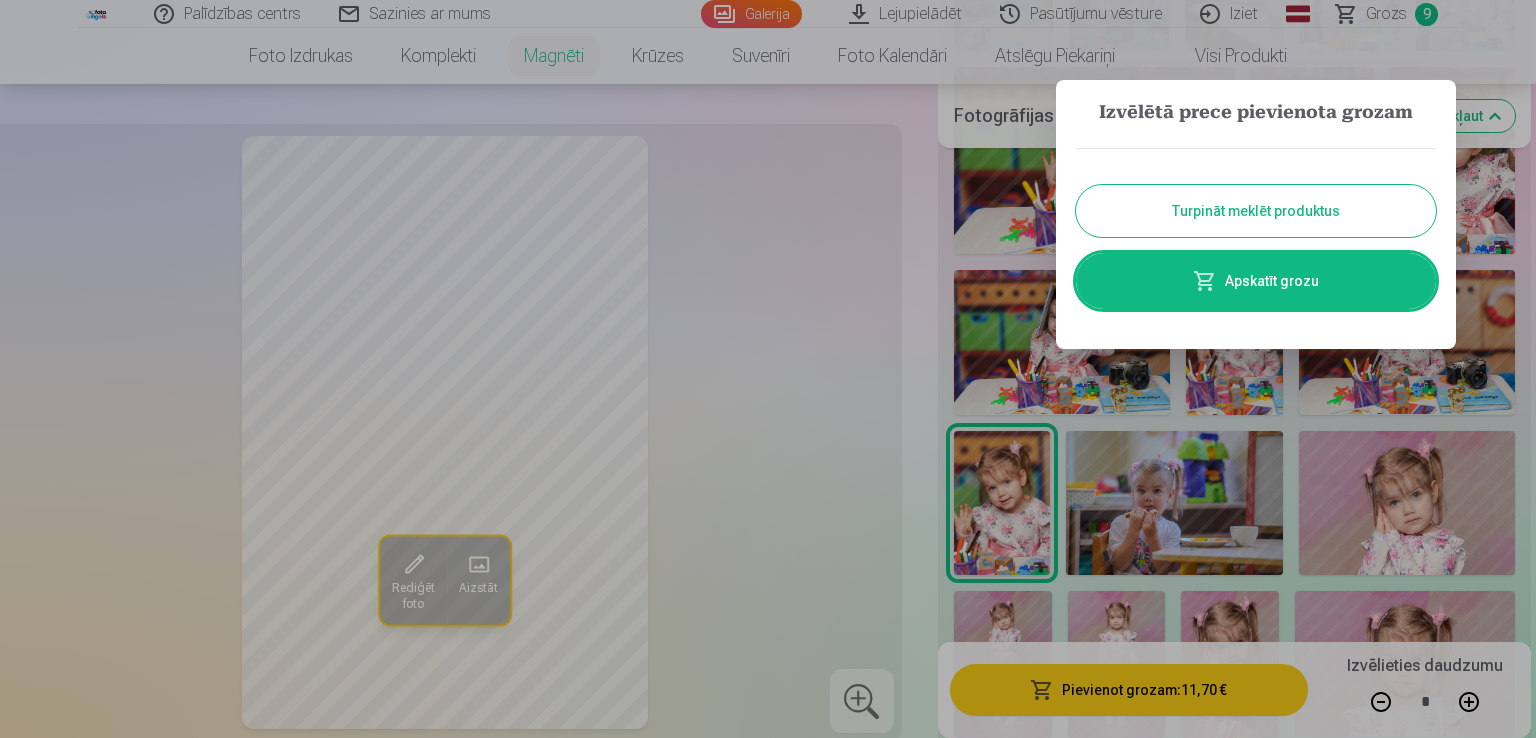 click on "Apskatīt grozu" at bounding box center [1256, 281] 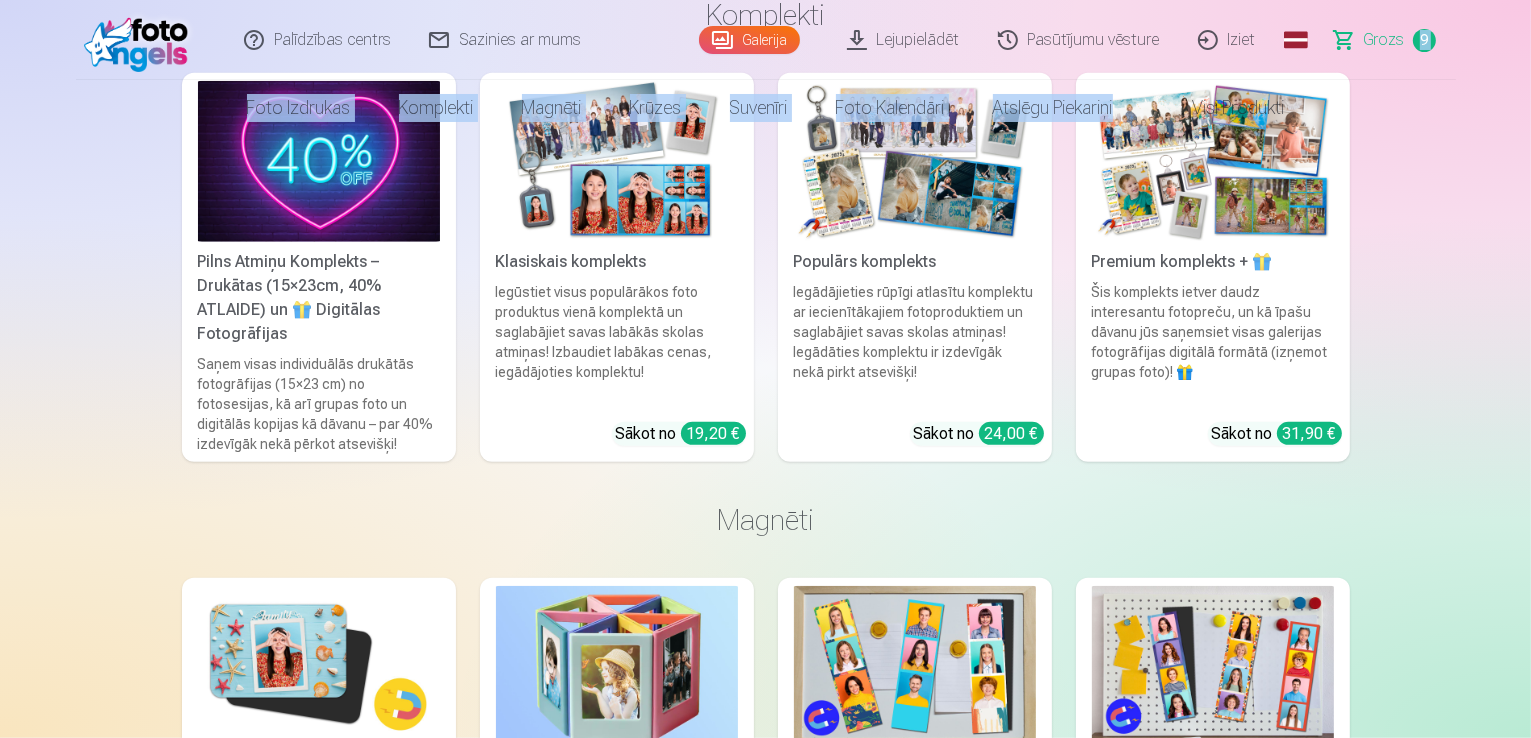 scroll, scrollTop: 0, scrollLeft: 0, axis: both 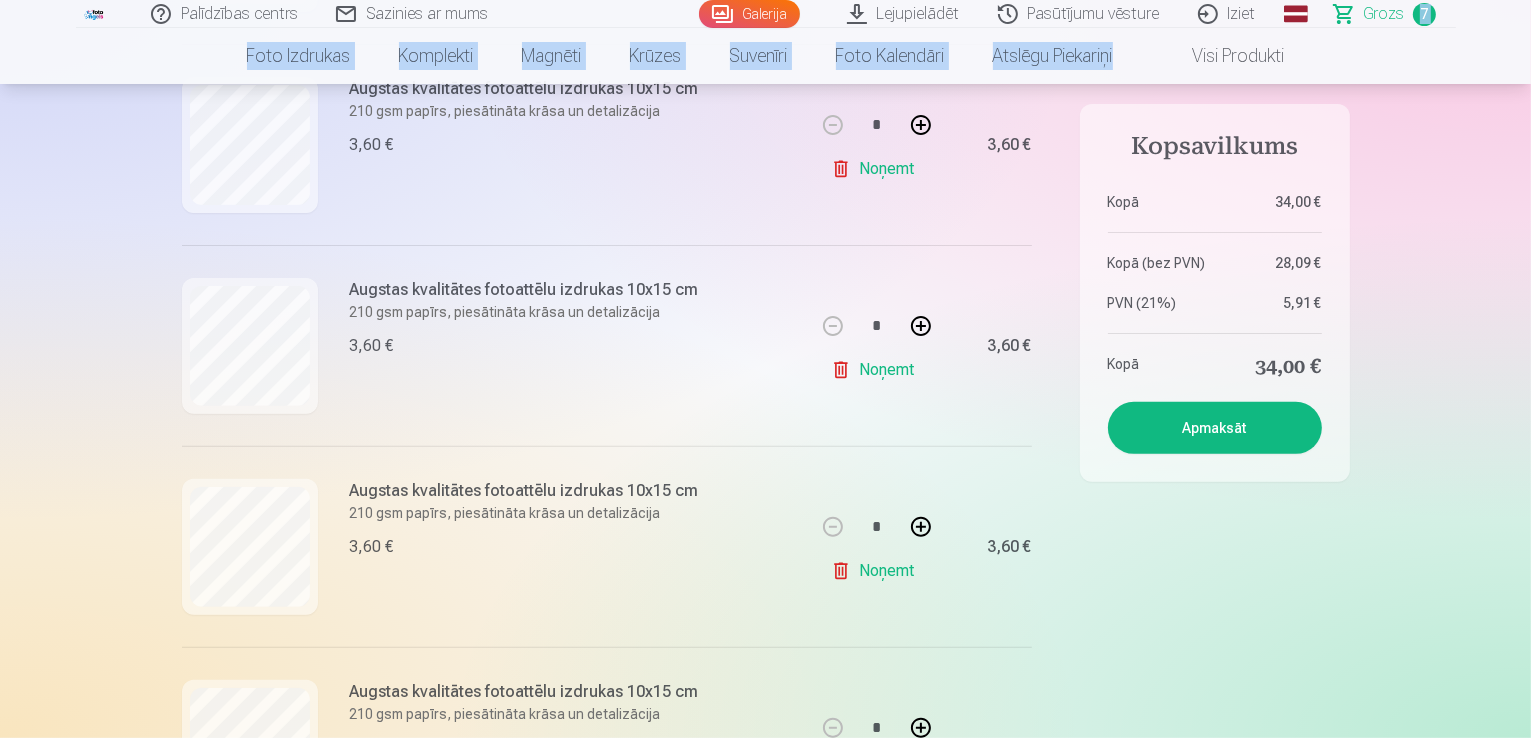 click on "Noņemt" at bounding box center [876, 571] 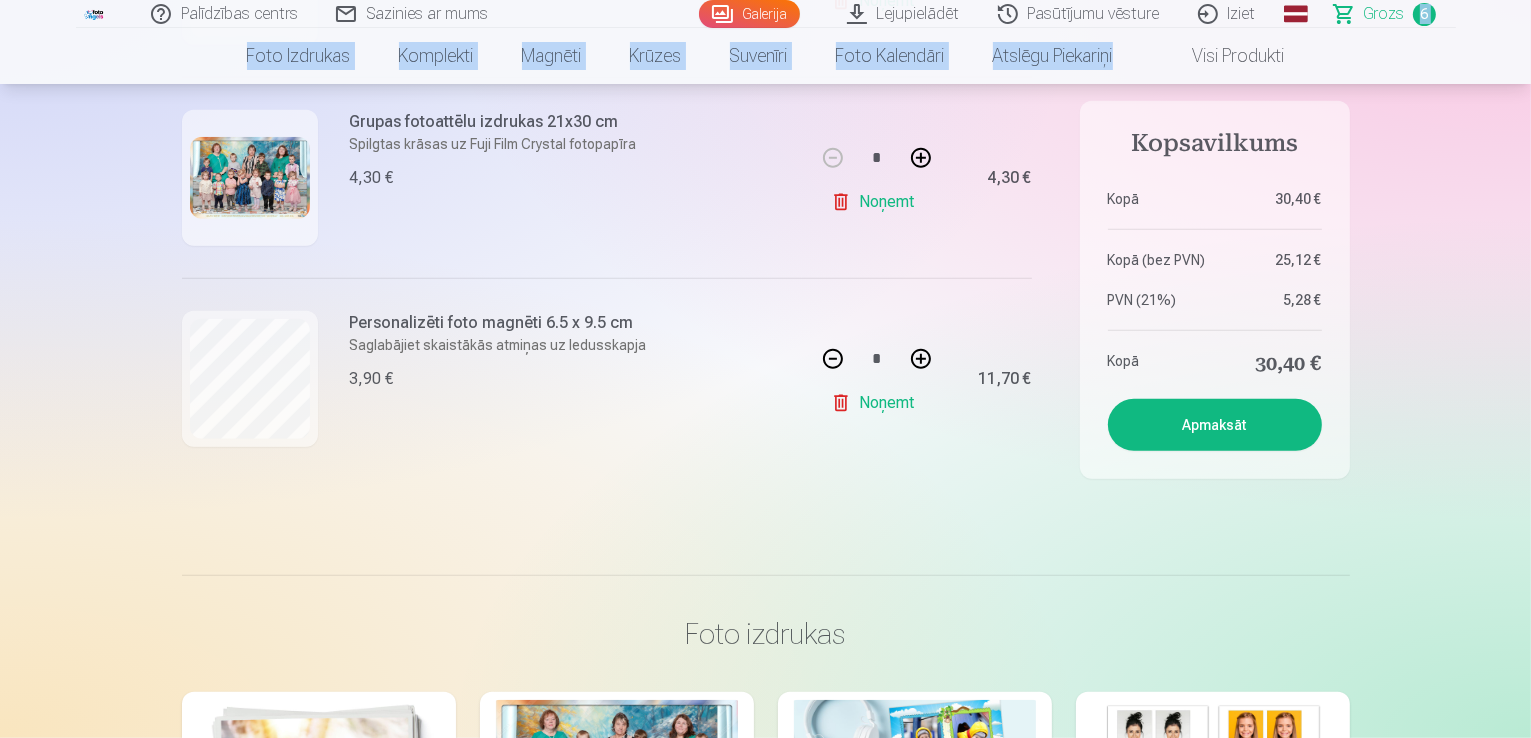 scroll, scrollTop: 1145, scrollLeft: 0, axis: vertical 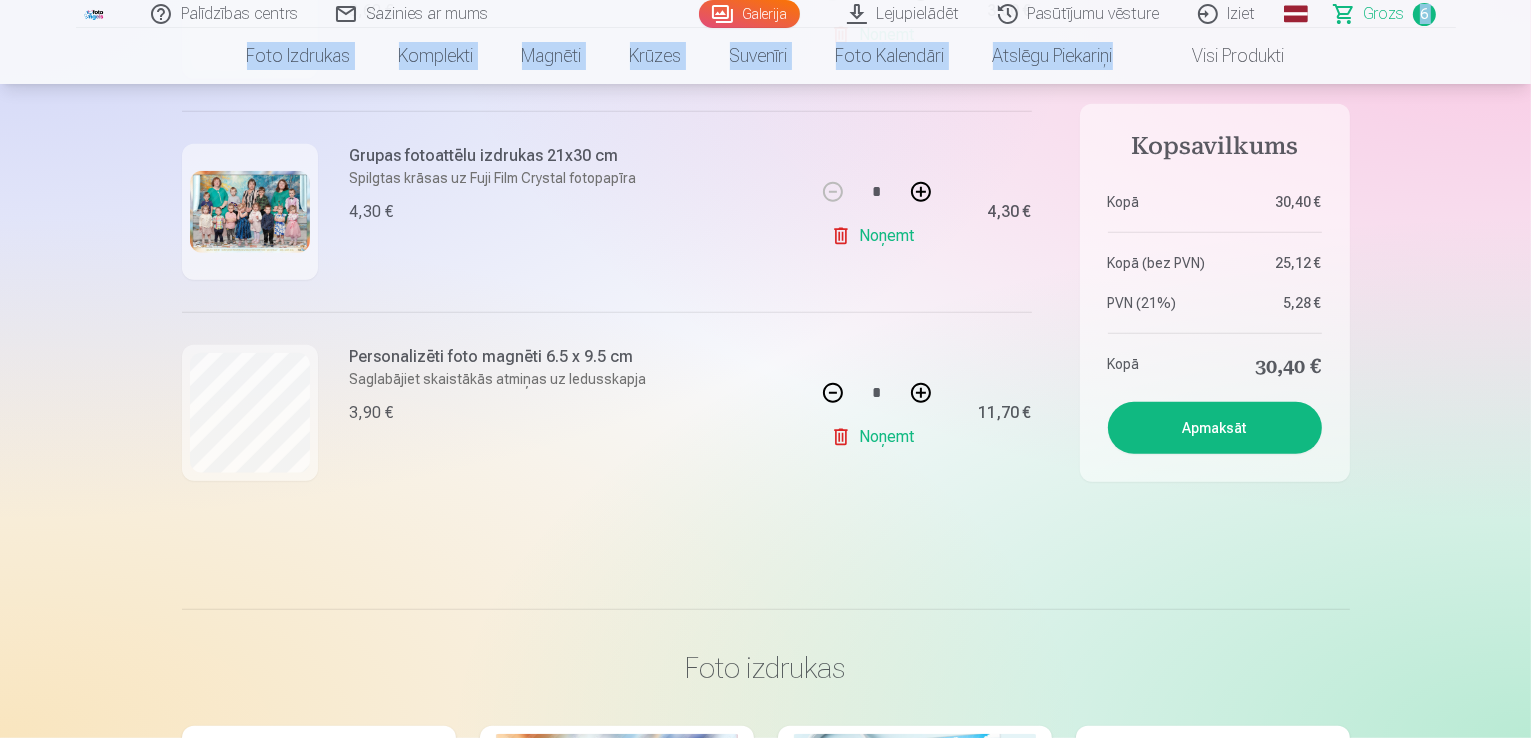 click on "Apmaksāt" at bounding box center (1215, 428) 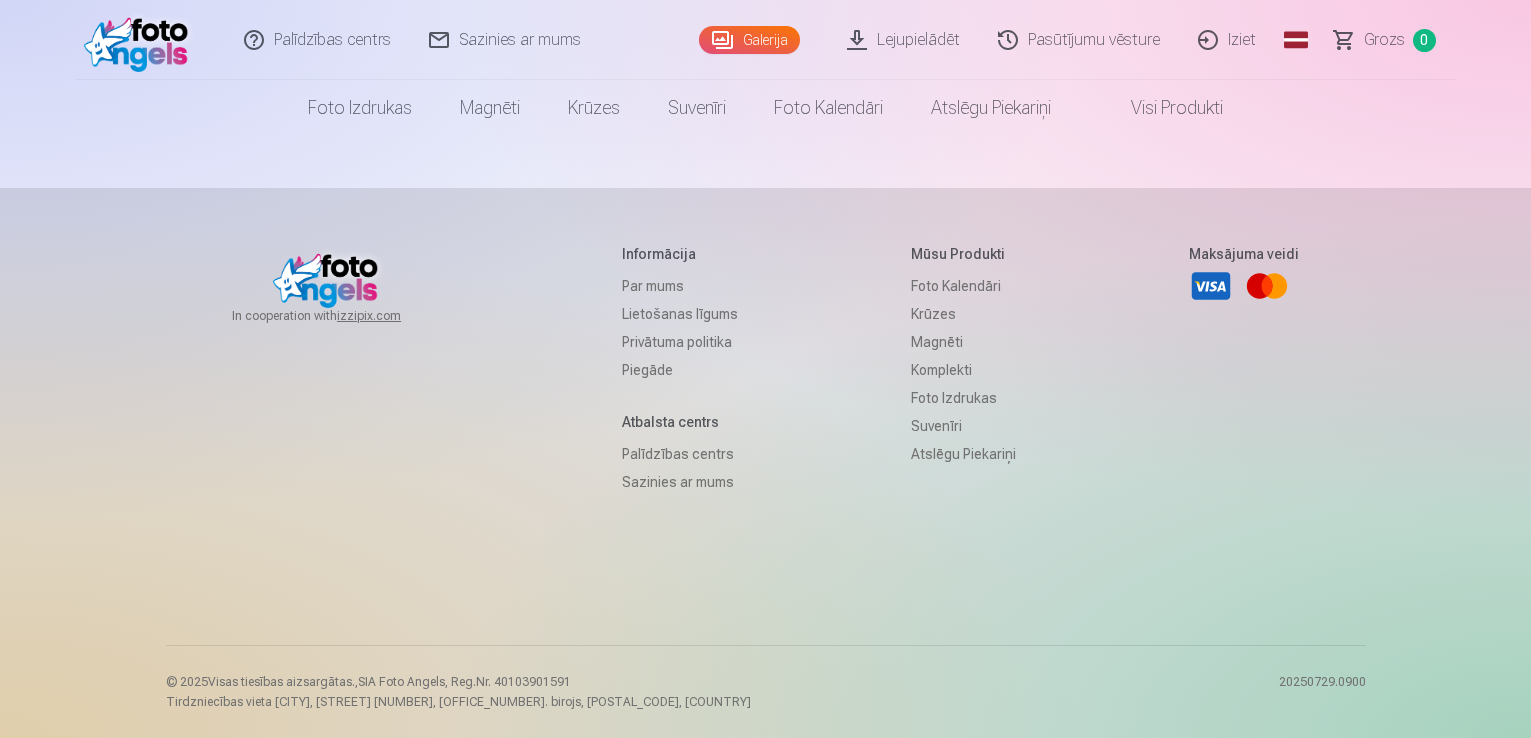 scroll, scrollTop: 0, scrollLeft: 0, axis: both 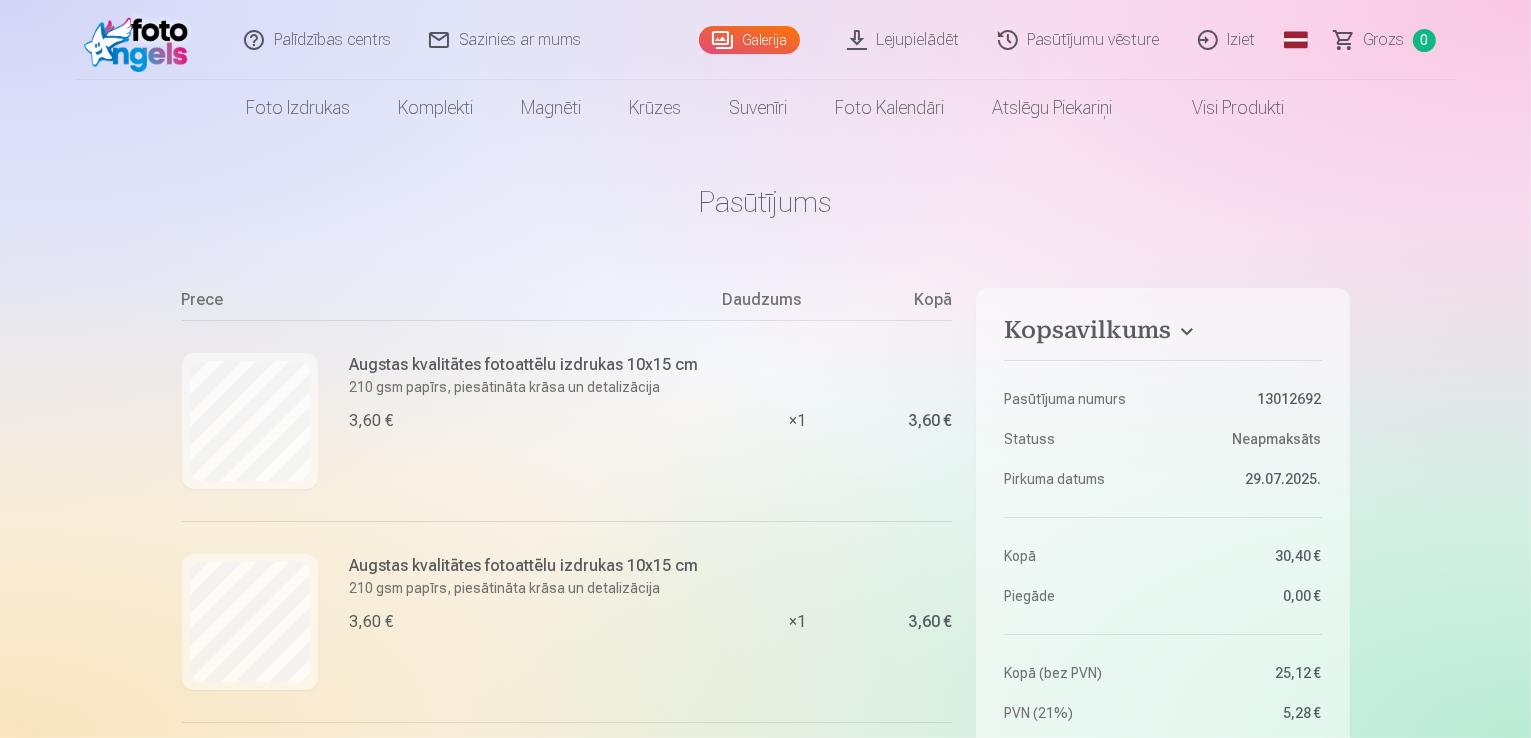 click on "Palīdzības centrs Sazinies ar mums Galerija Lejupielādēt Pasūtījumu vēsture Iziet Global Latvian (lv) Lithuanian (lt) Russian (ru) English (en) Grozs 0 Foto izdrukas Augstas kvalitātes fotoattēlu izdrukas 210 gsm papīrs, piesātināta krāsa un detalizācija Sākot no  3,60 € Augstas kvalitātes grupu fotoattēlu izdrukas Spilgtas krāsas uz Fuji Film Crystal fotopapīra Sākot no  4,30 € Foto kolāža no divām fotogrāfijām Divi neaizmirstami mirkļi vienā skaistā bildē Sākot no  4,10 € Foto izdrukas dokumentiem Universālas foto izdrukas dokumentiem (6 fotogrāfijas) Sākot no  4,40 € Augstas izšķirtspējas digitālais fotoattēls JPG formātā Iemūžiniet savas atmiņas ērtā digitālā veidā Sākot no  6,00 € See all products Komplekti Pilns Atmiņu Komplekts – Drukātas (15×23cm, 40% ATLAIDE) un 🎁 Digitālas Fotogrāfijas   Klasiskais komplekts Sākot no  19,20 € Populārs komplekts Sākot no  24,00 € Premium komplekts + 🎁  Sākot no  31,90 € Krūzes" at bounding box center (765, 68) 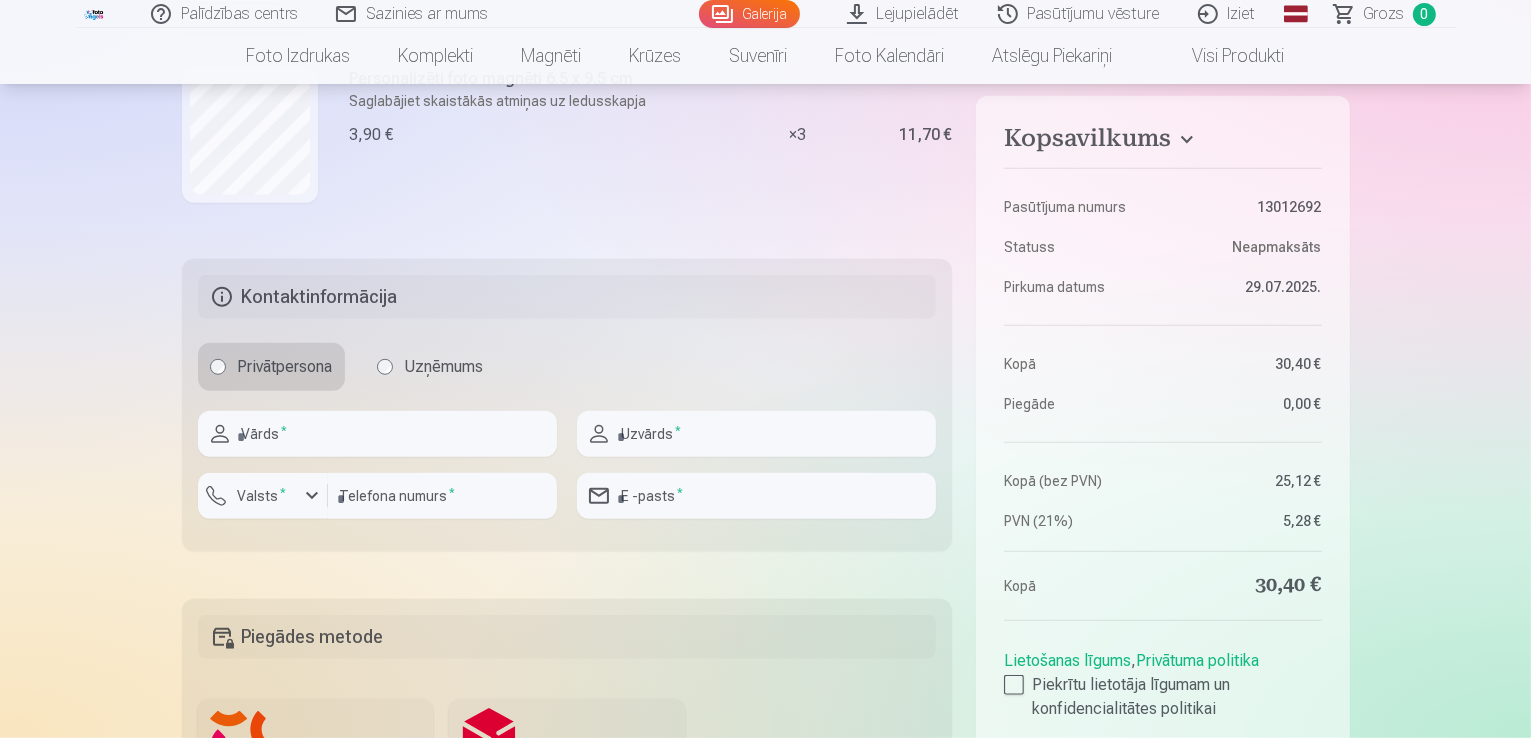 scroll, scrollTop: 1332, scrollLeft: 0, axis: vertical 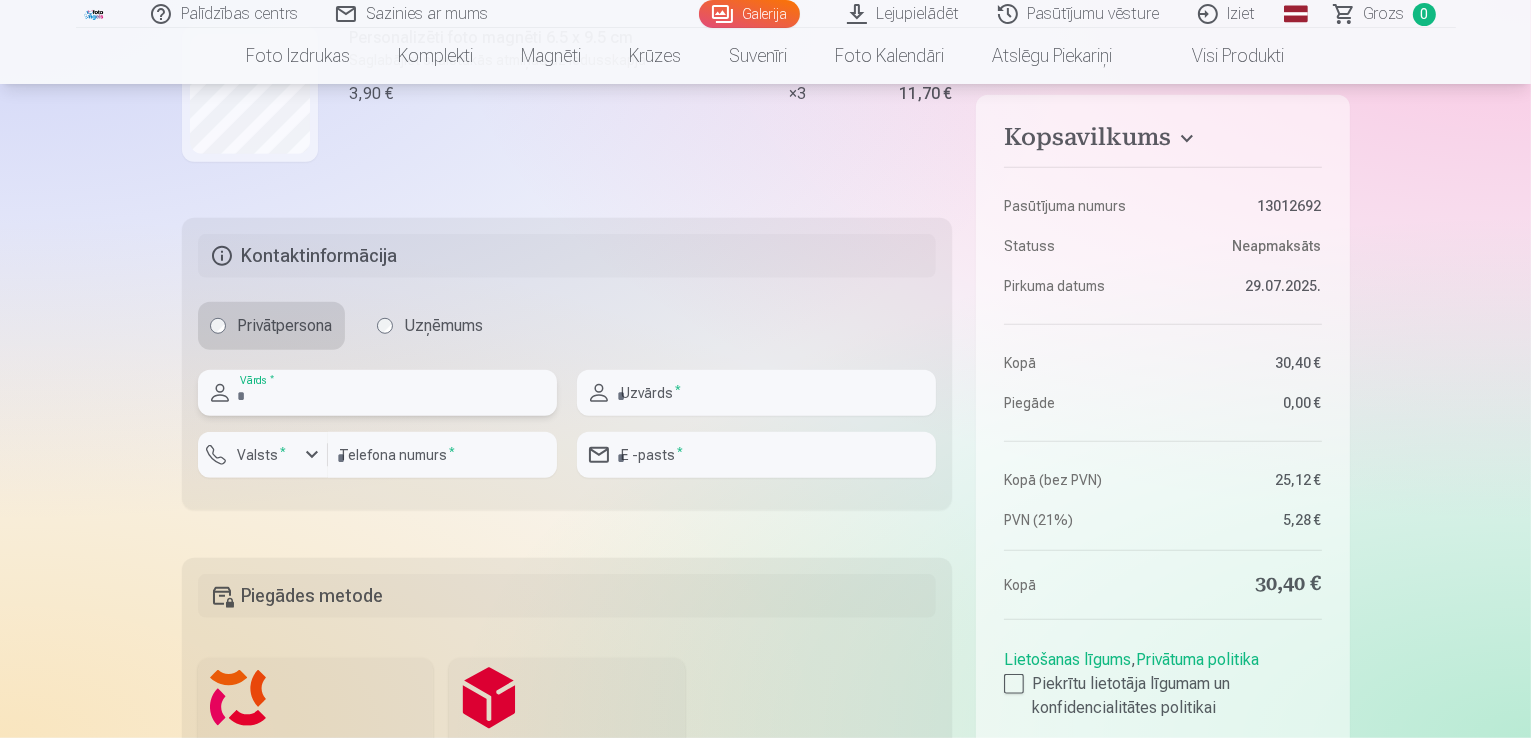 click at bounding box center (377, 393) 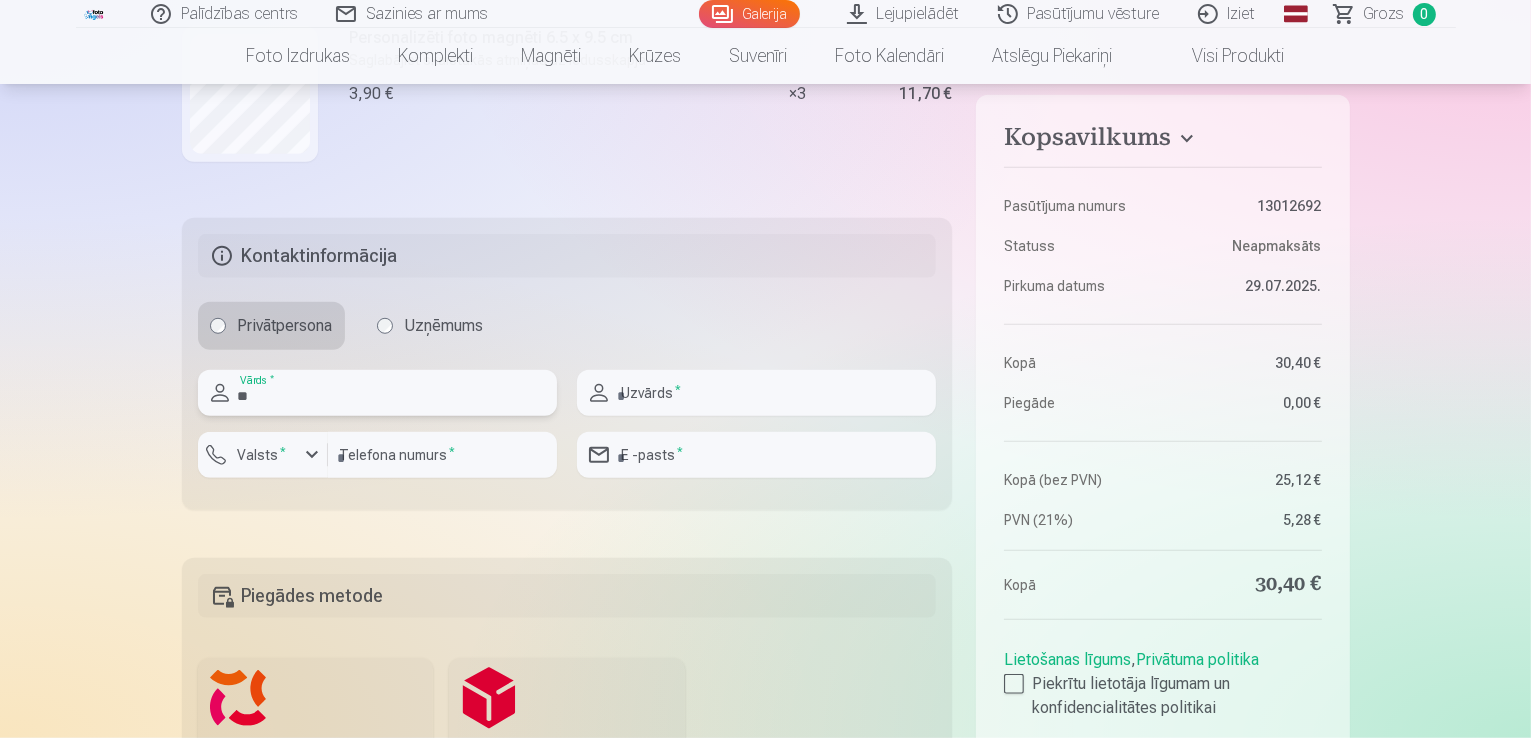 type on "****" 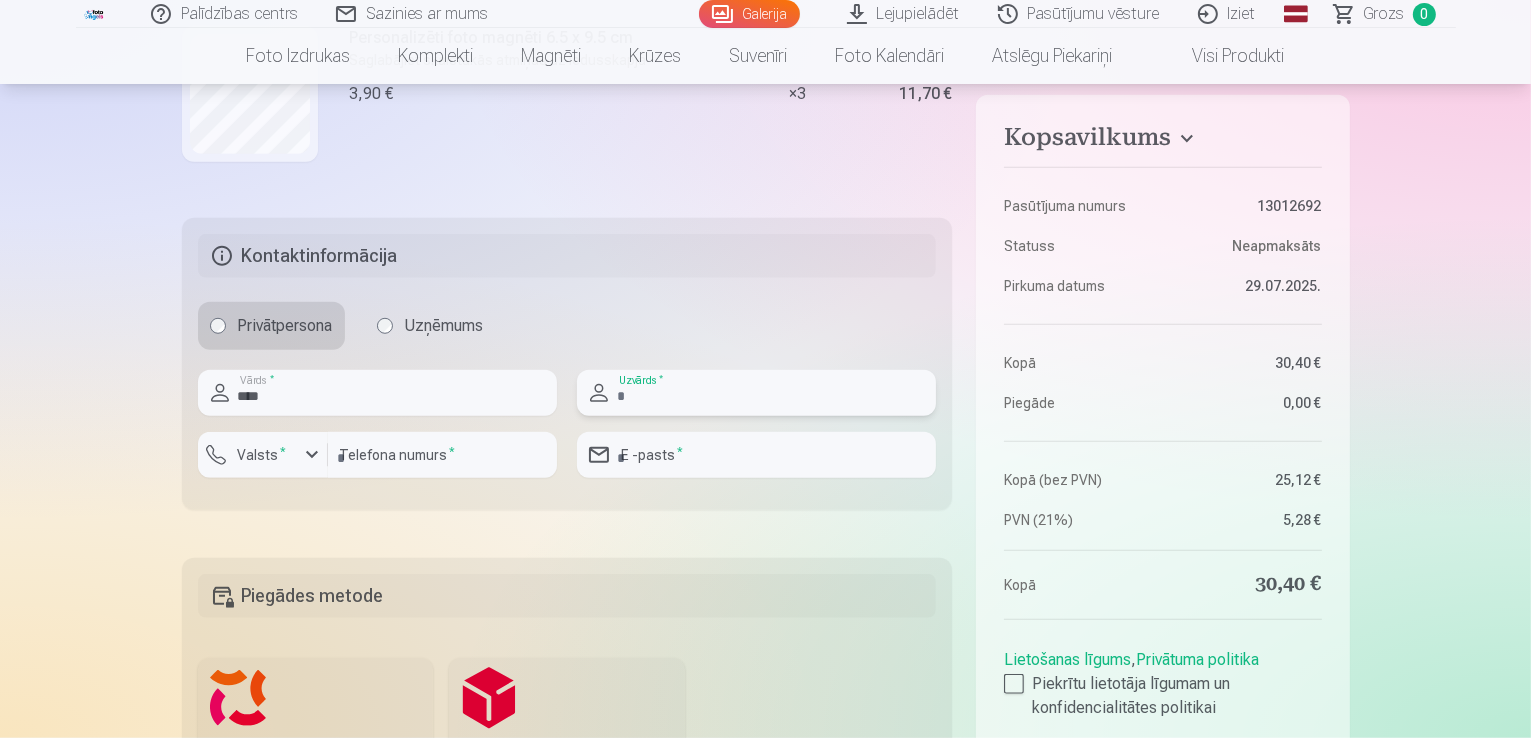 click at bounding box center [756, 393] 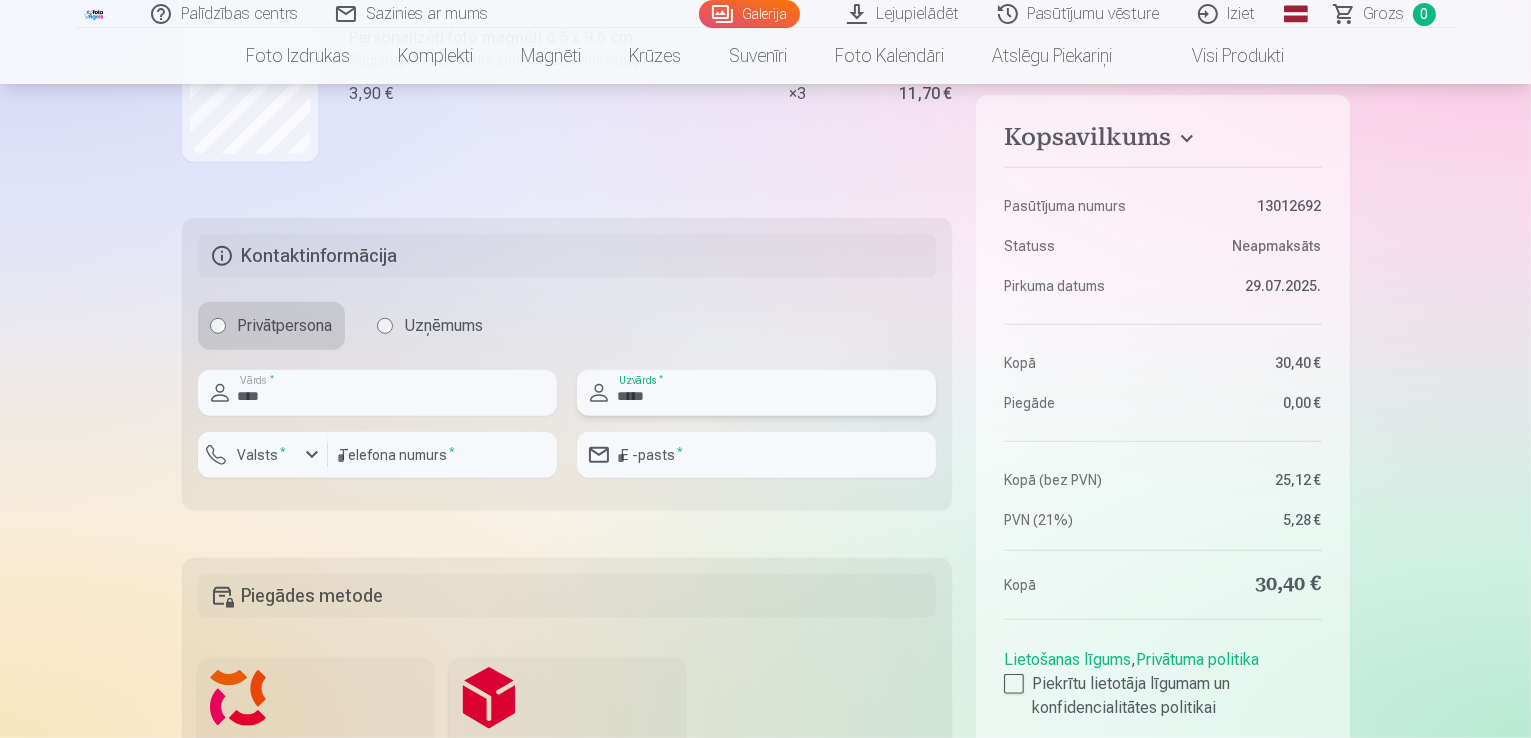 type on "*****" 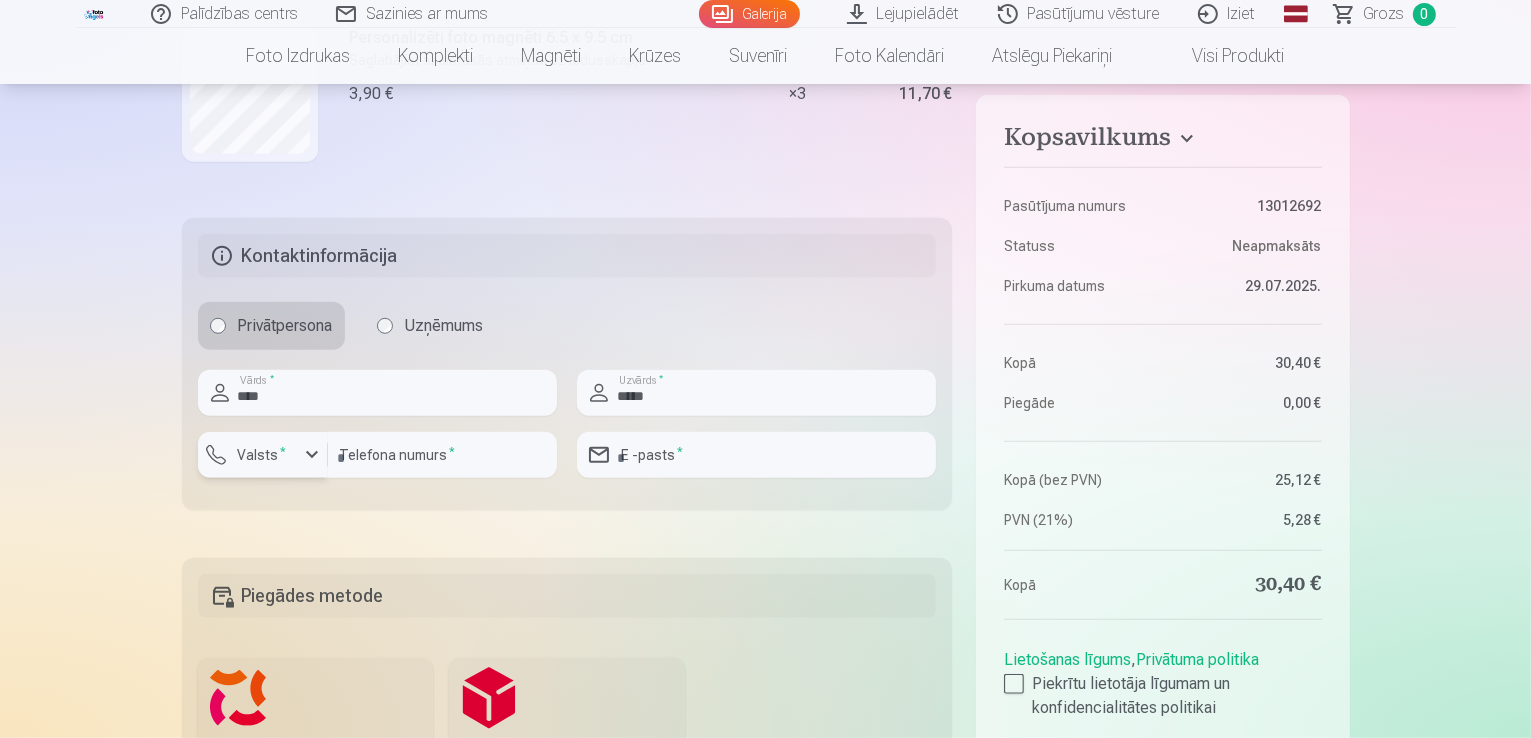 click on "Valsts *" at bounding box center (262, 455) 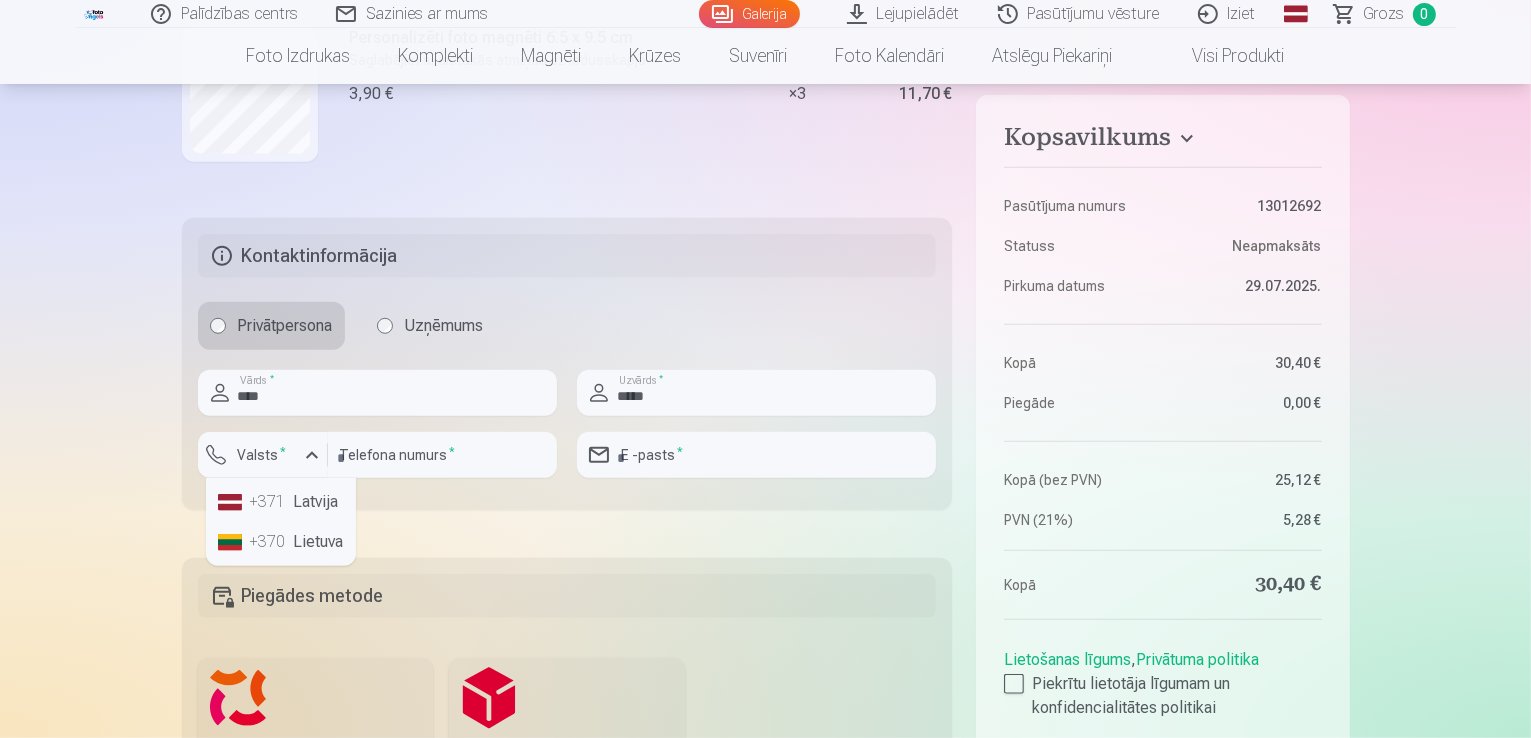 click on "+371 [COUNTRY]" at bounding box center (281, 502) 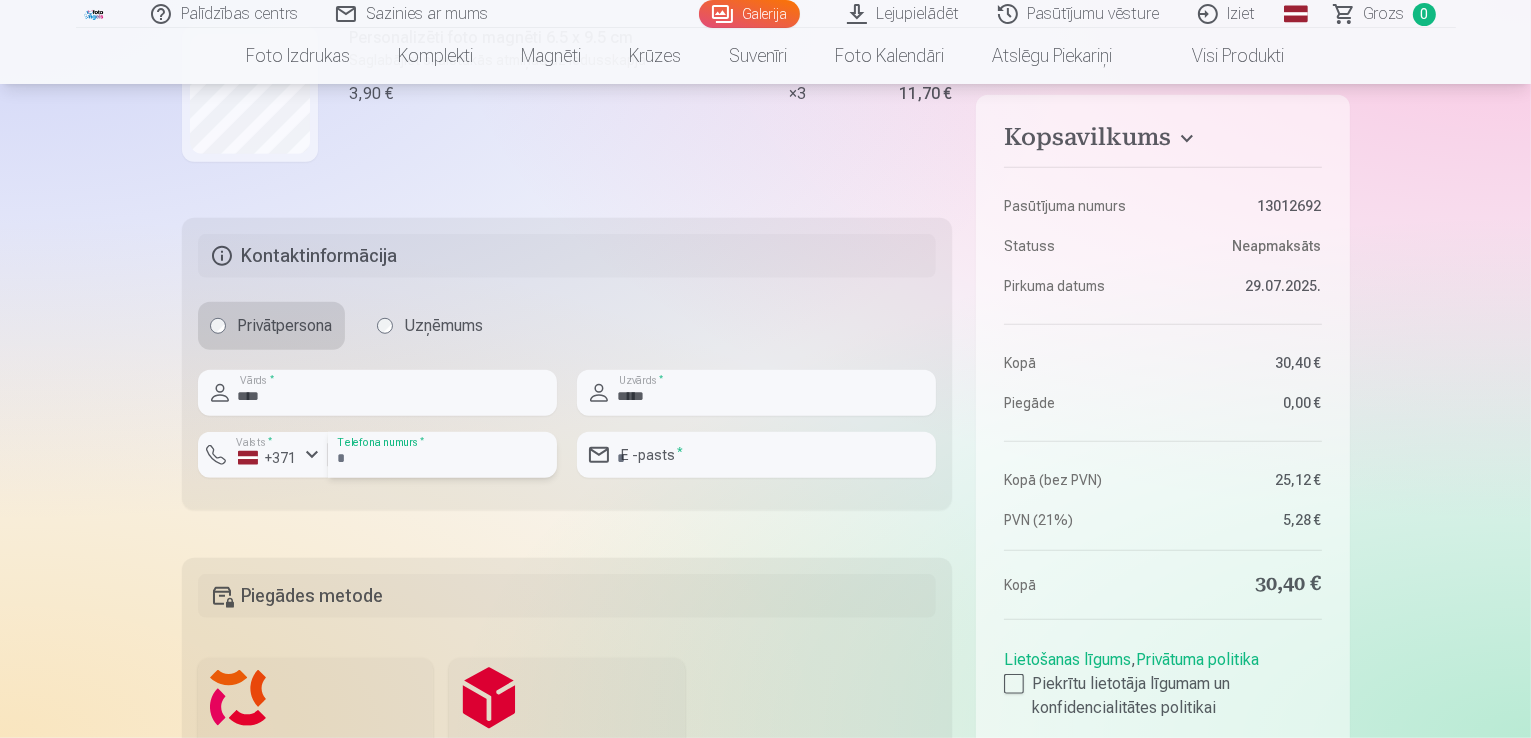 click at bounding box center (442, 455) 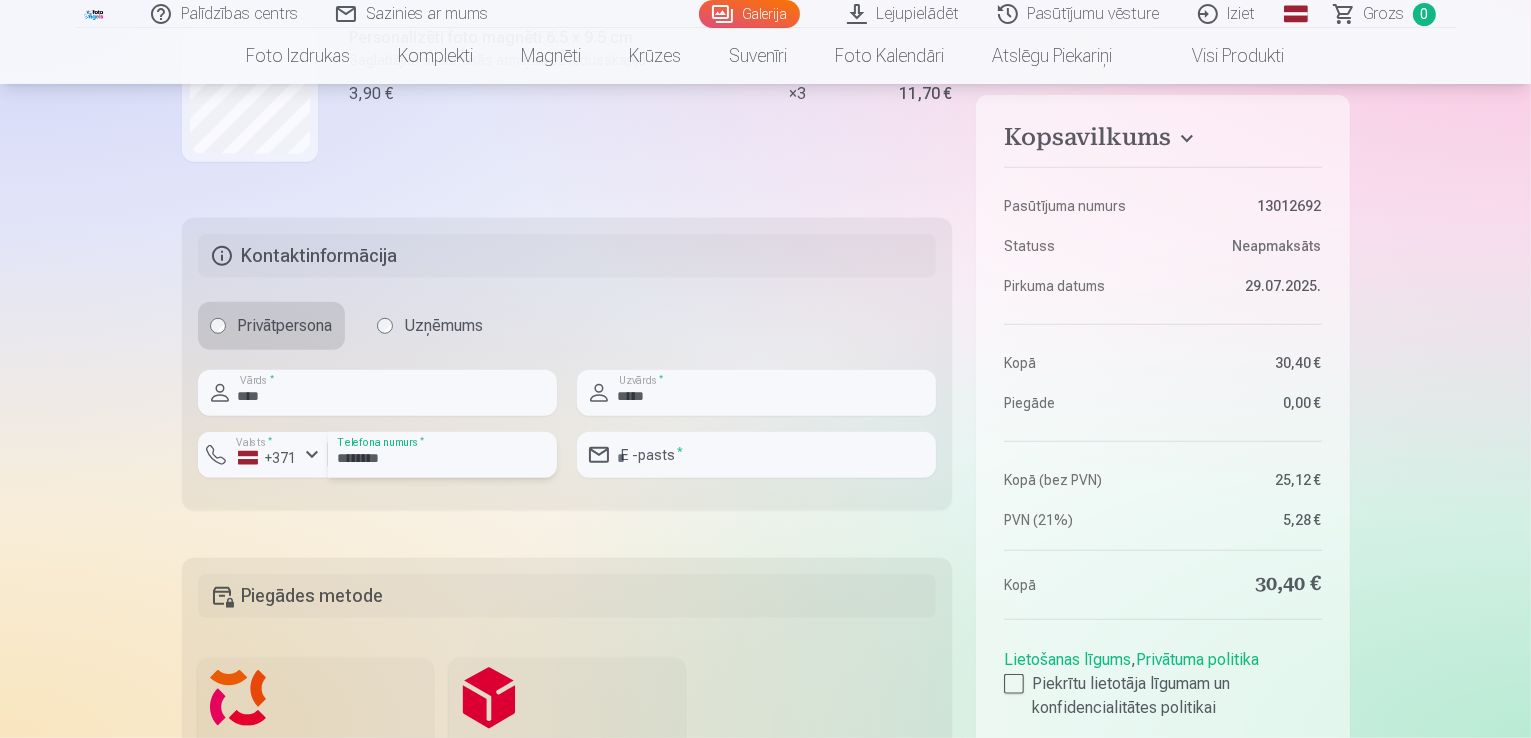 type on "********" 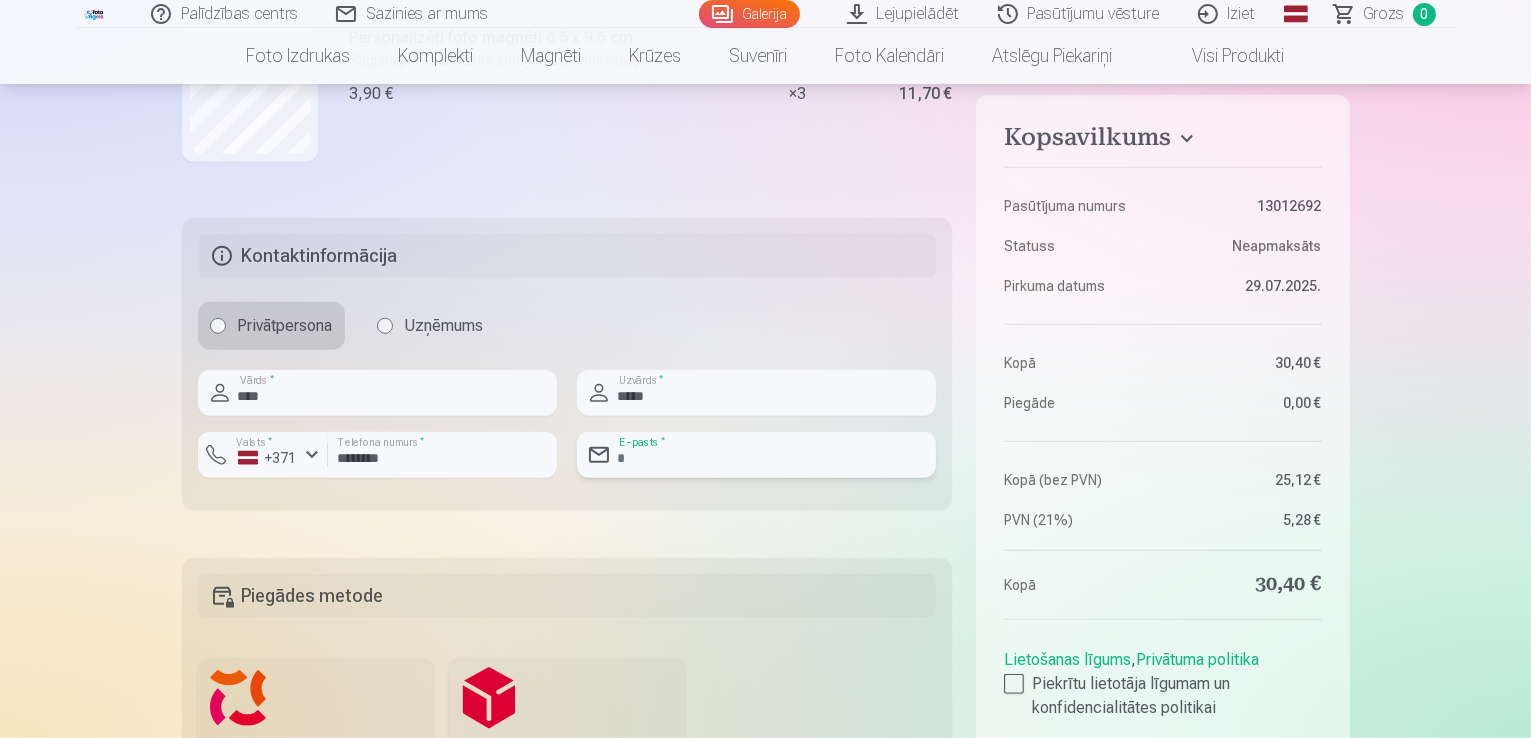 click at bounding box center [756, 455] 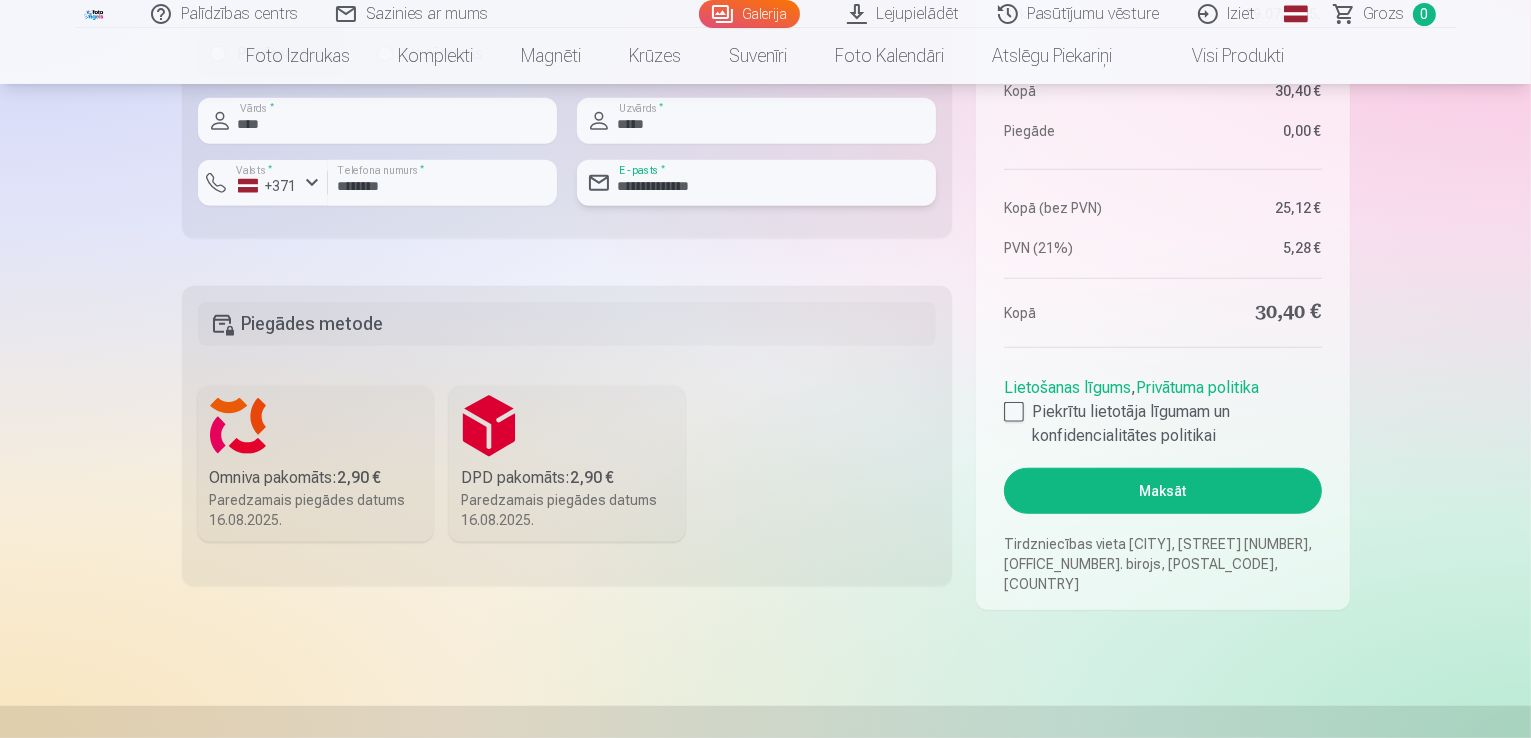 scroll, scrollTop: 1687, scrollLeft: 0, axis: vertical 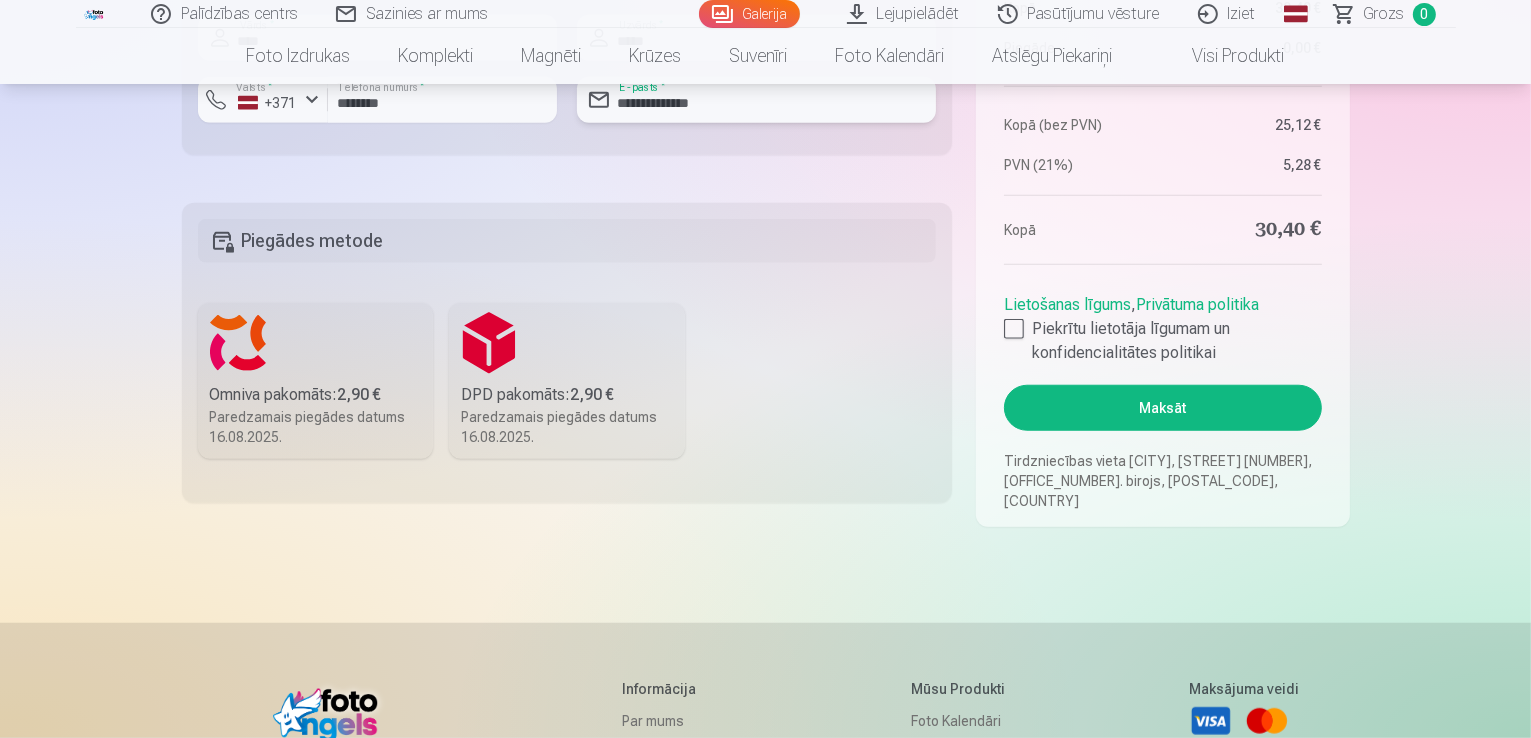 type on "**********" 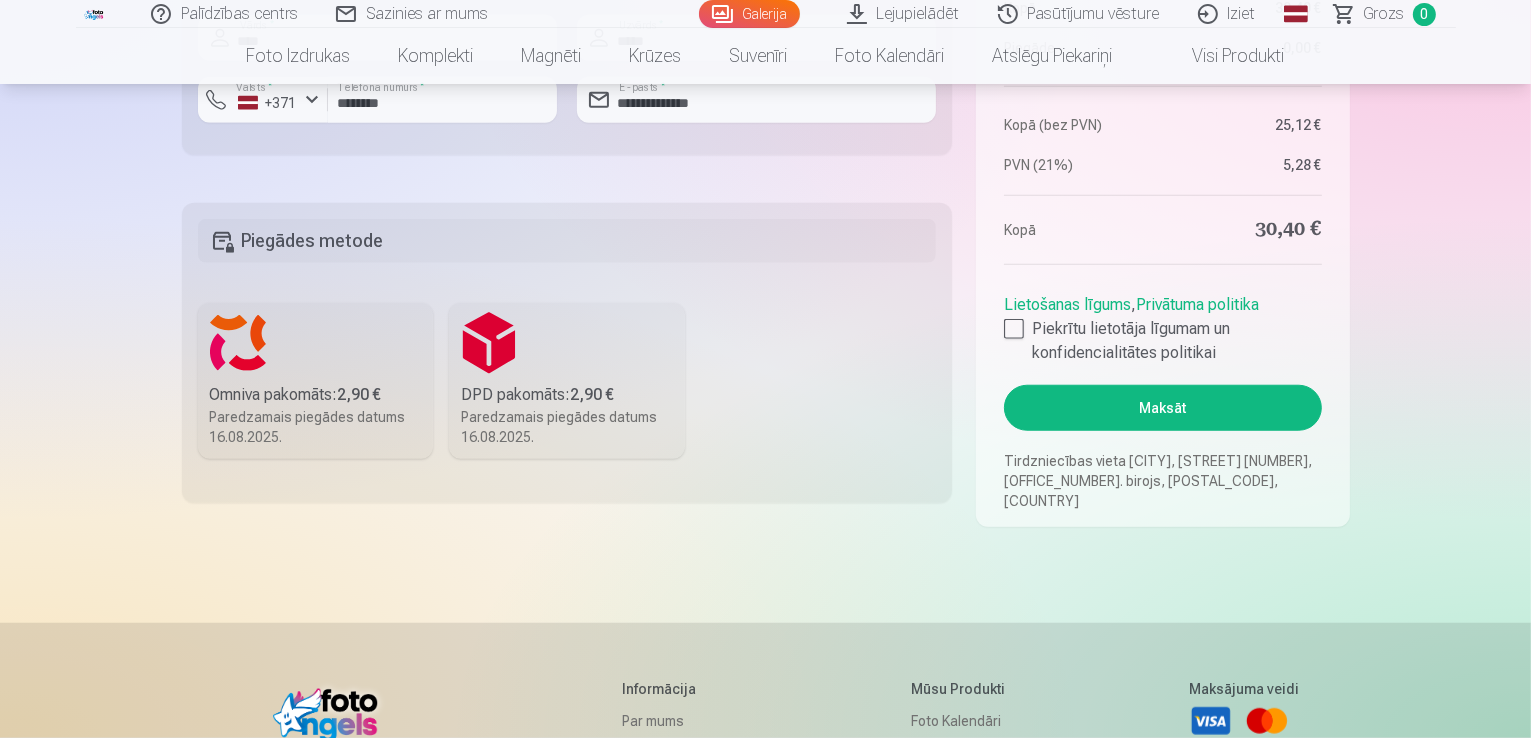 click on "Paredzamais piegādes datums 16.08.2025." at bounding box center (567, 427) 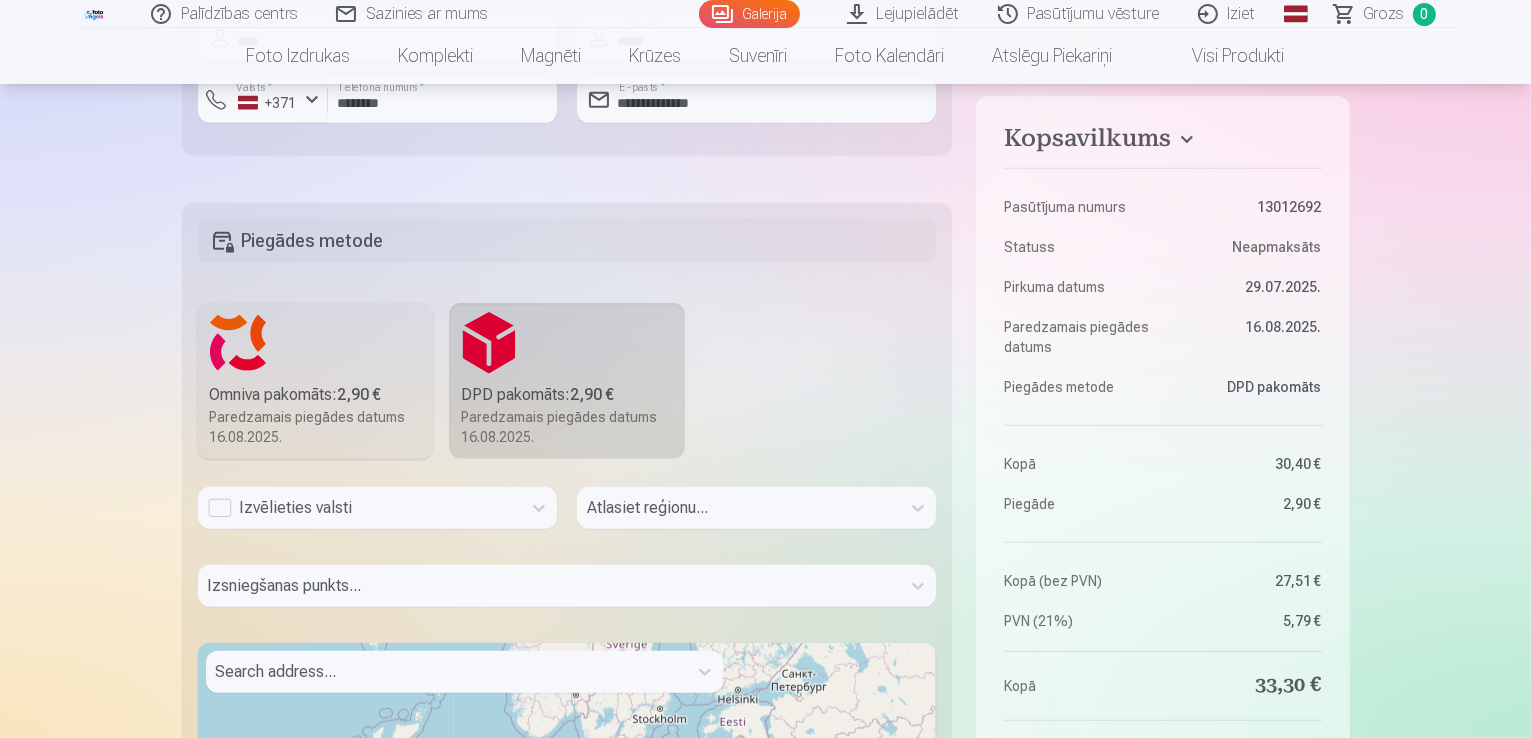 click on "Izvēlieties valsti" at bounding box center [359, 508] 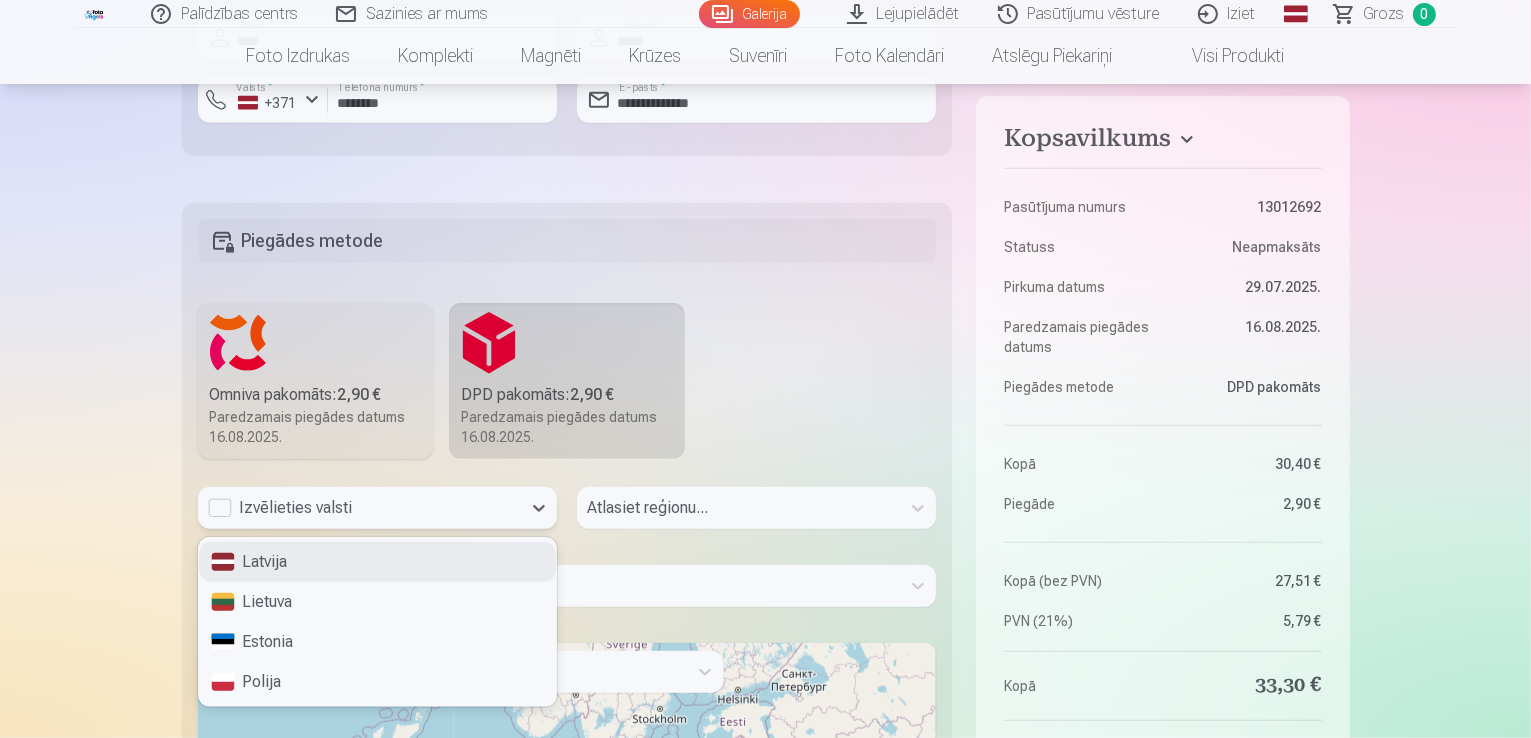 click on "Latvija" at bounding box center [377, 562] 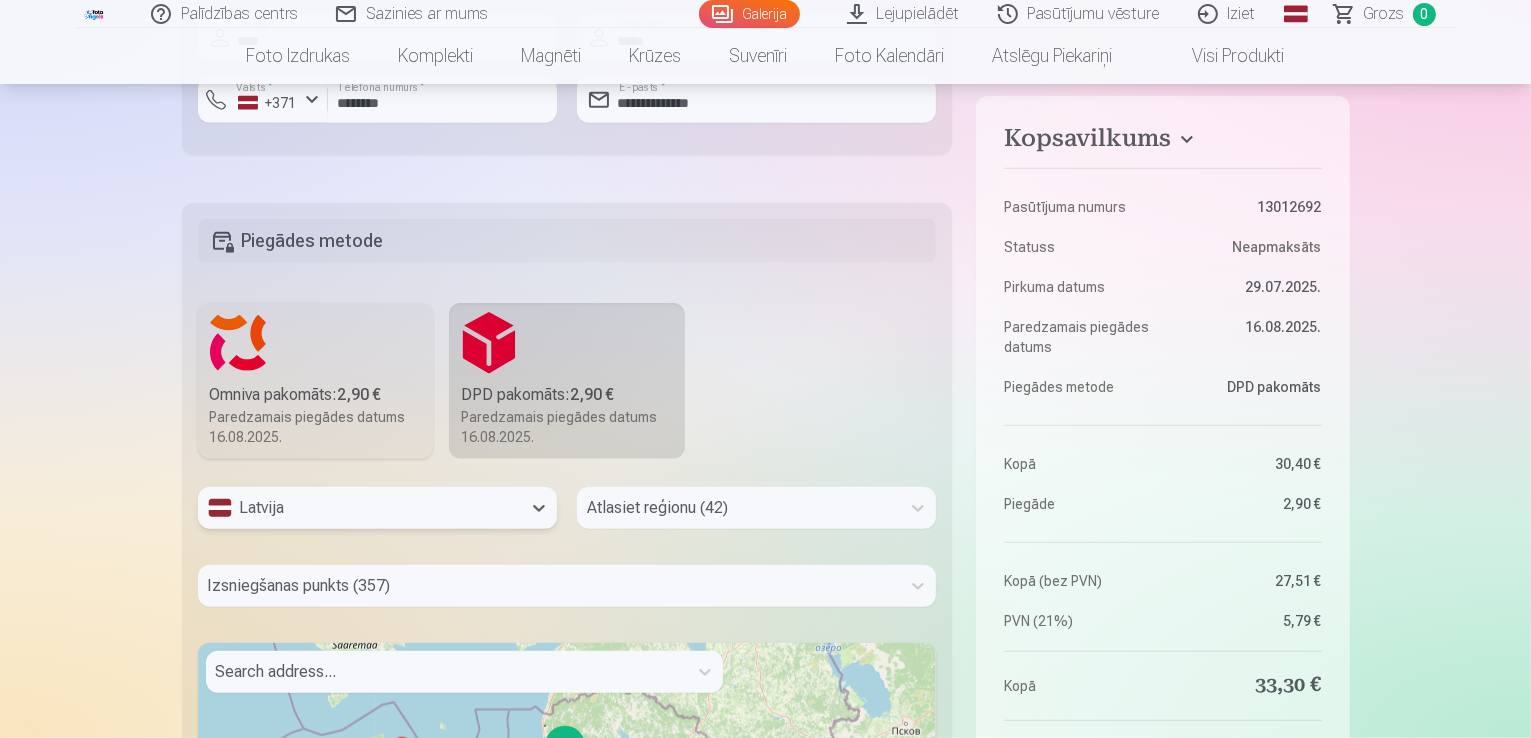 click on "Atlasiet reģionu (42)" at bounding box center [756, 508] 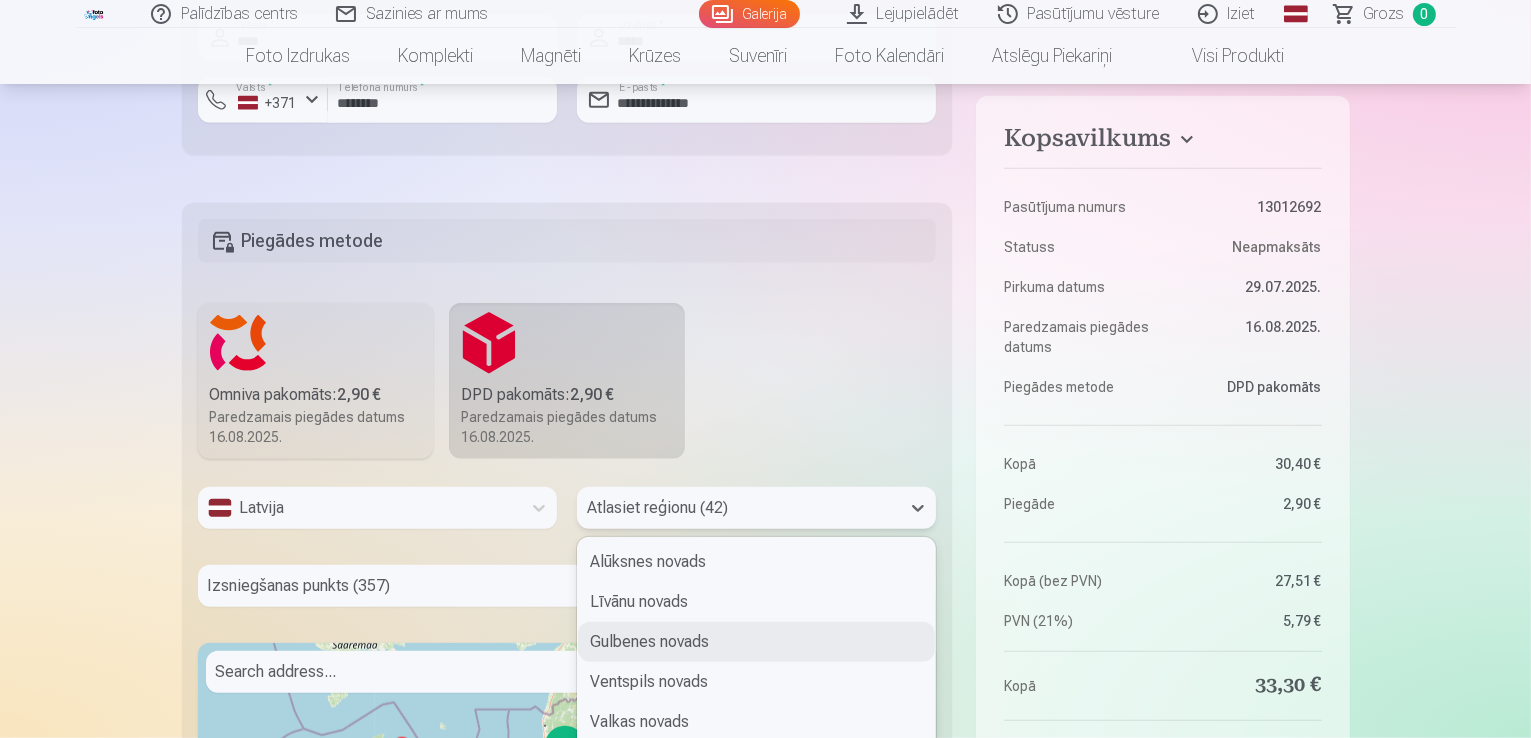 scroll, scrollTop: 1794, scrollLeft: 0, axis: vertical 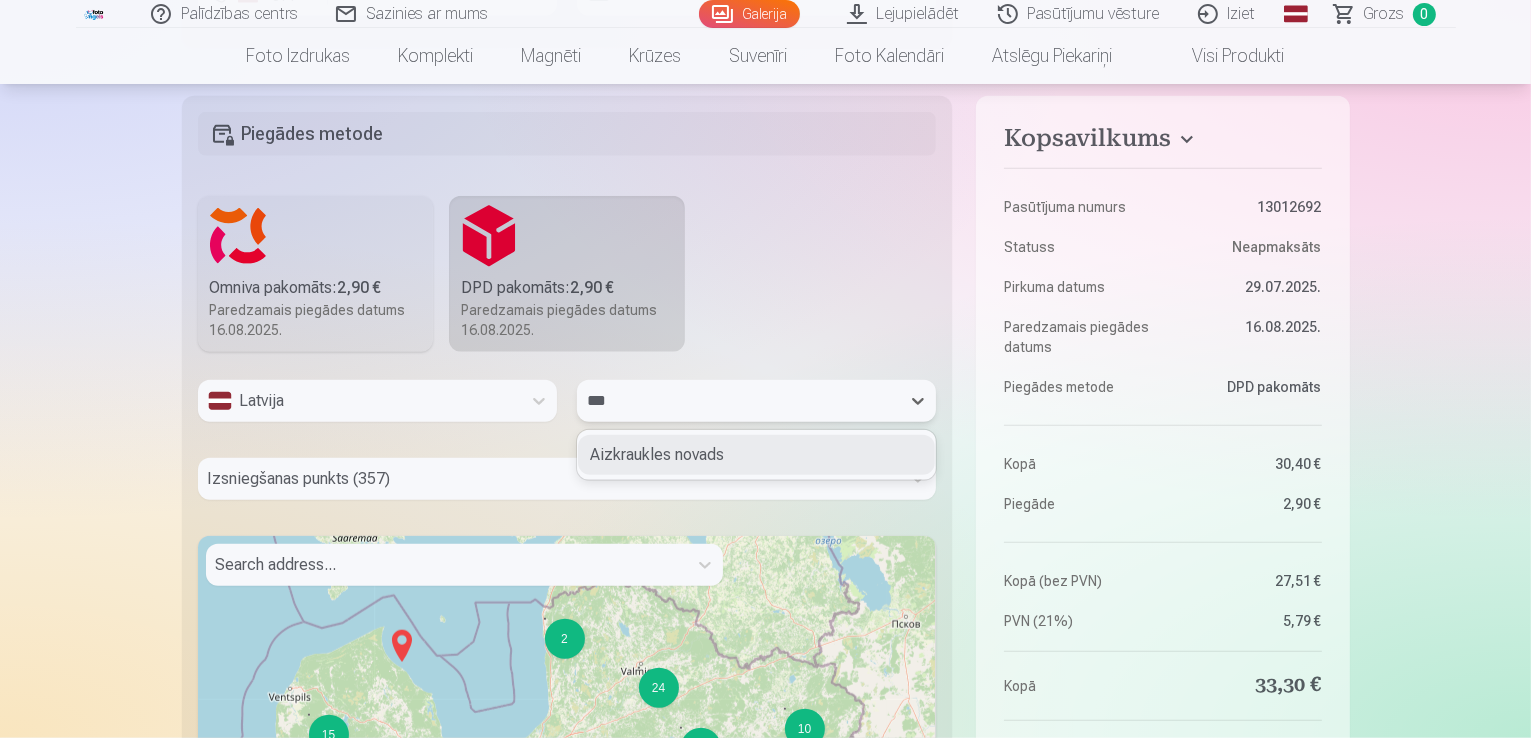 type on "****" 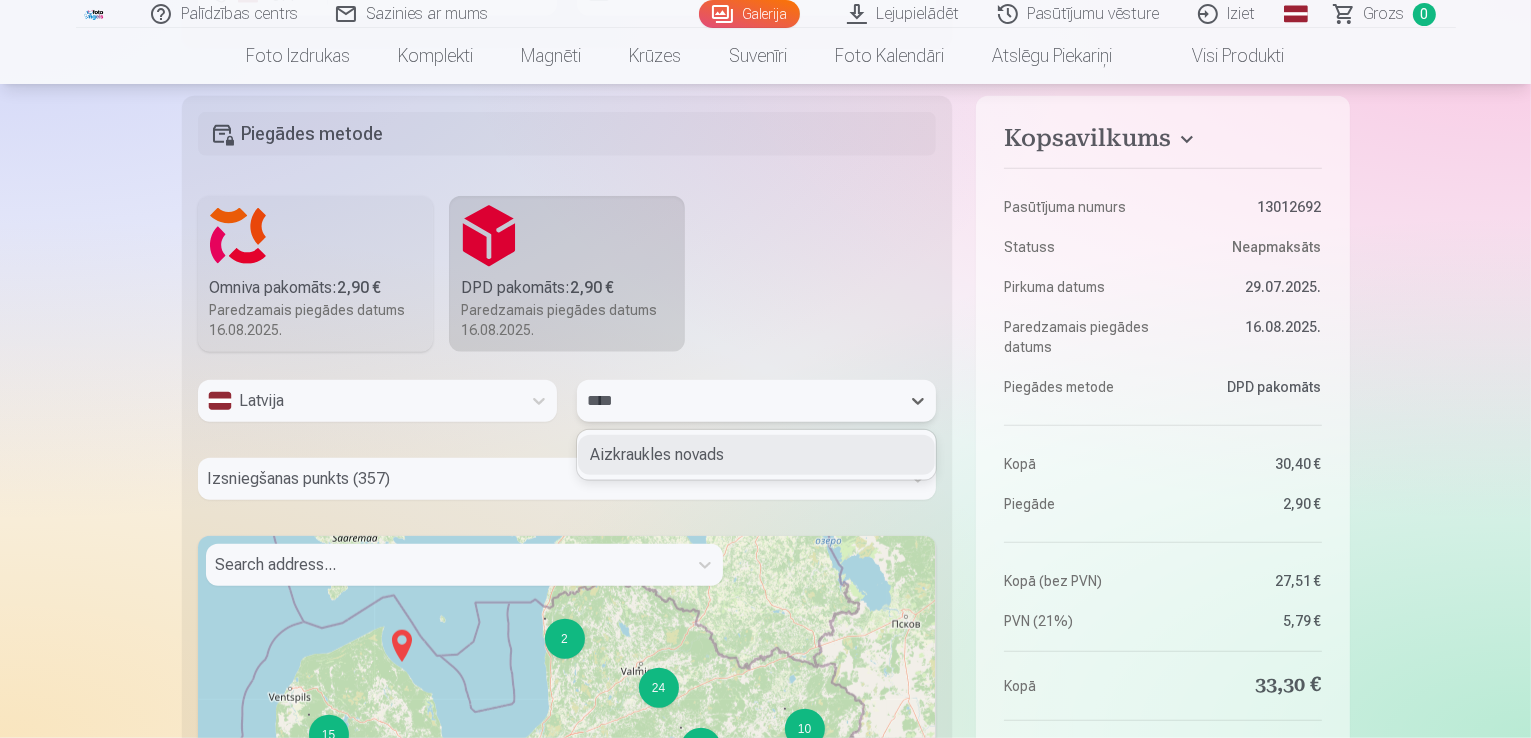 click on "Aizkraukles novads" at bounding box center (756, 455) 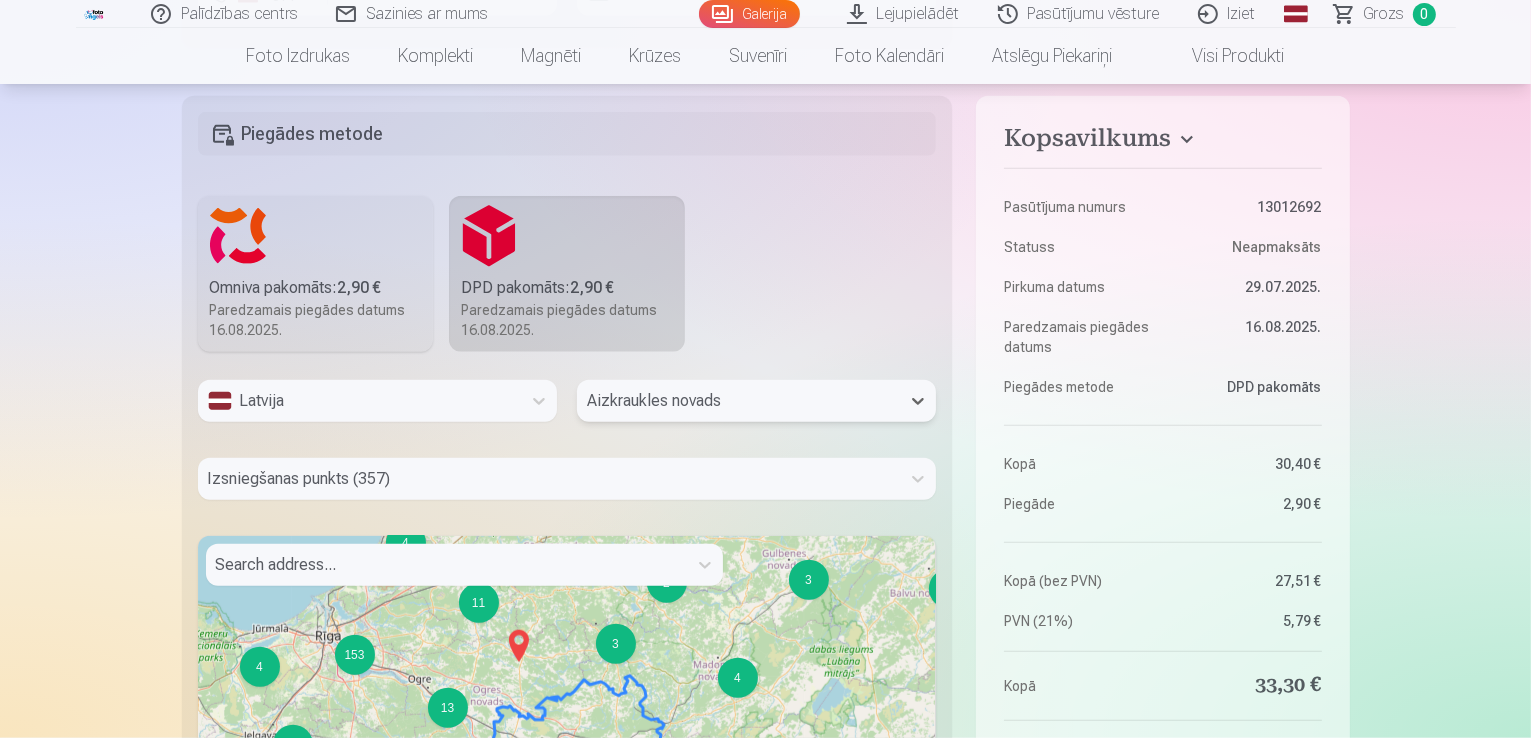 click on "Izsniegšanas punkts (357)" at bounding box center (567, 479) 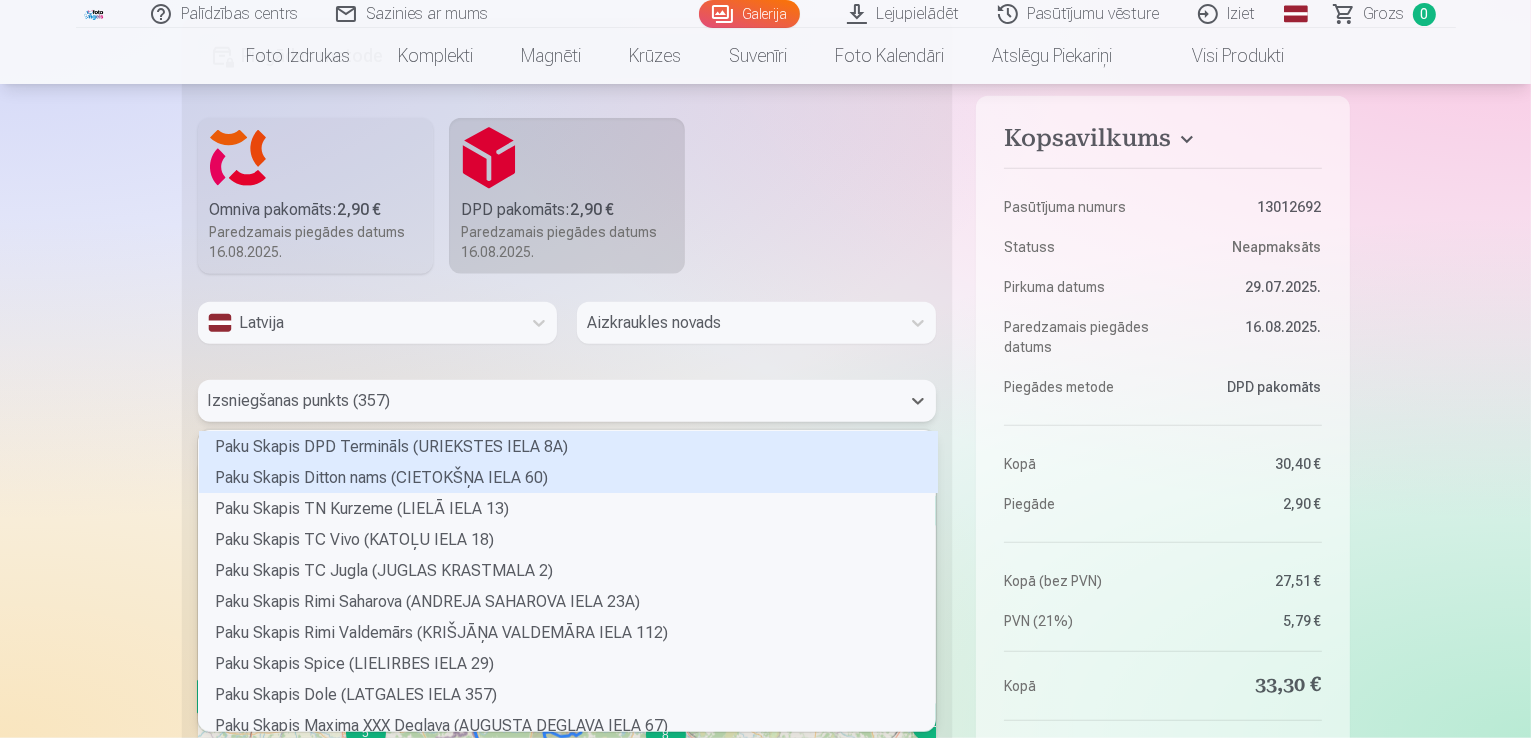scroll, scrollTop: 5, scrollLeft: 6, axis: both 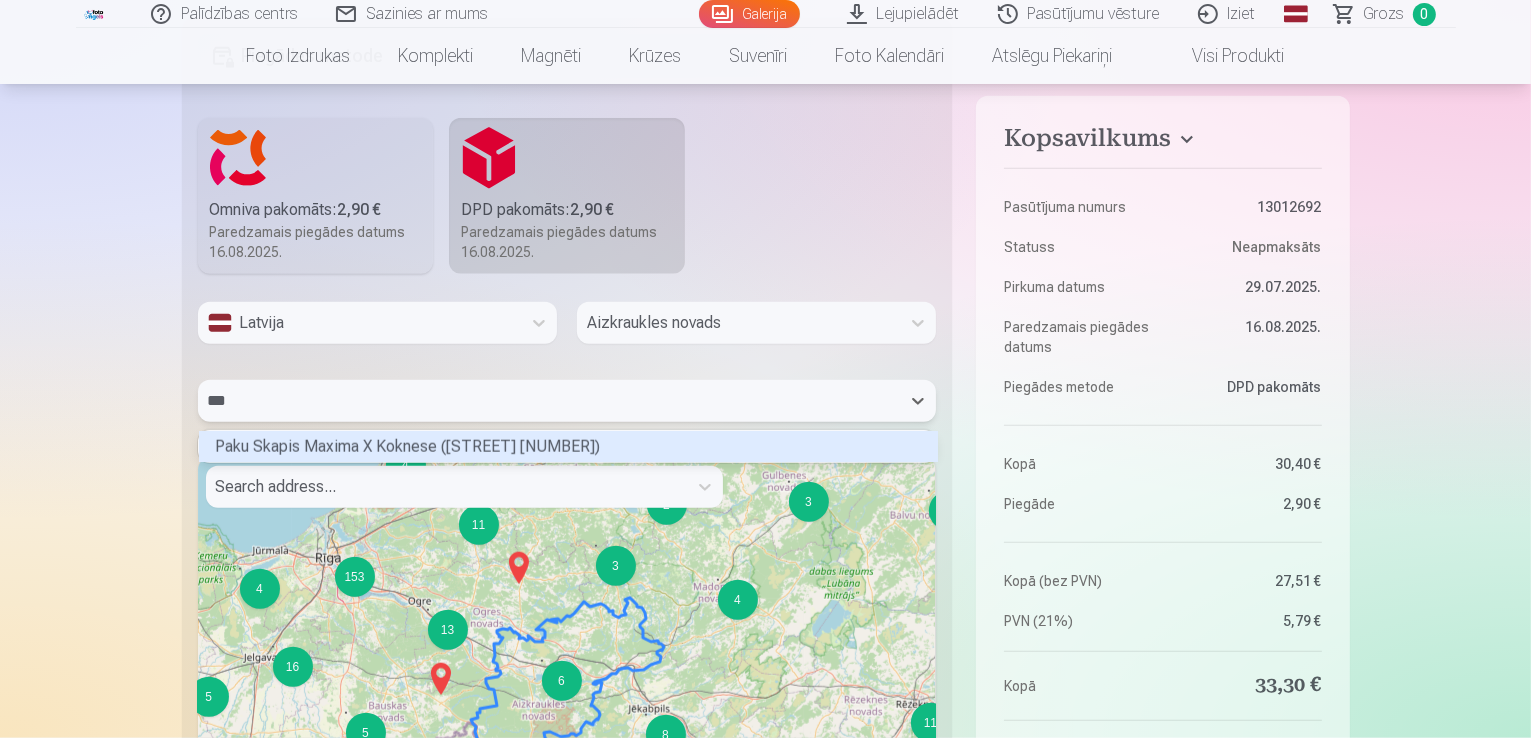type on "****" 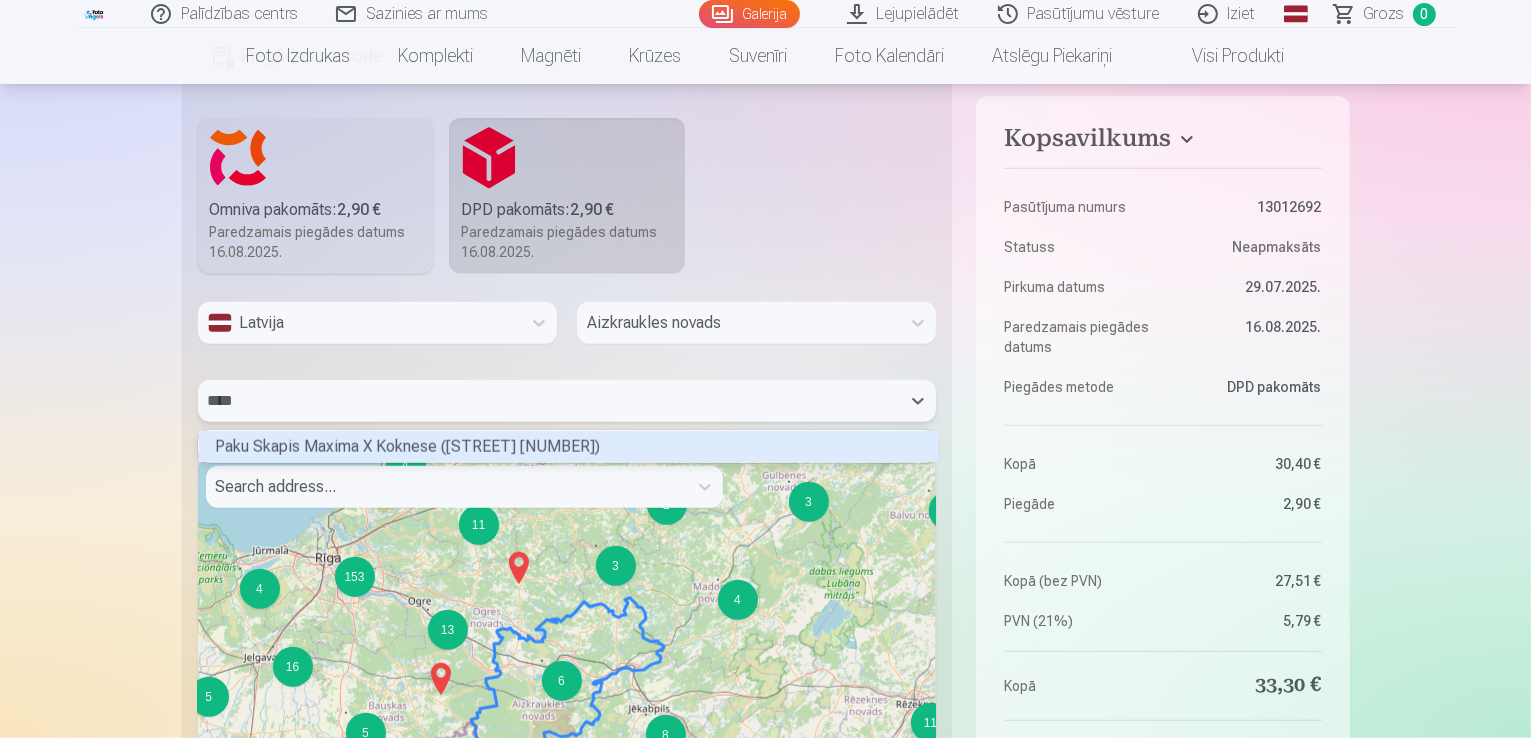 click on "Paku Skapis Maxima X Koknese (1905. GADA IELA 8A)" at bounding box center [568, 446] 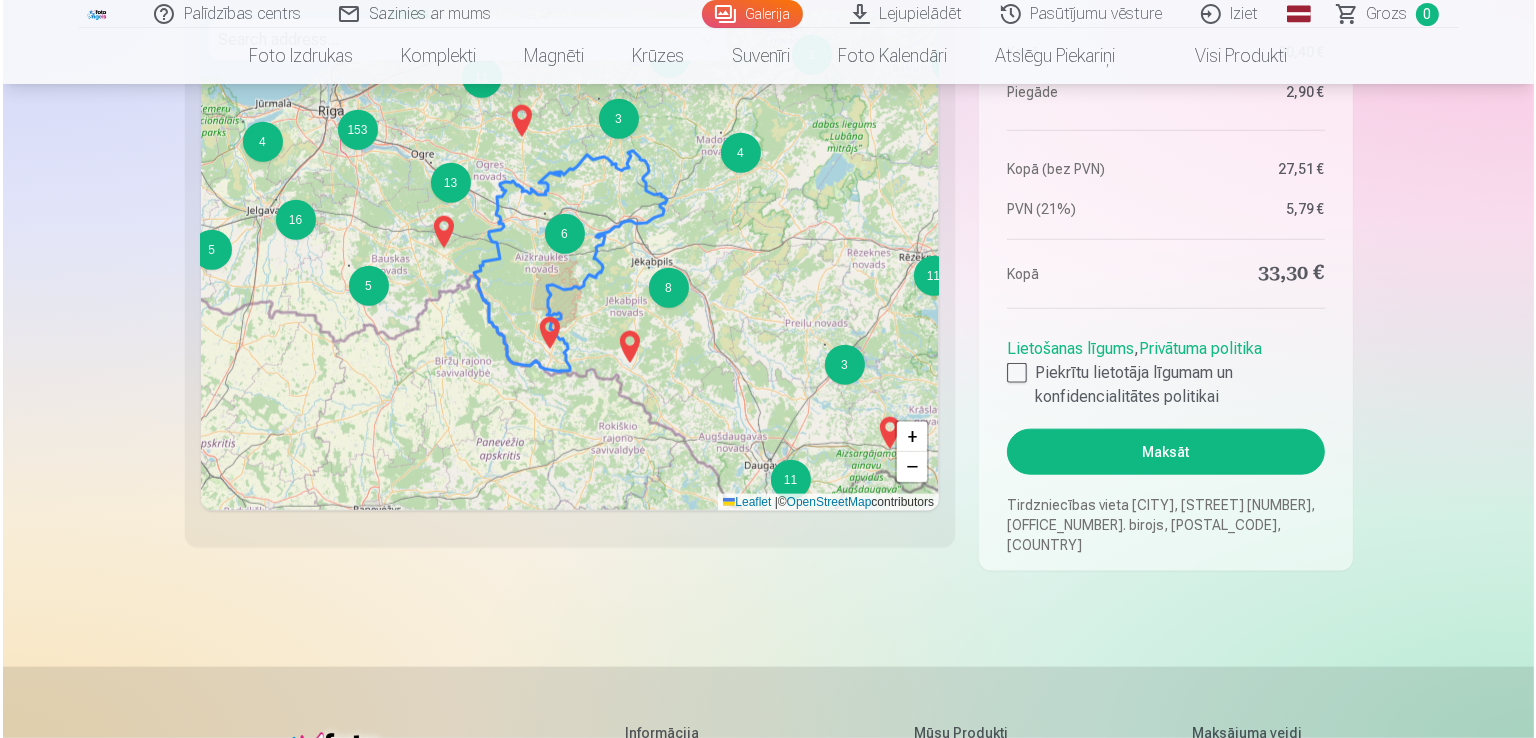 scroll, scrollTop: 2324, scrollLeft: 0, axis: vertical 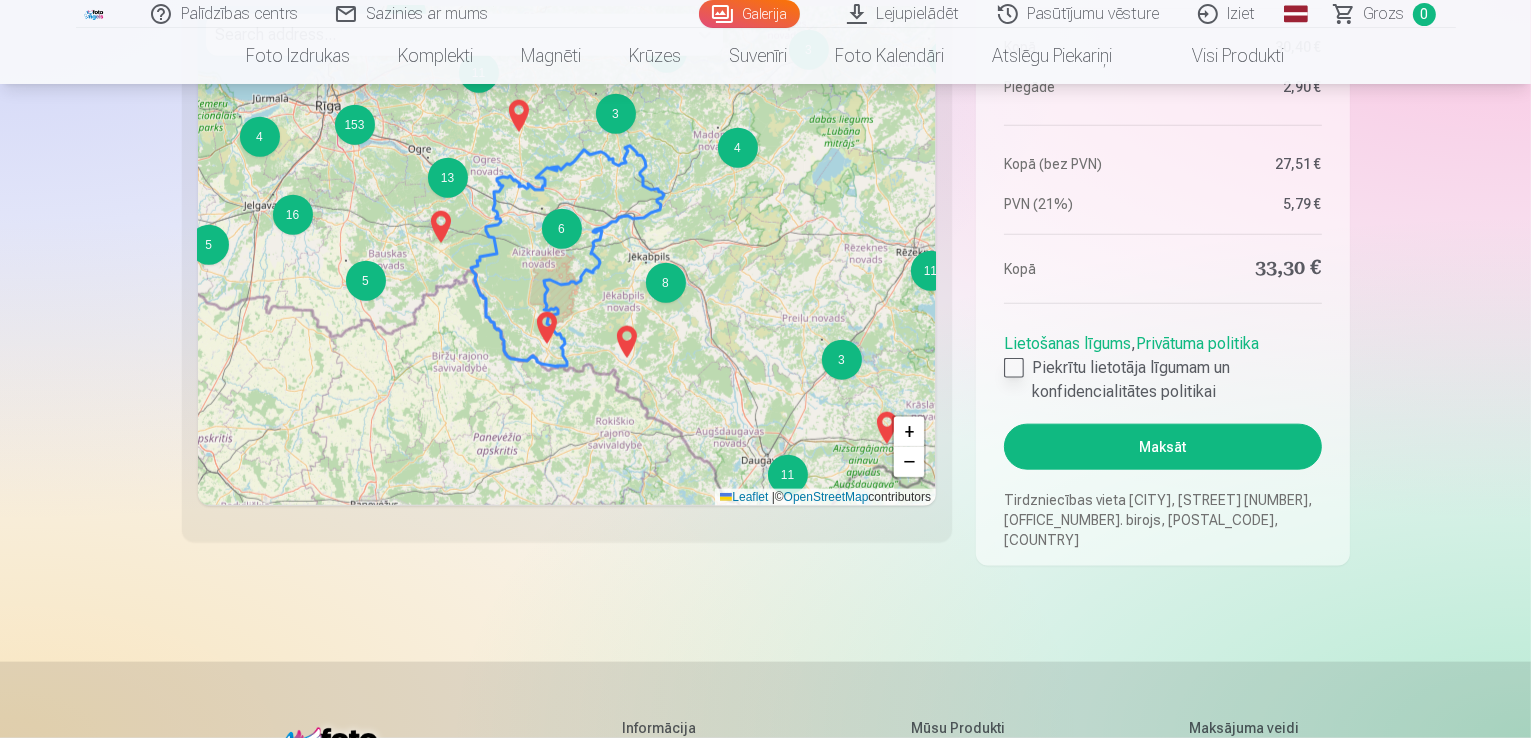 click at bounding box center (1014, 368) 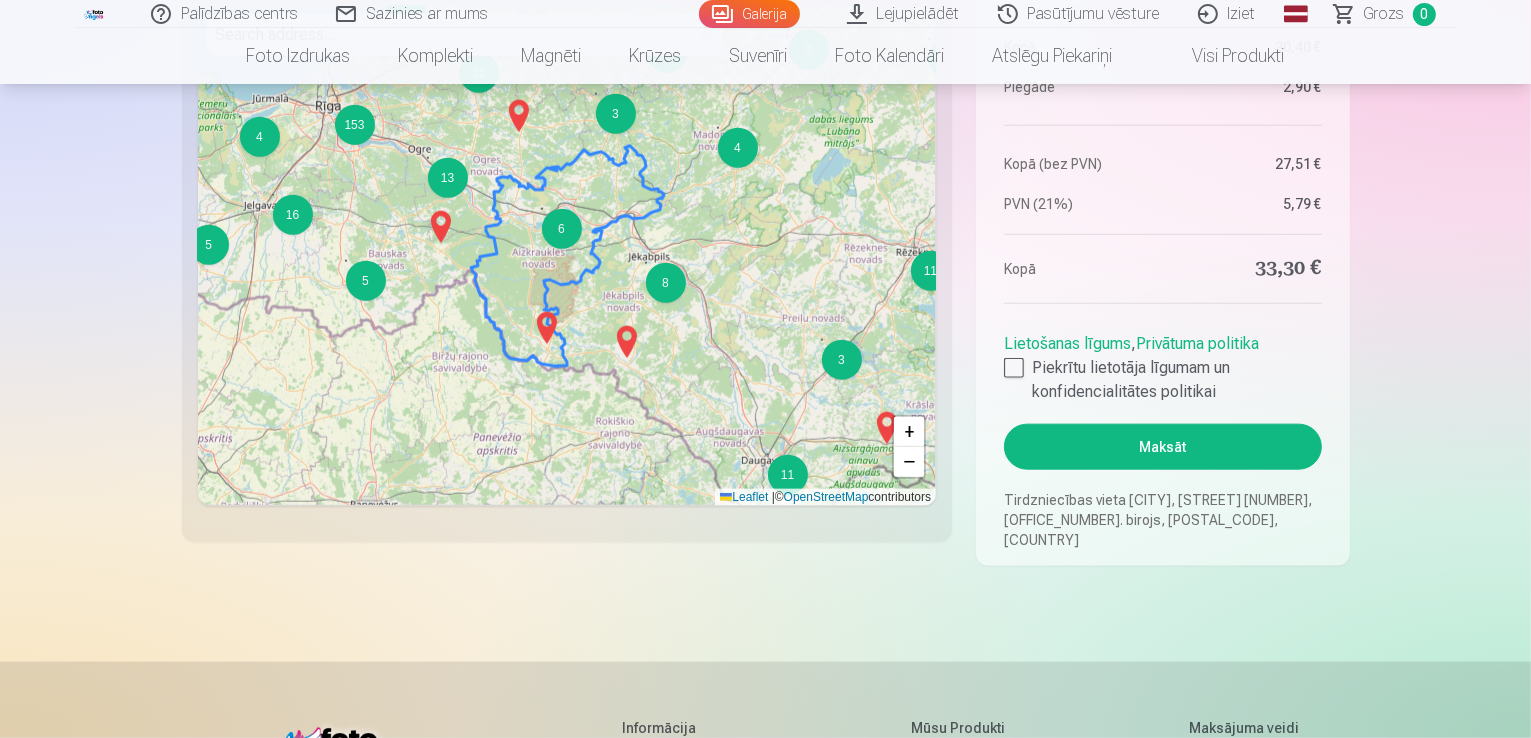 click on "Maksāt" at bounding box center (1162, 447) 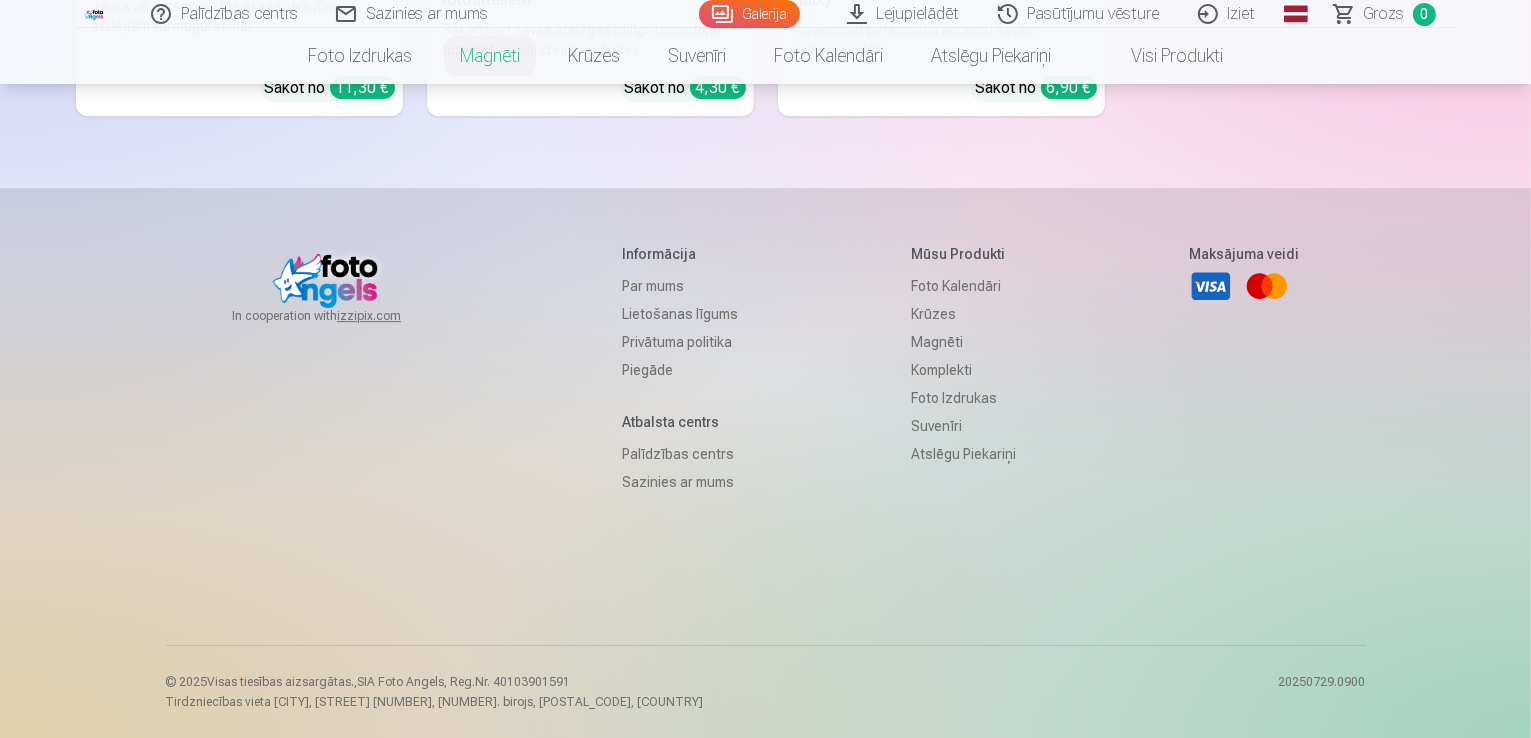 type on "*" 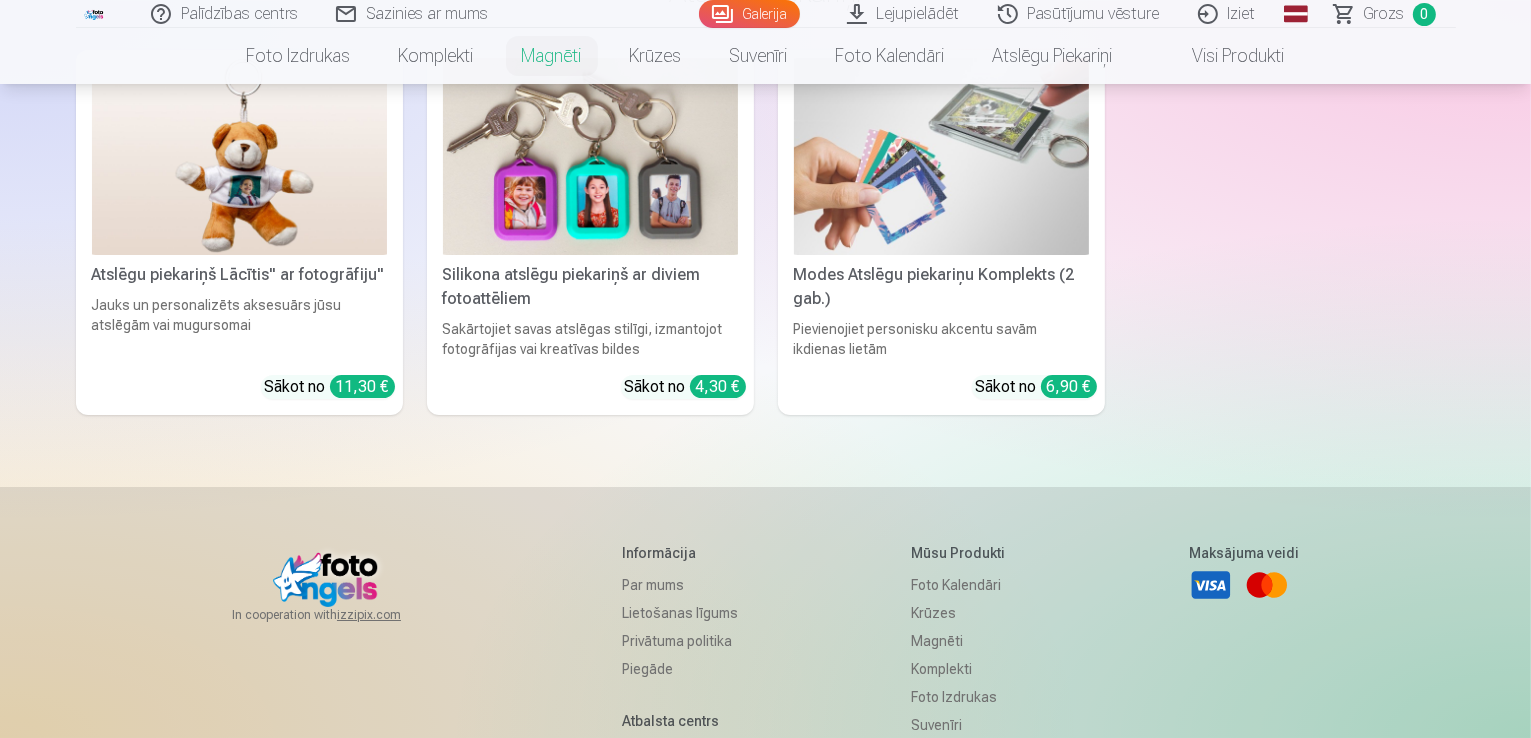 scroll, scrollTop: 7676, scrollLeft: 0, axis: vertical 